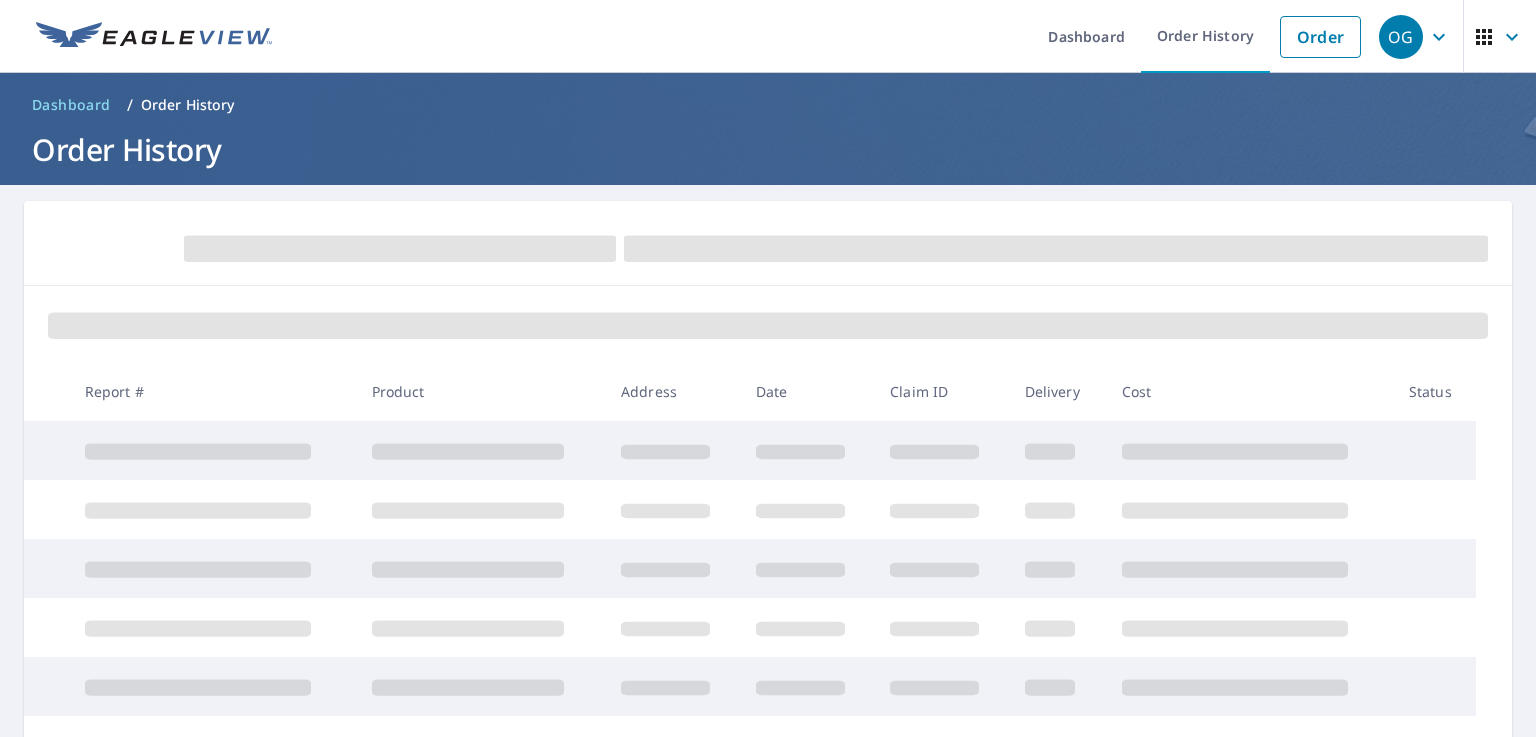 scroll, scrollTop: 0, scrollLeft: 0, axis: both 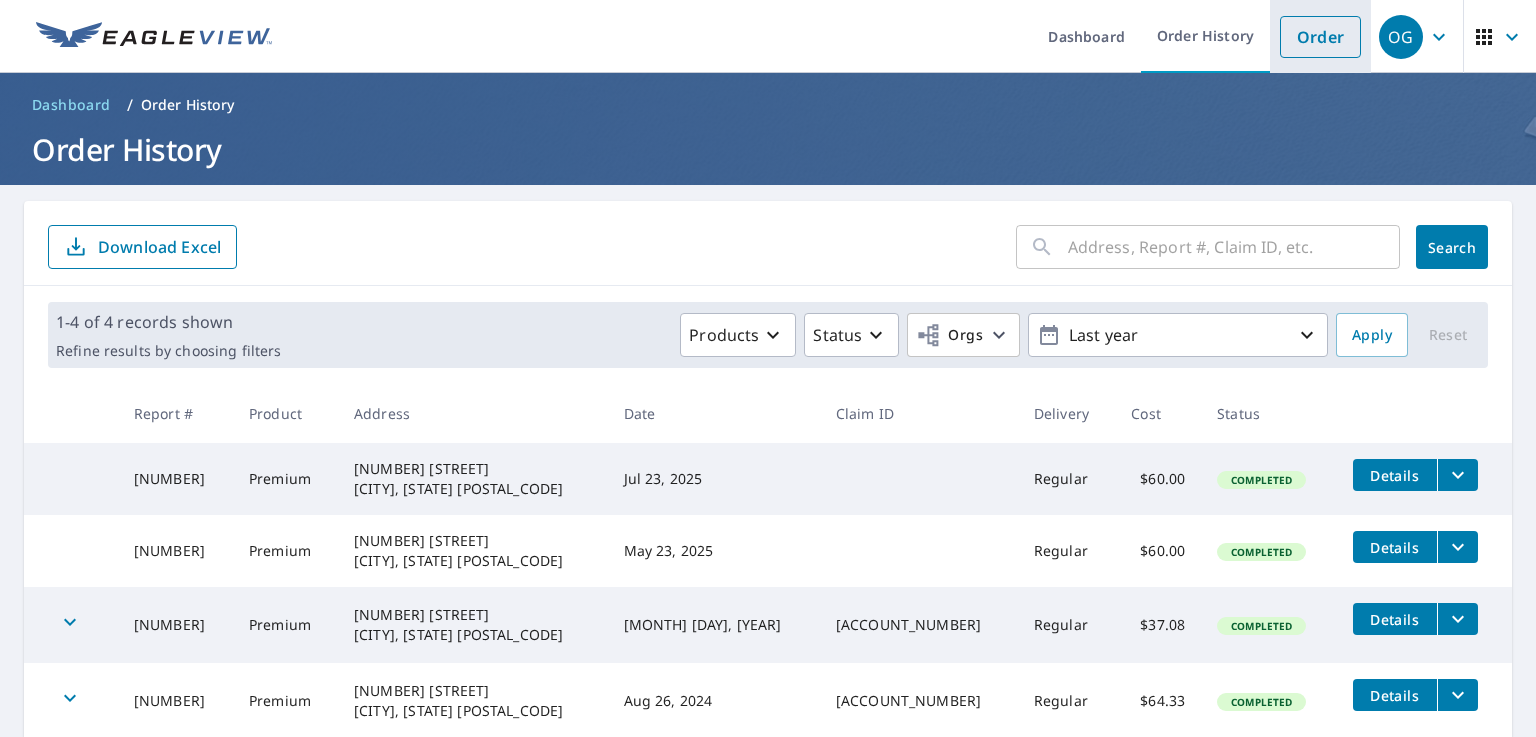 click on "Order" at bounding box center [1320, 37] 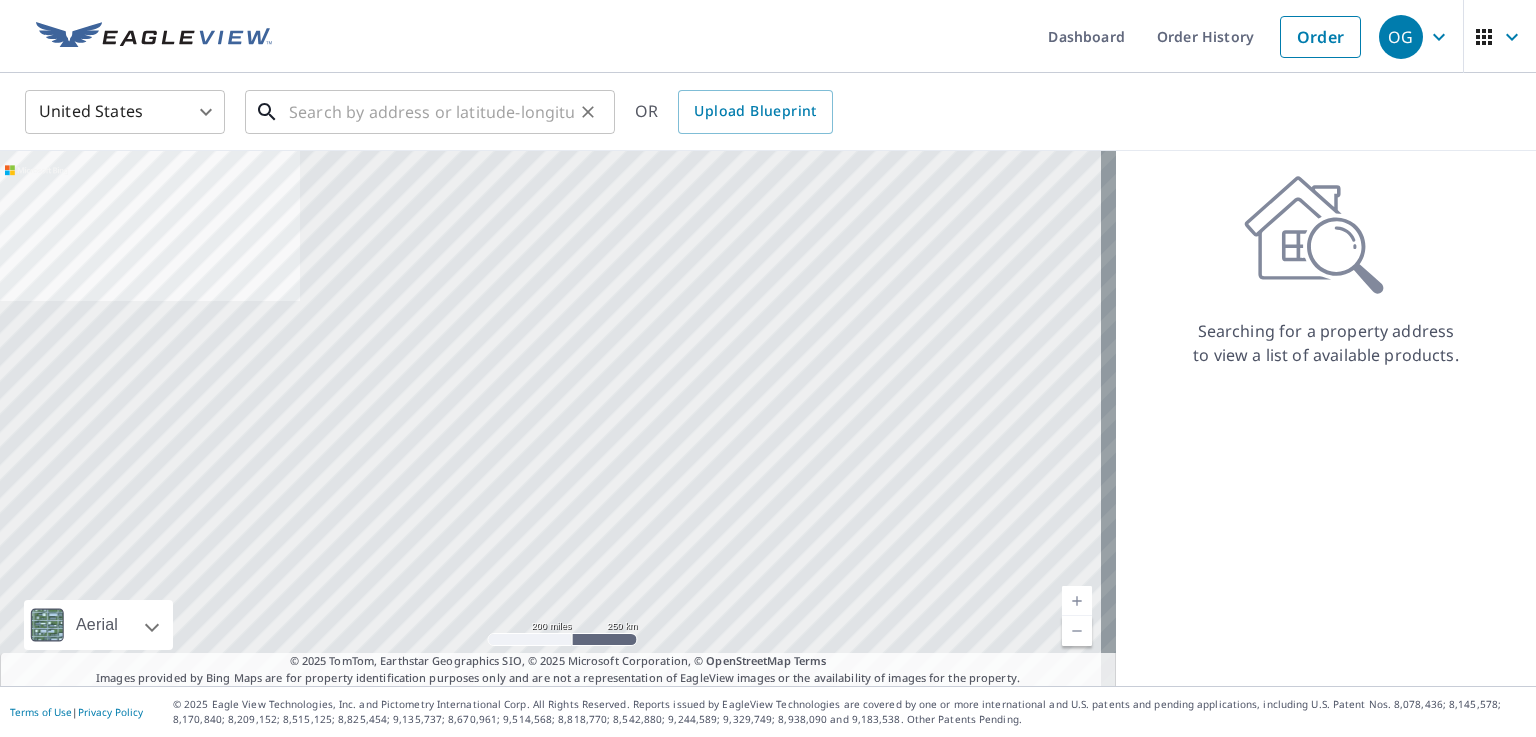 click at bounding box center [431, 112] 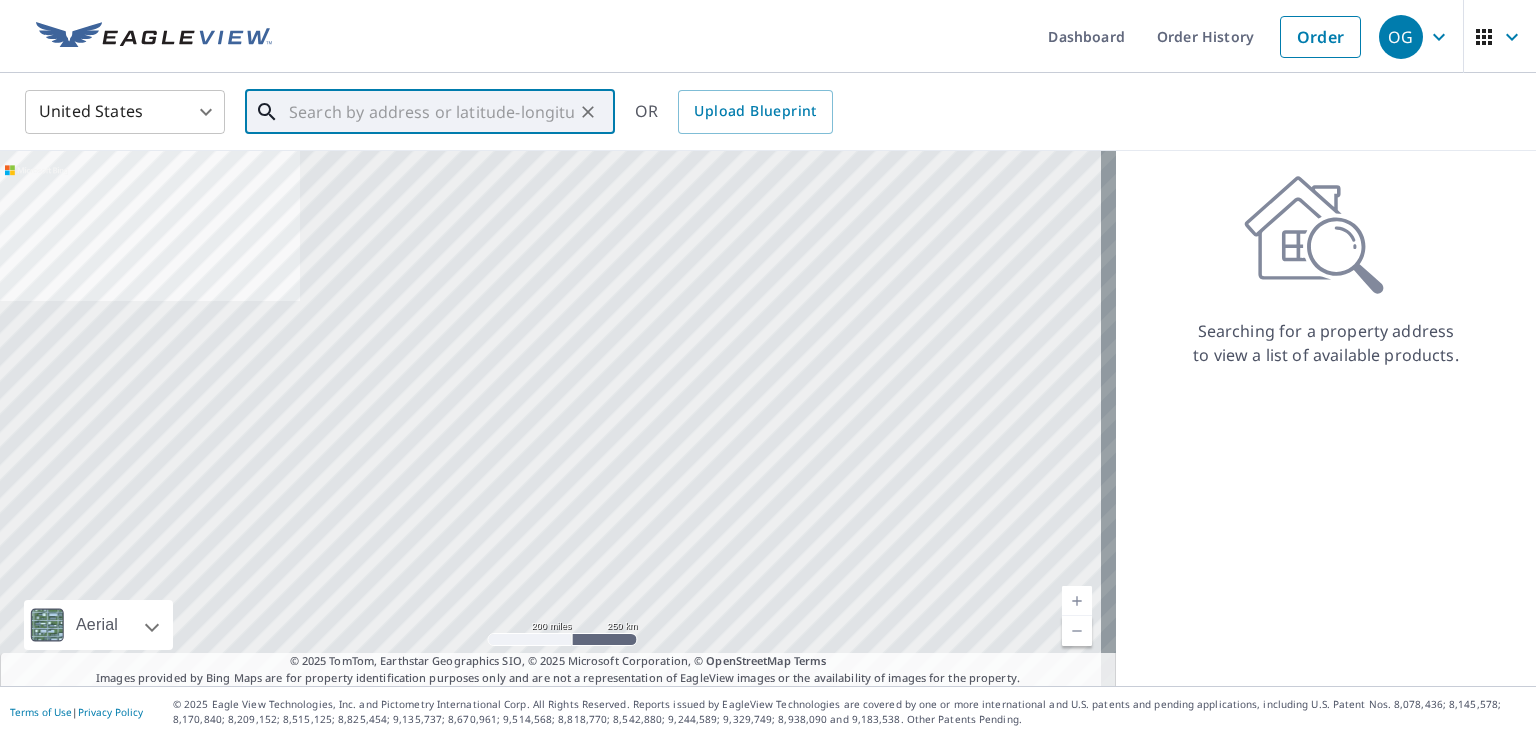 paste on "[NUMBER] [STREET], [CITY], [STATE] [POSTAL_CODE]" 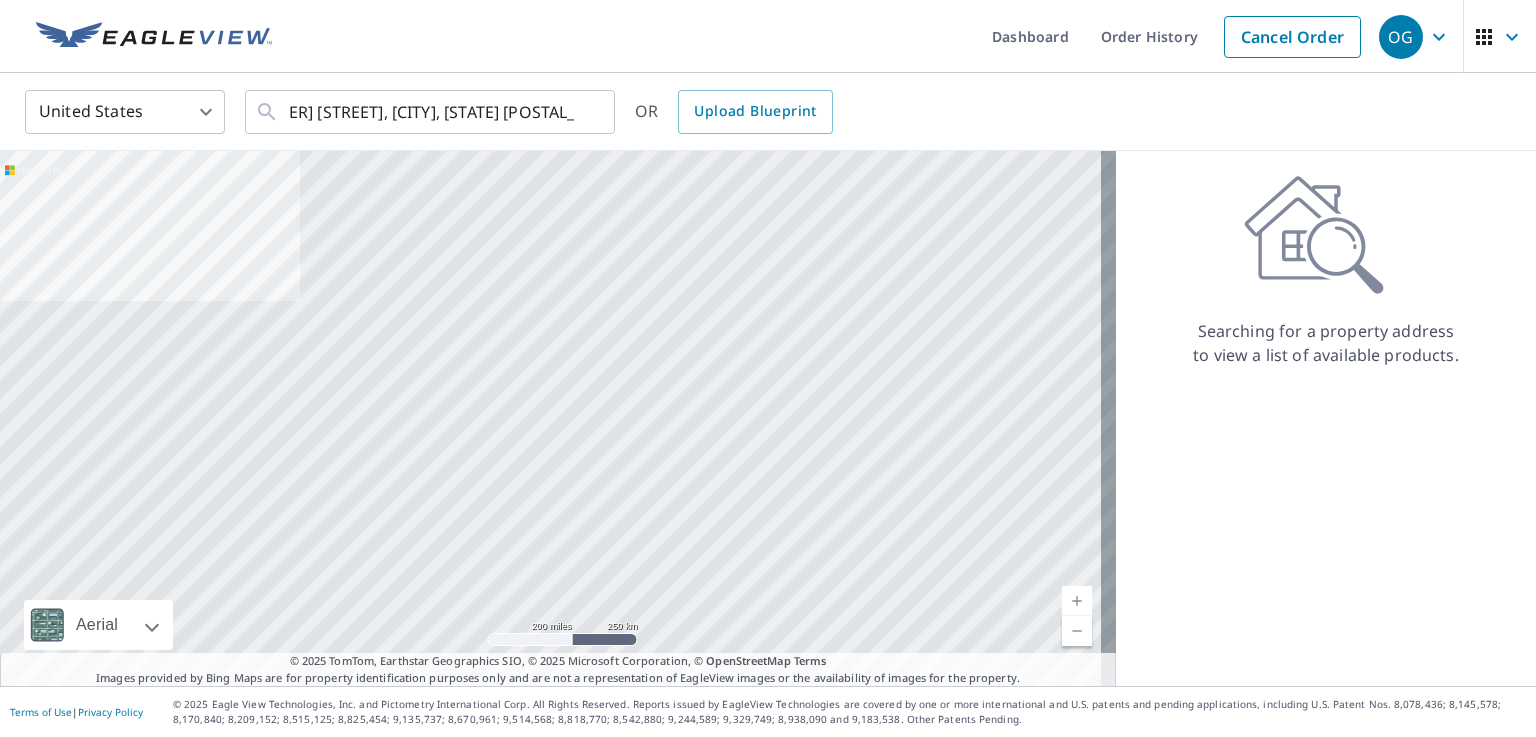 scroll, scrollTop: 0, scrollLeft: 0, axis: both 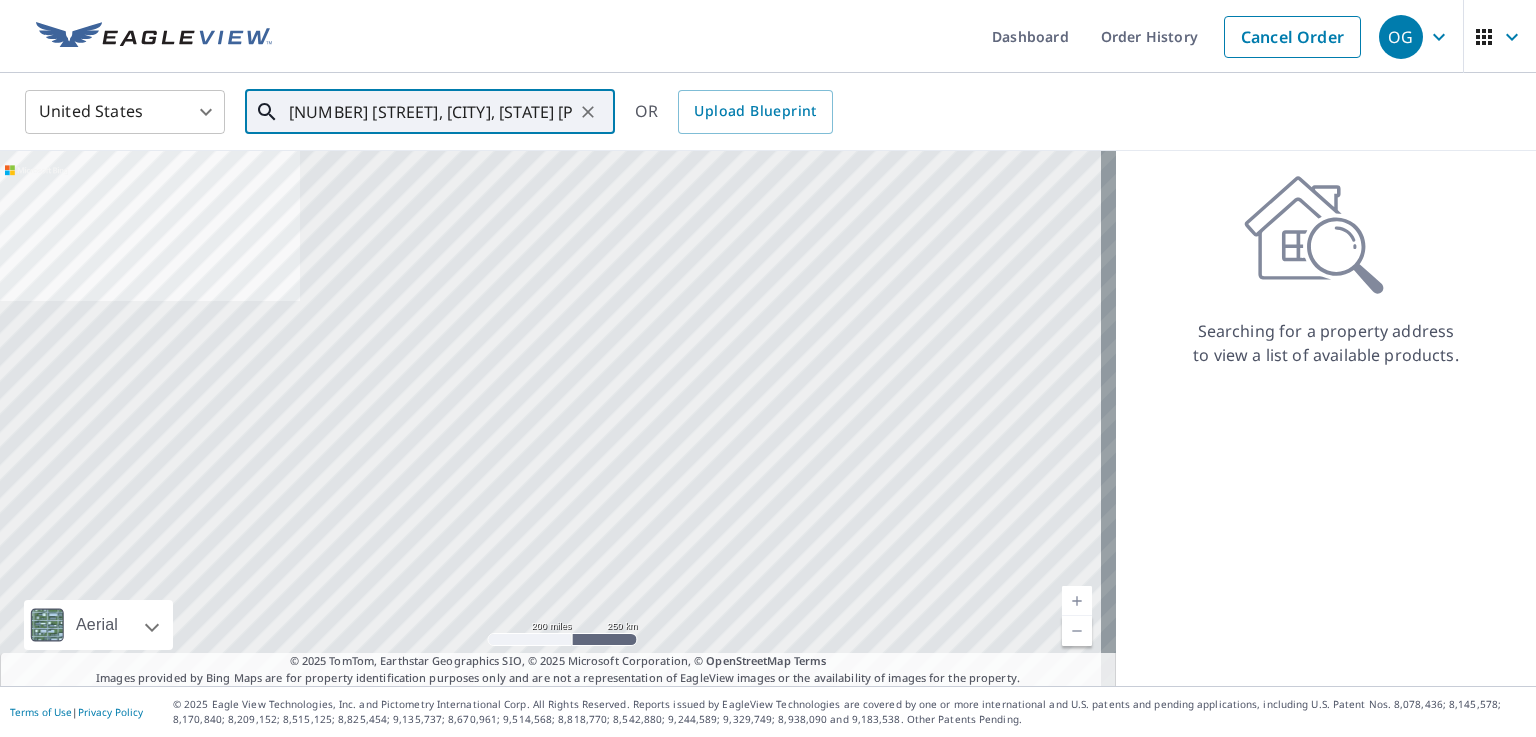 click on "[NUMBER] [STREET], [CITY], [STATE] [POSTAL_CODE]" at bounding box center (431, 112) 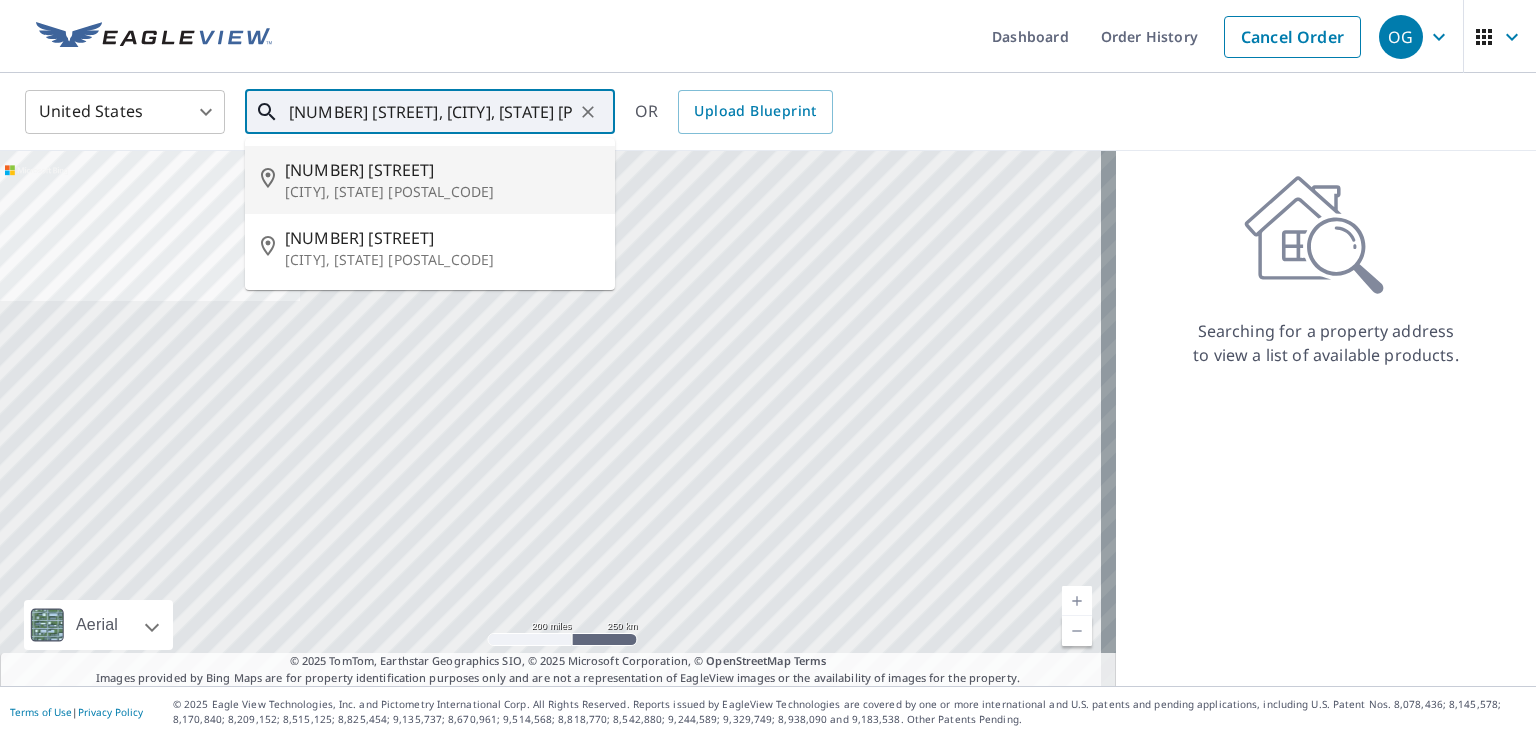 click on "[CITY], [STATE] [POSTAL_CODE]" at bounding box center [442, 192] 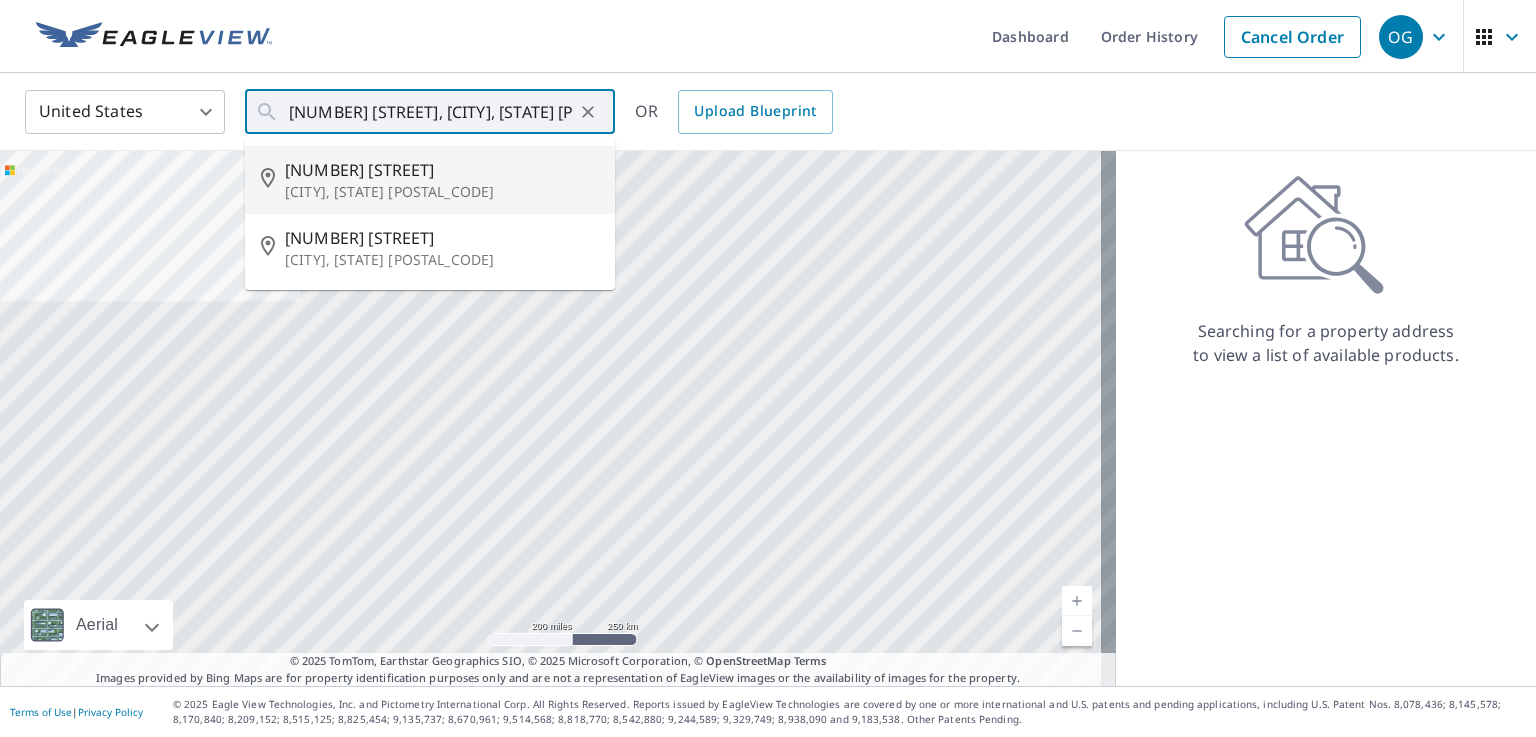 type on "[NUMBER] [STREET] [CITY], [STATE] [POSTAL_CODE]" 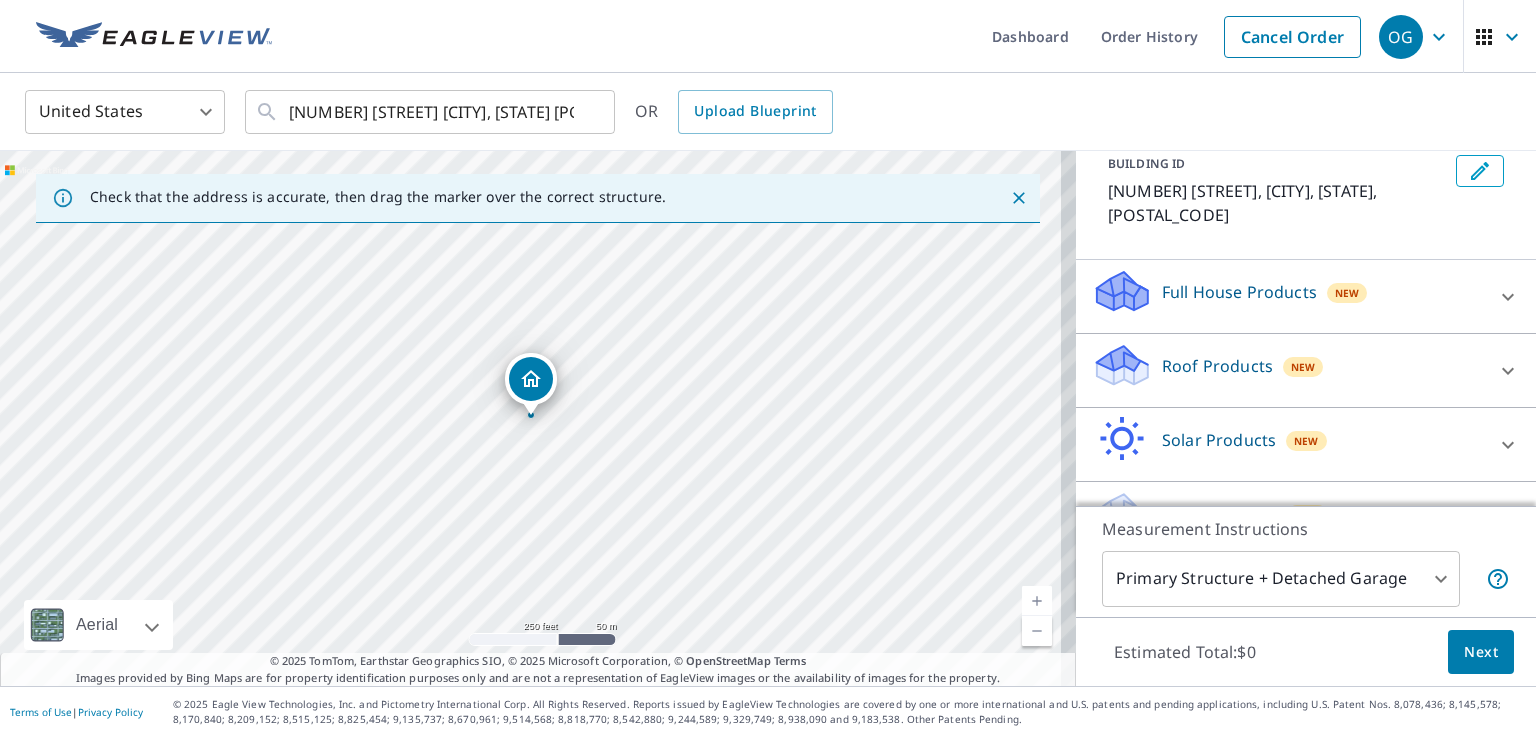 scroll, scrollTop: 170, scrollLeft: 0, axis: vertical 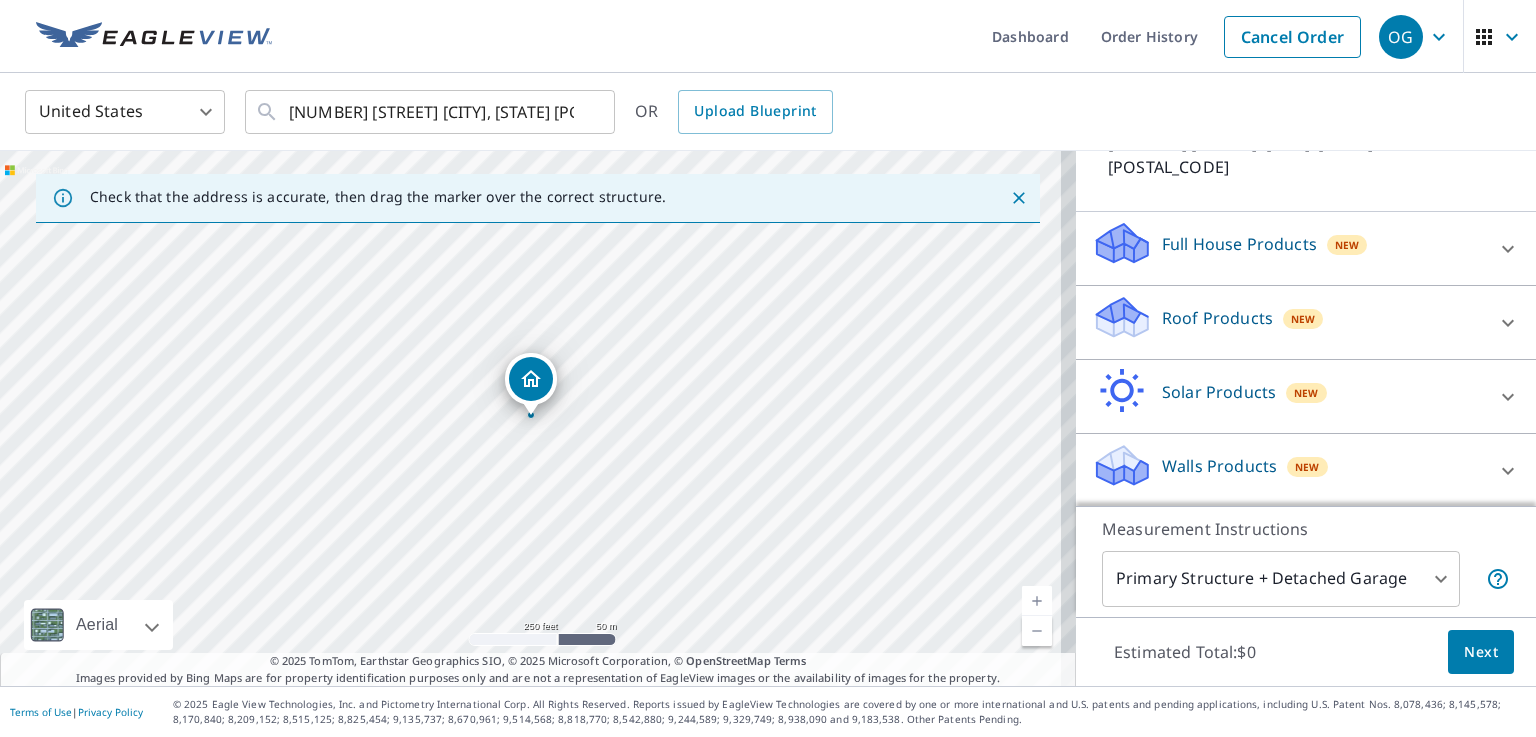 click on "Full House Products New" at bounding box center (1288, 248) 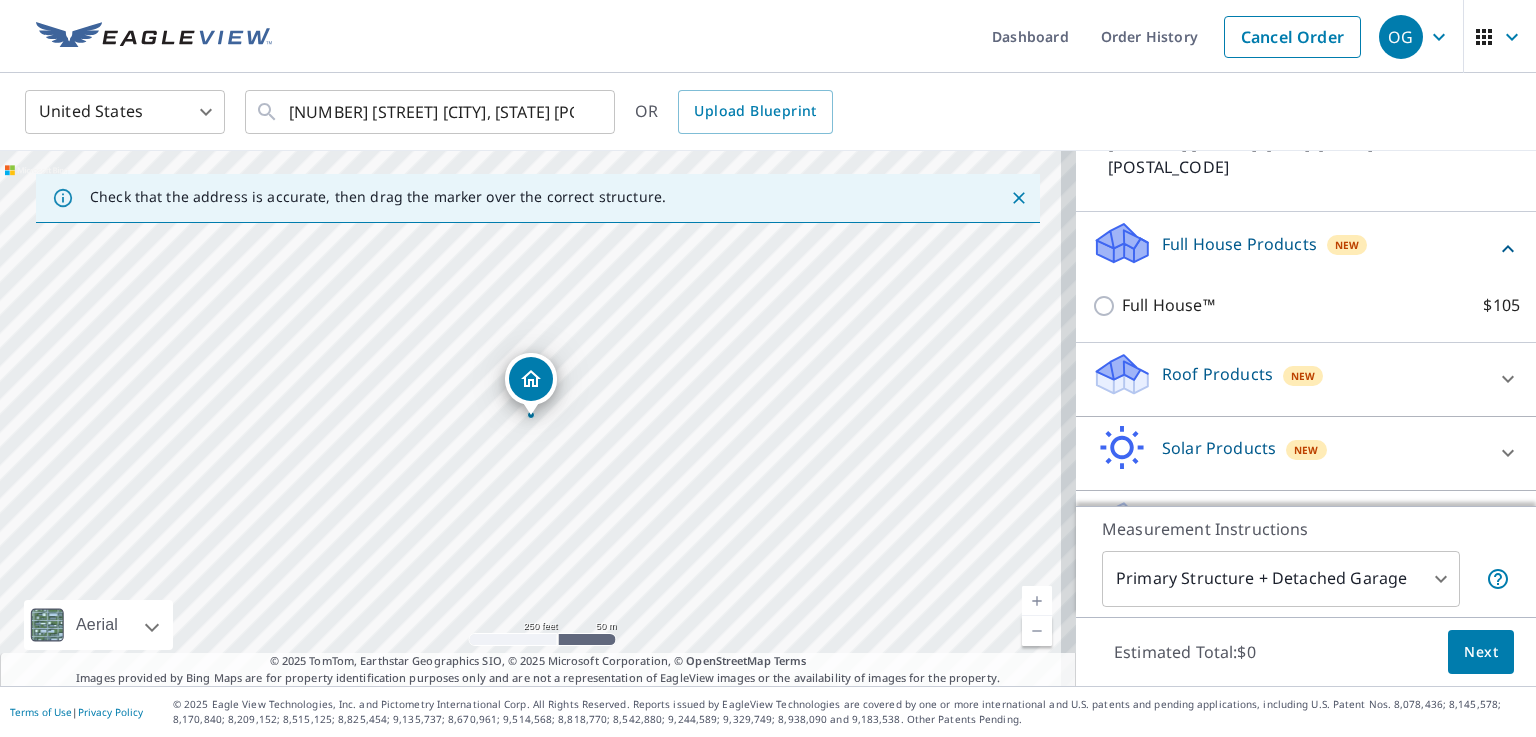 click on "Full House Products New" at bounding box center [1294, 248] 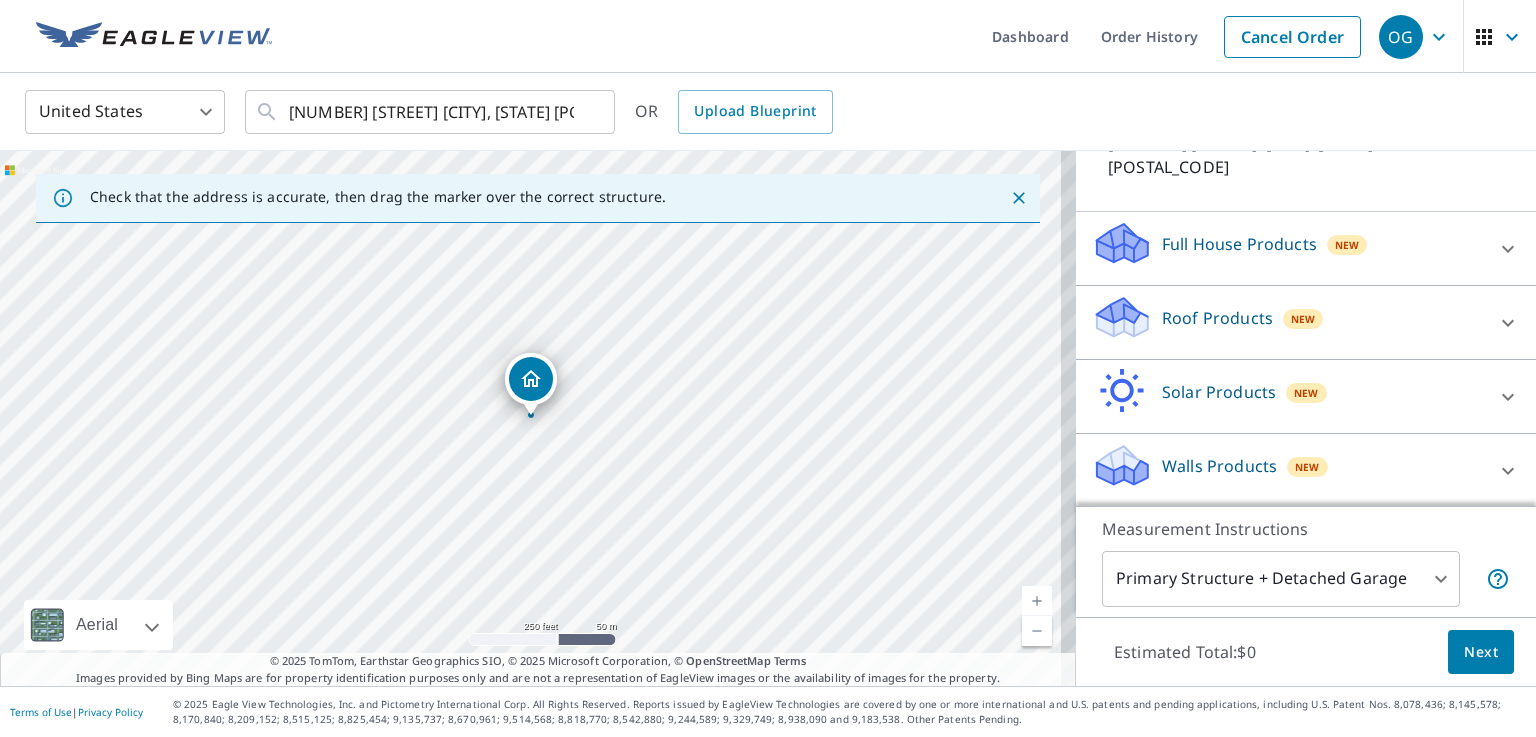 click on "Full House Products New" at bounding box center (1288, 248) 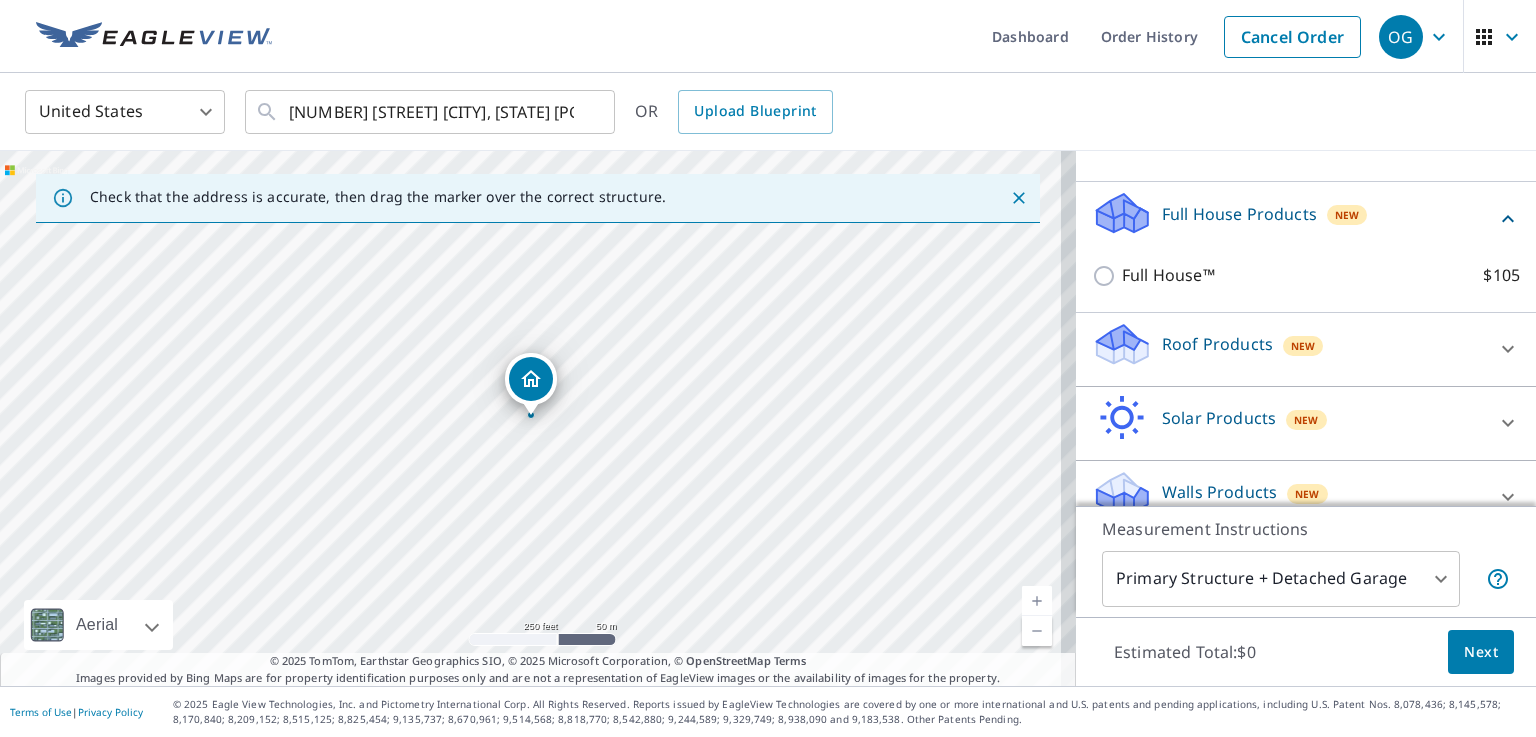 scroll, scrollTop: 228, scrollLeft: 0, axis: vertical 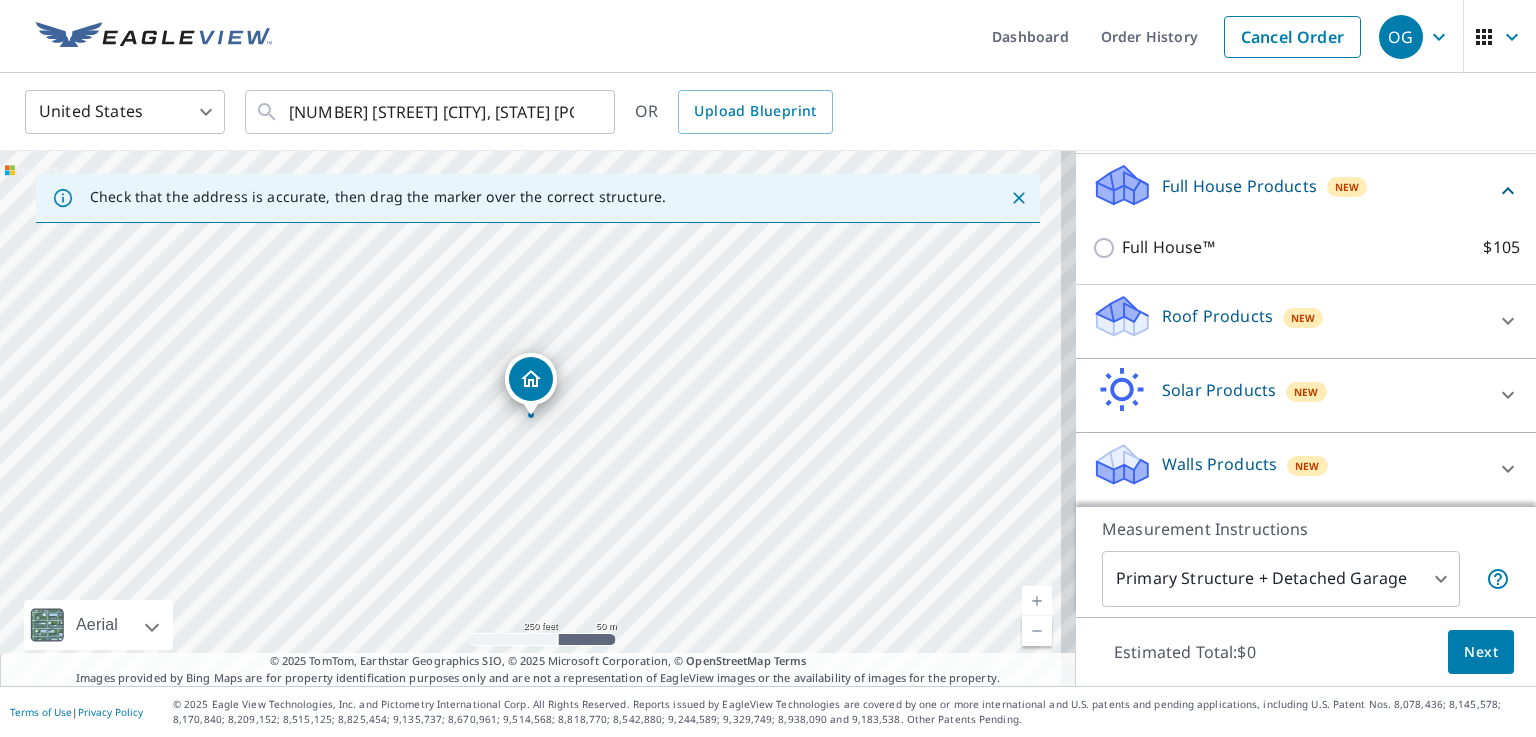 click on "Roof Products New" at bounding box center (1288, 321) 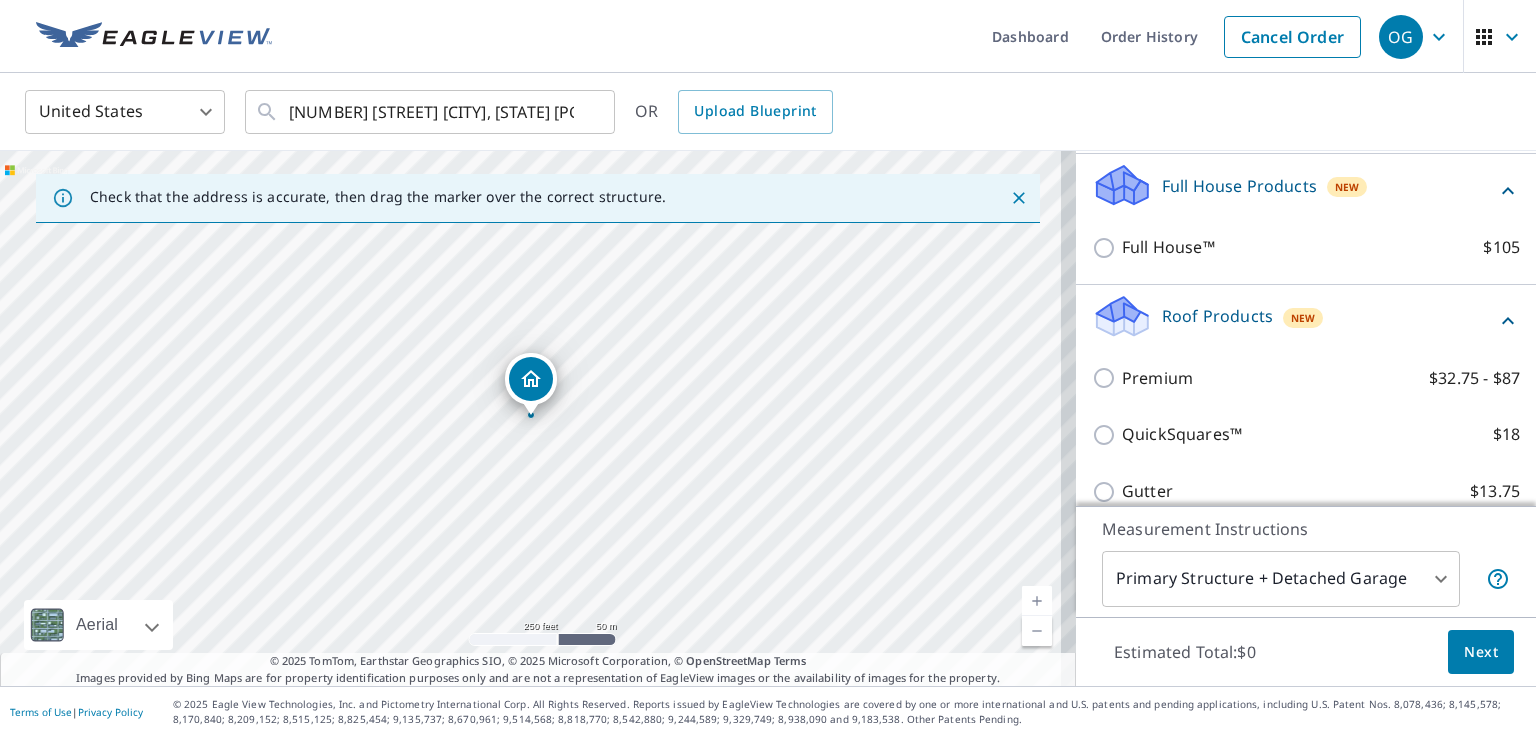 scroll, scrollTop: 328, scrollLeft: 0, axis: vertical 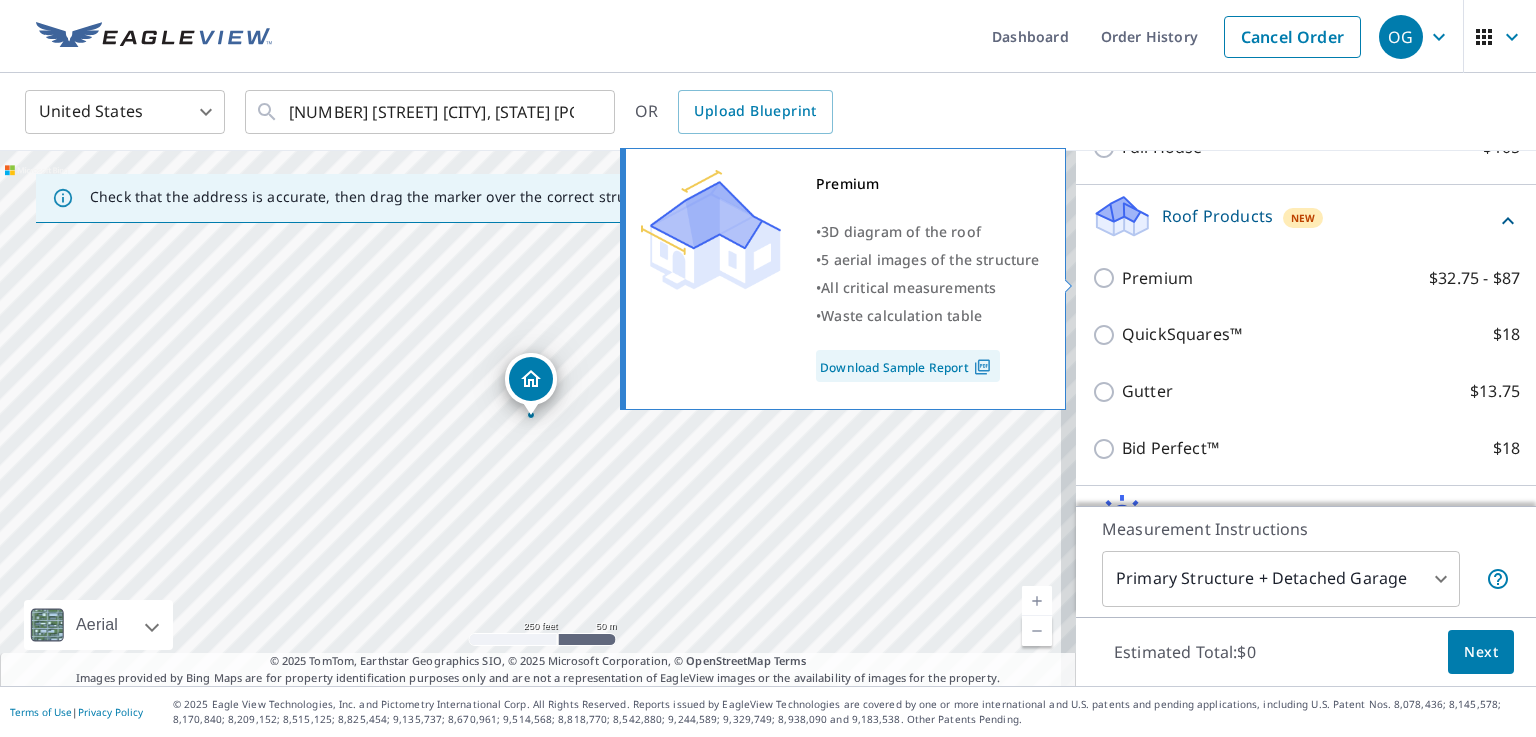 click on "Premium" at bounding box center (1157, 278) 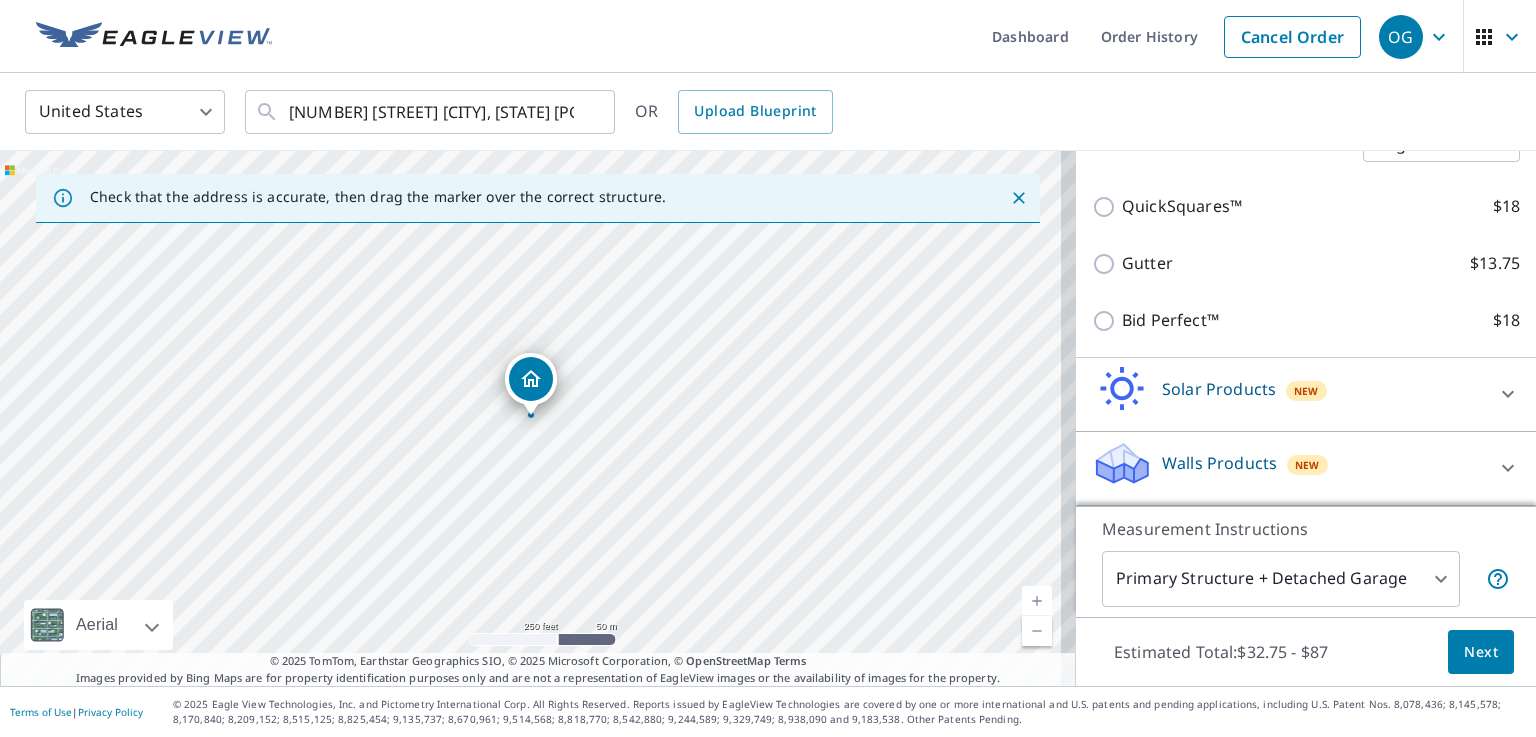 scroll, scrollTop: 322, scrollLeft: 0, axis: vertical 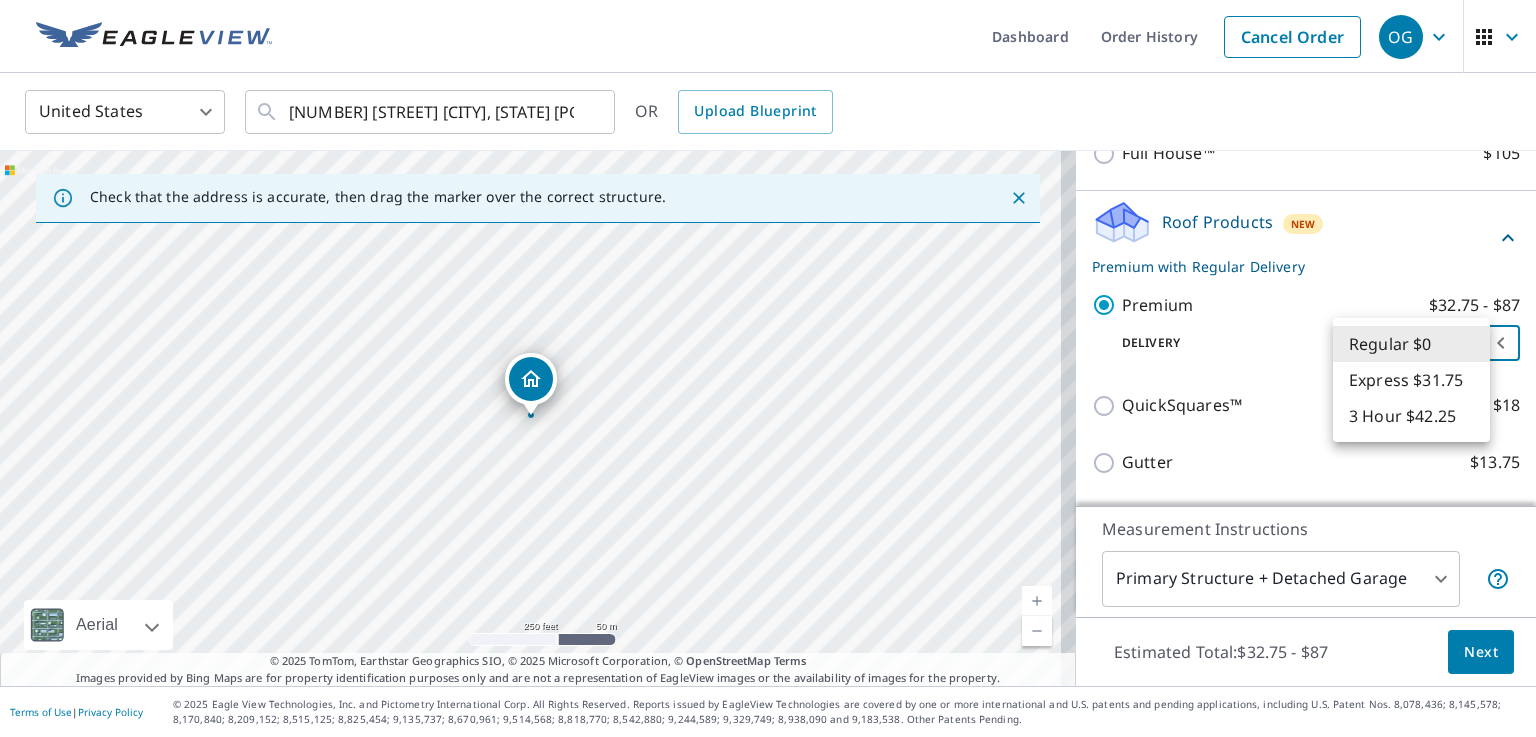 click on "OG OG
Dashboard Order History Cancel Order OG United States US ​ [NUMBER] [STREET] [CITY], [STATE] [POSTAL_CODE] ​ OR Upload Blueprint Check that the address is accurate, then drag the marker over the correct structure. [NUMBER] [STREET] [CITY], [STATE] [POSTAL_CODE] Aerial Road A standard road map Aerial A detailed look from above Labels Labels 250 feet 50 m © 2025 TomTom, © Vexcel Imaging, © 2025 Microsoft Corporation,  © OpenStreetMap Terms © 2025 TomTom, Earthstar Geographics SIO, © 2025 Microsoft Corporation, ©   OpenStreetMap   Terms Images provided by Bing Maps are for property identification purposes only and are not a representation of EagleView images or the availability of images for the property. PROPERTY TYPE Residential Commercial Multi-Family This is a complex BUILDING ID [NUMBER] [STREET], [CITY], [STATE], [POSTAL_CODE] Full House Products New Full House™ $105 Roof Products New Premium with Regular Delivery Premium $32.75 - $87 Delivery Regular $0 8 ​ QuickSquares™ $18 Gutter $13.75 $18 New" at bounding box center [768, 368] 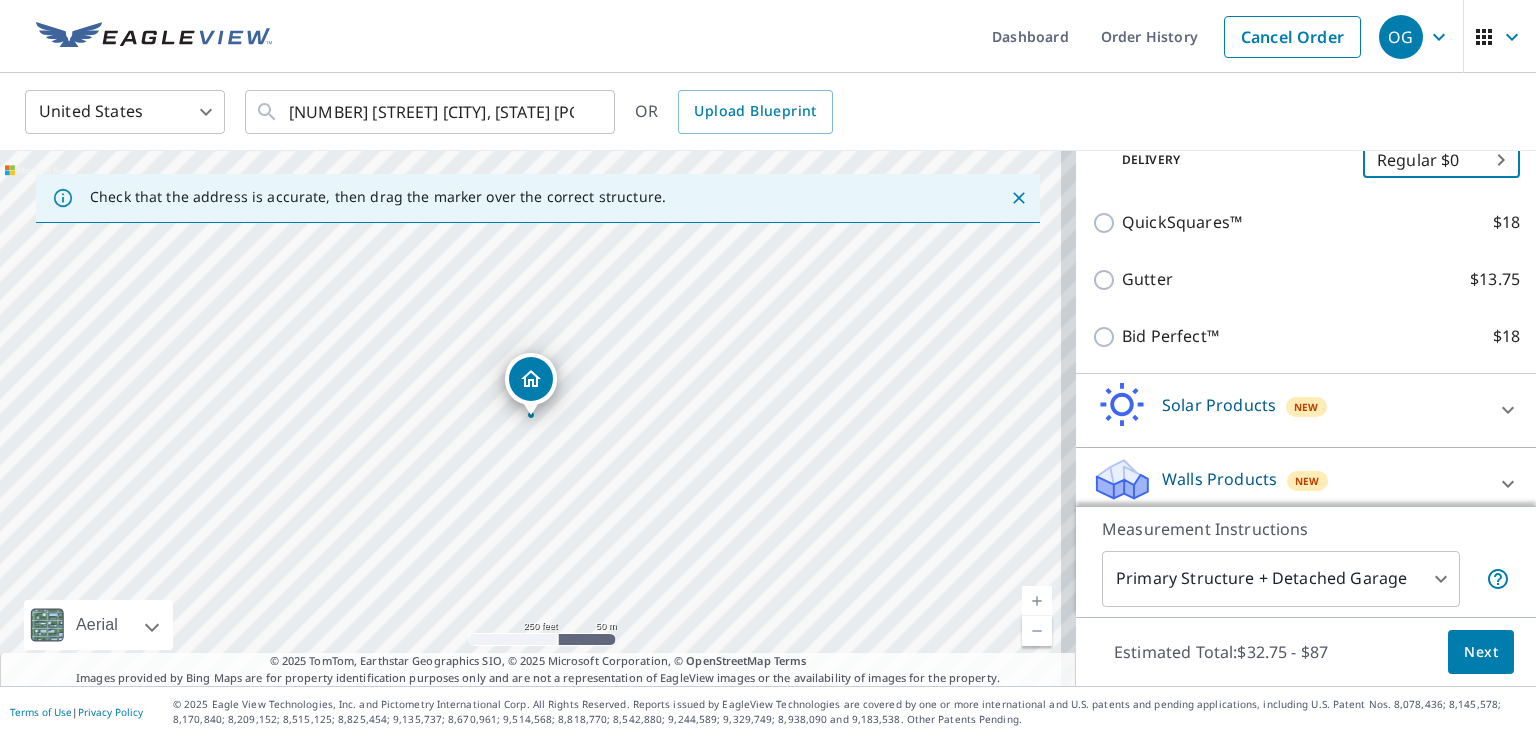 scroll, scrollTop: 522, scrollLeft: 0, axis: vertical 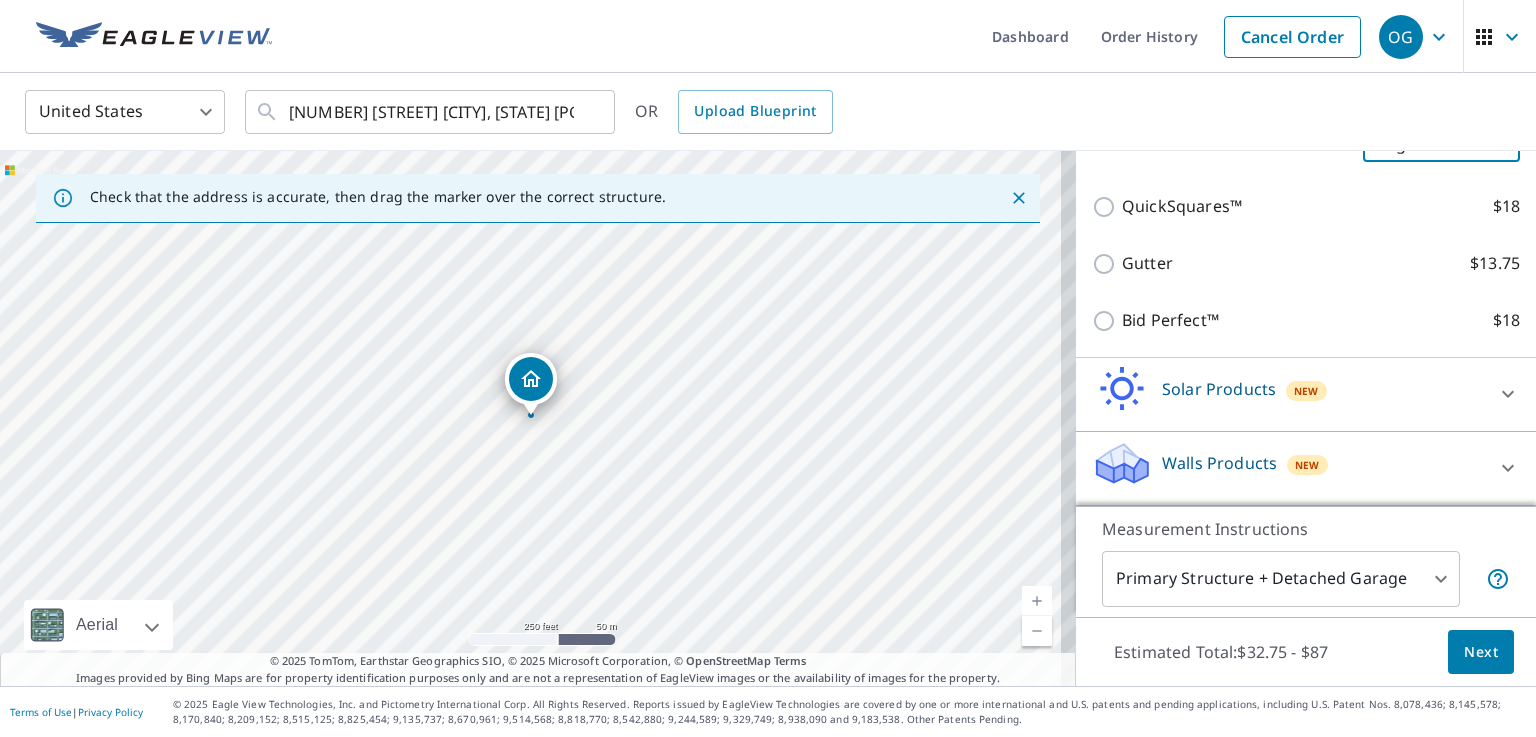 click on "Solar Products New" at bounding box center (1288, 394) 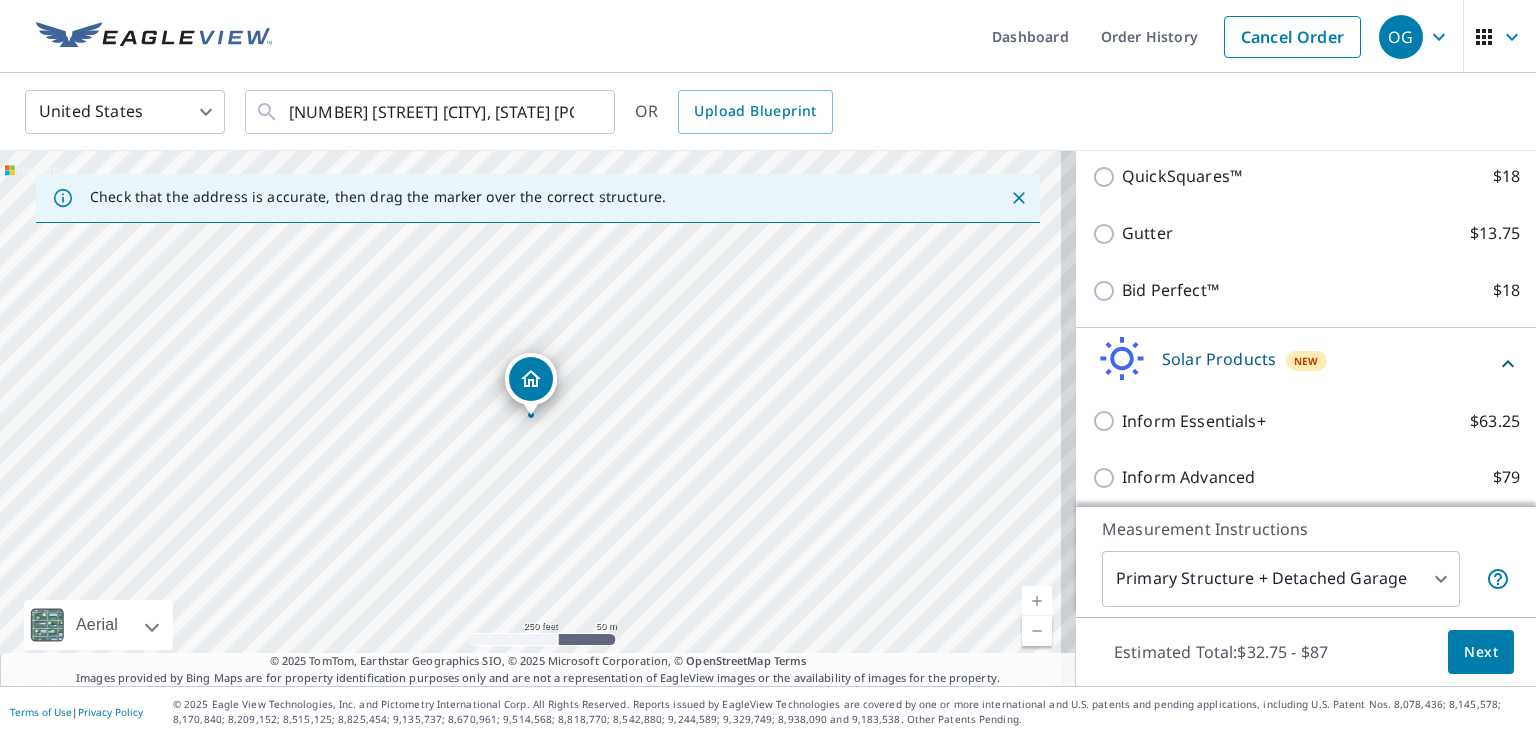 scroll, scrollTop: 751, scrollLeft: 0, axis: vertical 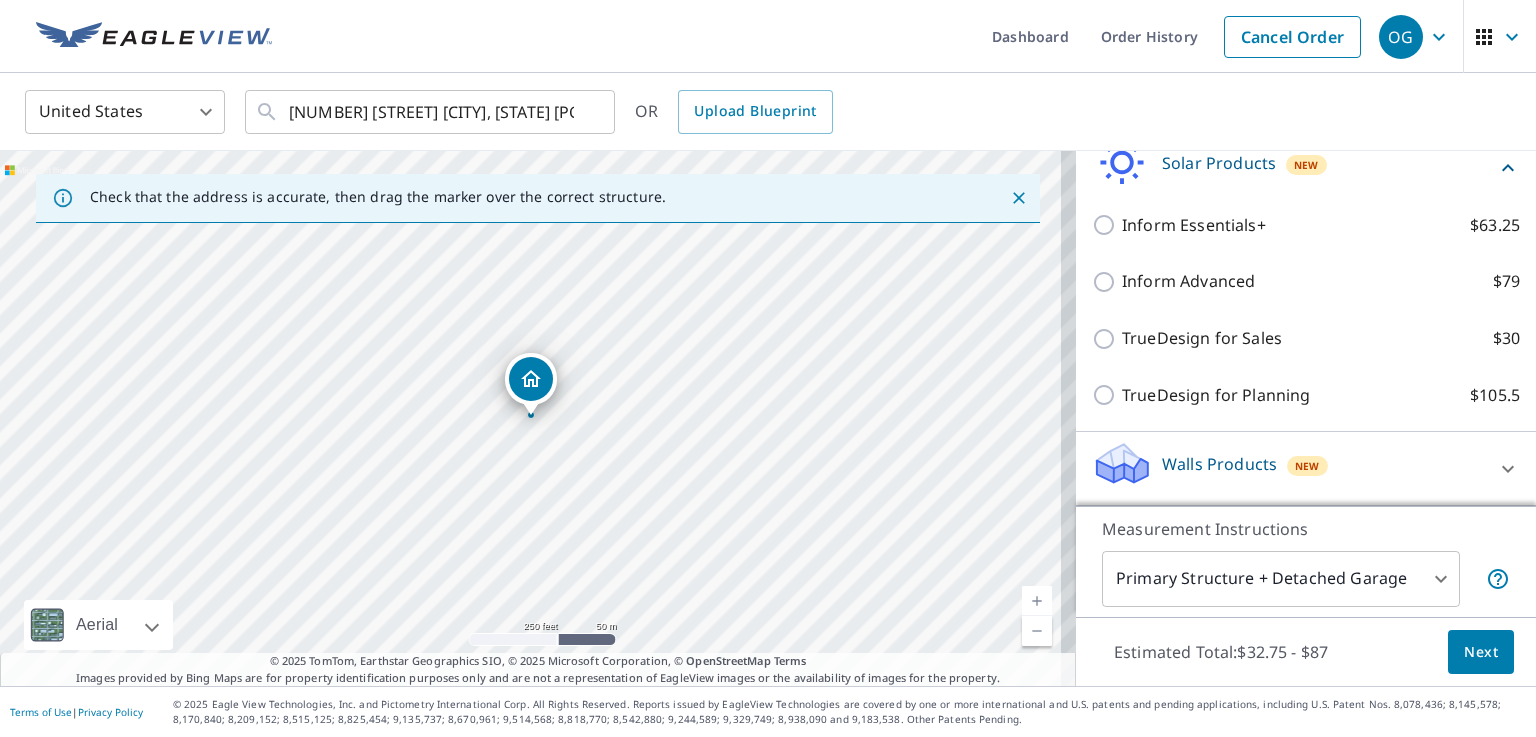 click on "Walls Products New" at bounding box center [1288, 468] 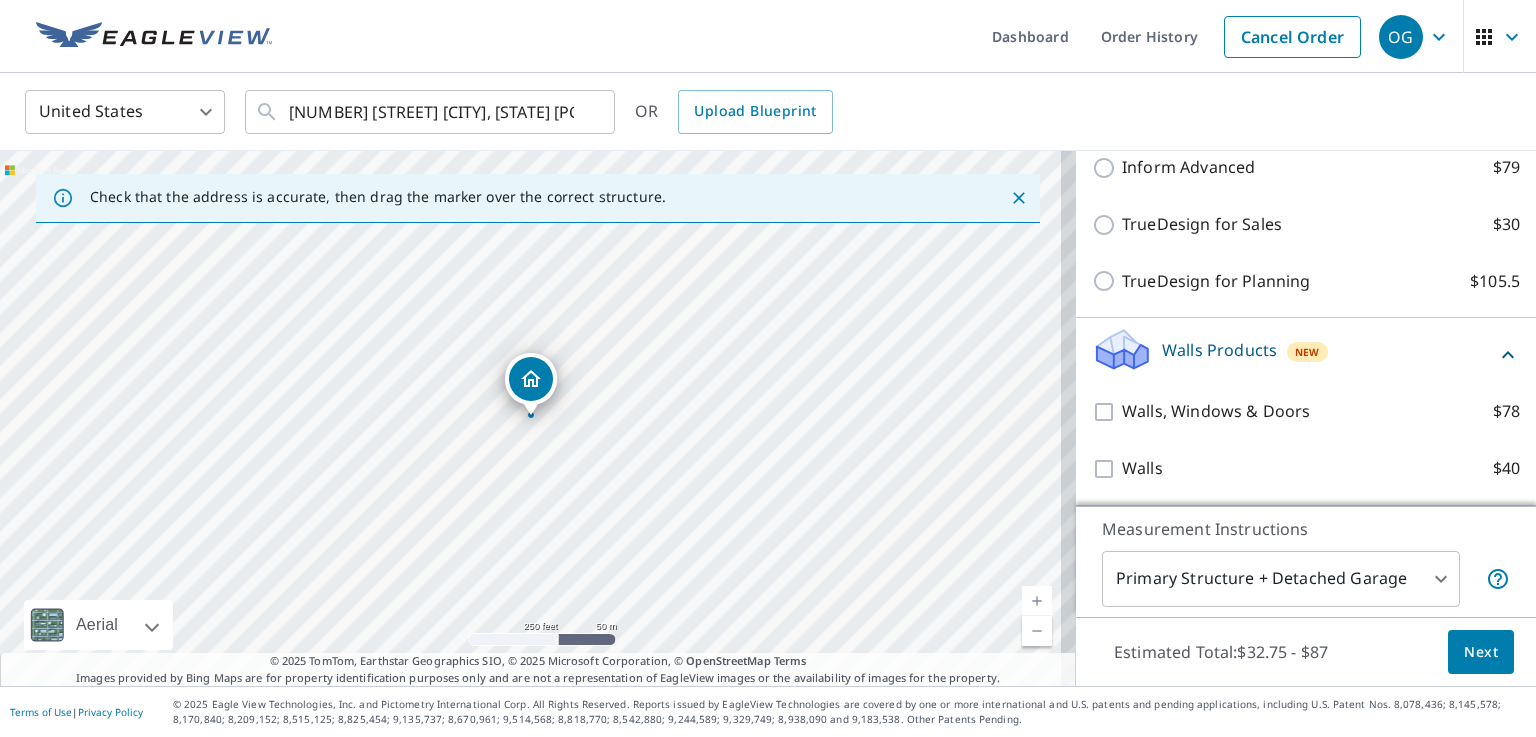click on "Walls Products" at bounding box center [1219, 350] 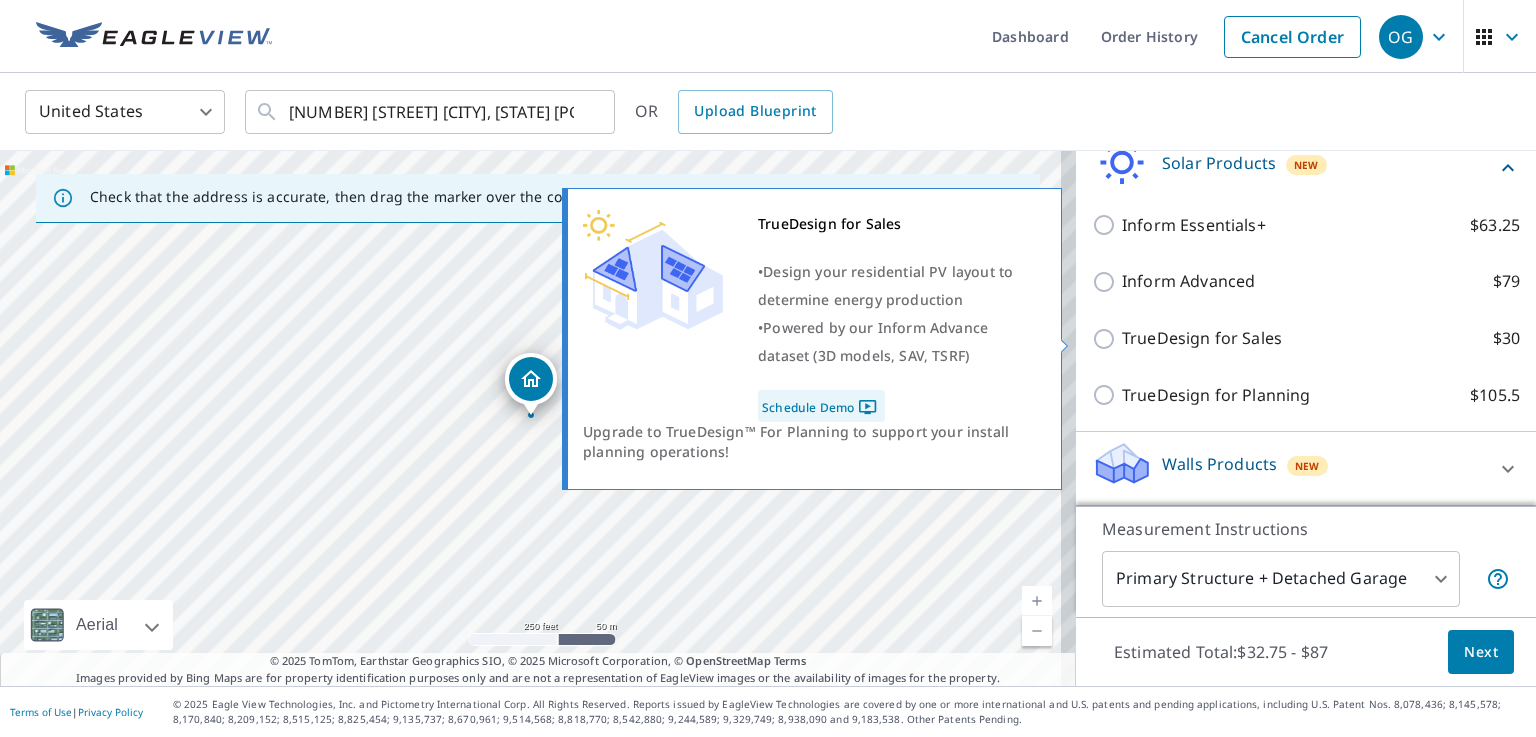 scroll, scrollTop: 552, scrollLeft: 0, axis: vertical 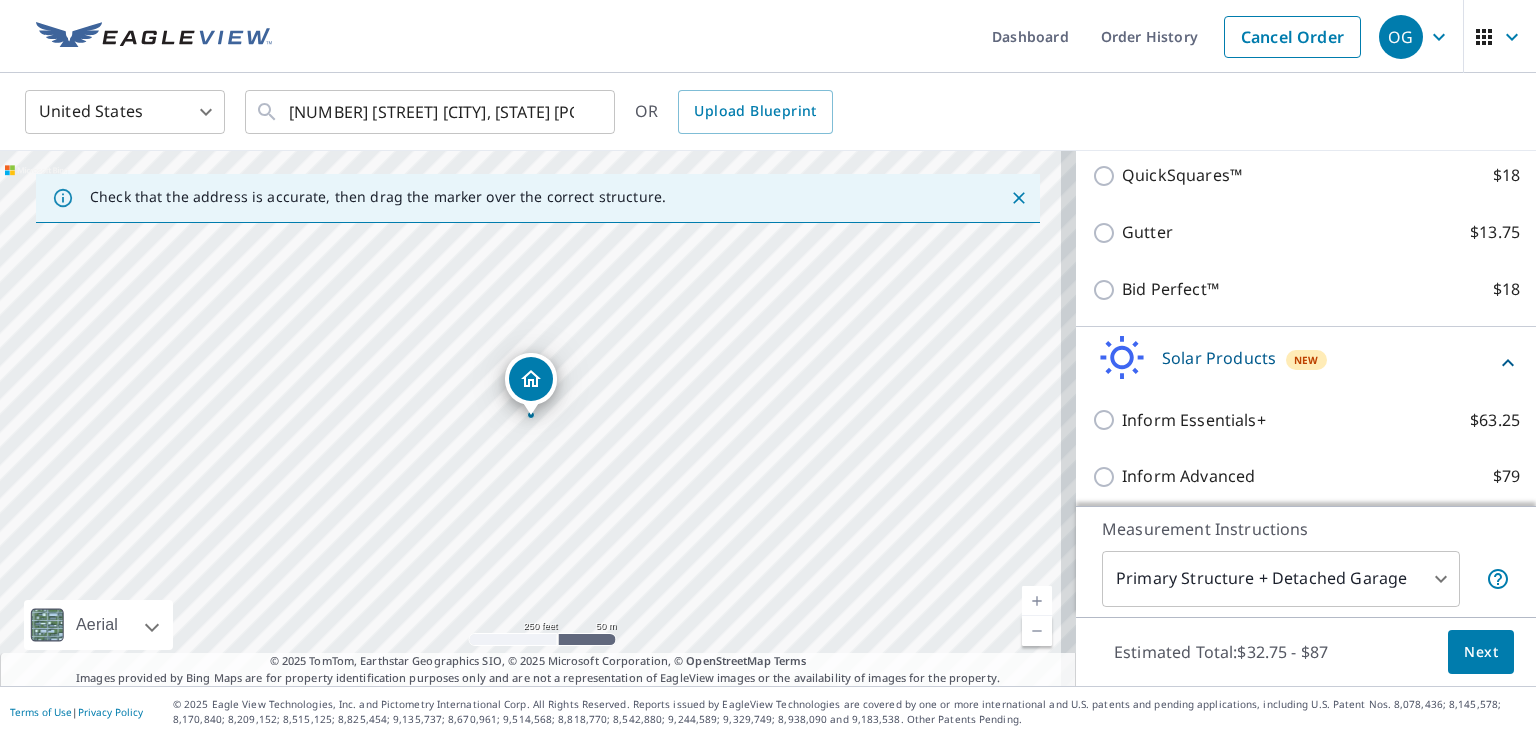 click on "Solar Products" at bounding box center (1219, 358) 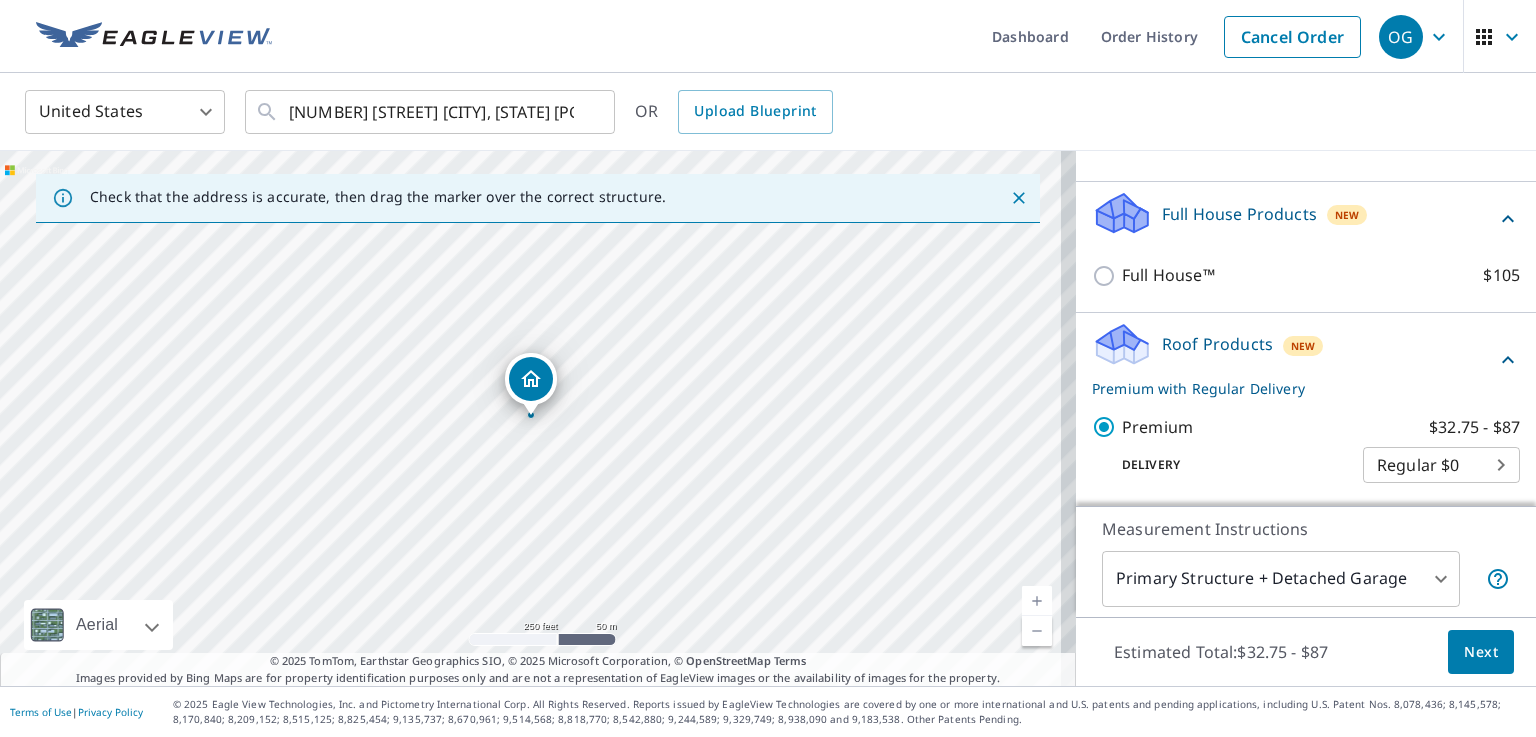 scroll, scrollTop: 522, scrollLeft: 0, axis: vertical 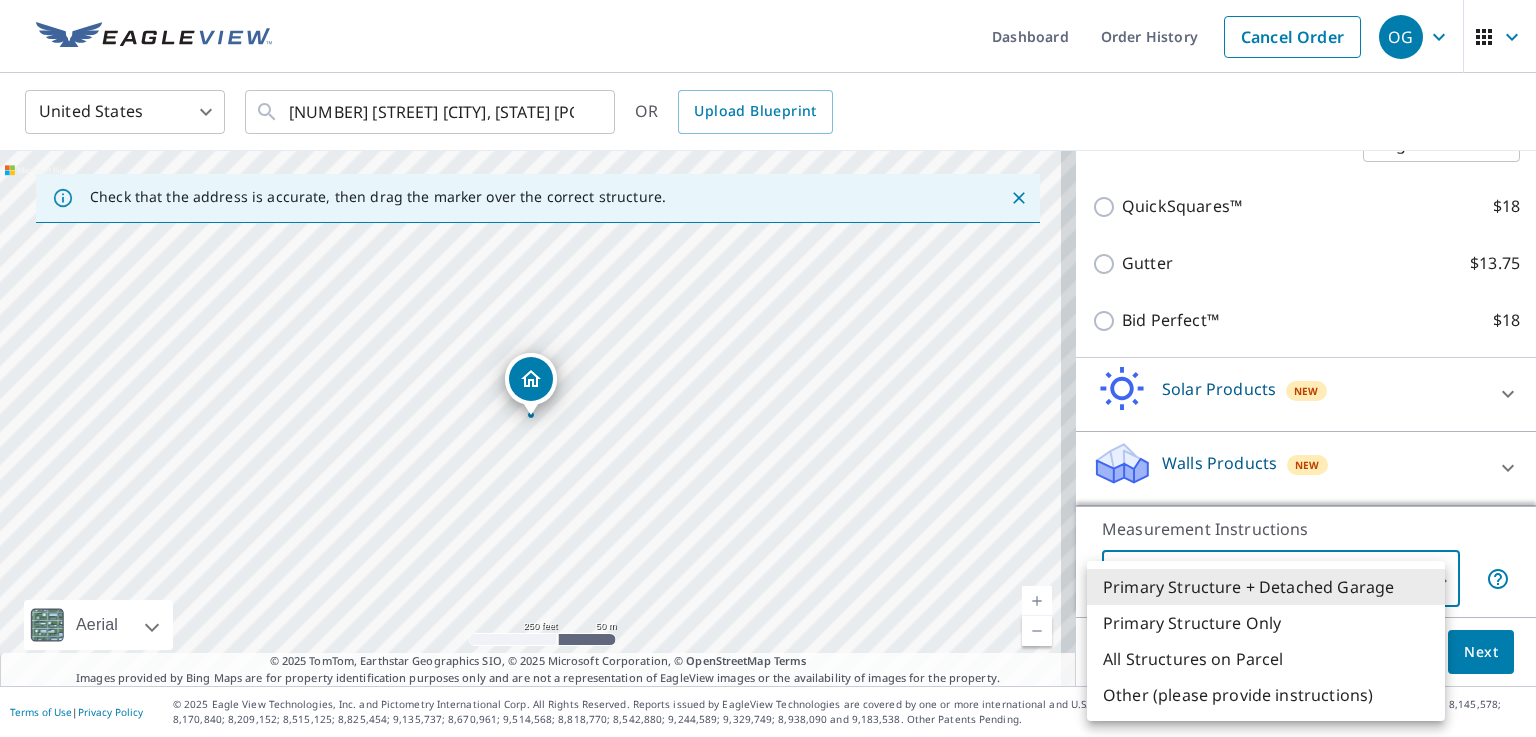 click on "OG OG
Dashboard Order History Cancel Order OG United States US ​ [NUMBER] [STREET] [CITY], [STATE] [POSTAL_CODE] ​ OR Upload Blueprint Check that the address is accurate, then drag the marker over the correct structure. [NUMBER] [STREET] [CITY], [STATE] [POSTAL_CODE] Aerial Road A standard road map Aerial A detailed look from above Labels Labels 250 feet 50 m © 2025 TomTom, © Vexcel Imaging, © 2025 Microsoft Corporation,  © OpenStreetMap Terms © 2025 TomTom, Earthstar Geographics SIO, © 2025 Microsoft Corporation, ©   OpenStreetMap   Terms Images provided by Bing Maps are for property identification purposes only and are not a representation of EagleView images or the availability of images for the property. PROPERTY TYPE Residential Commercial Multi-Family This is a complex BUILDING ID [NUMBER] [STREET], [CITY], [STATE], [POSTAL_CODE] Full House Products New Full House™ $105 Roof Products New Premium with Regular Delivery Premium $32.75 - $87 Delivery Regular $0 8 ​ QuickSquares™ $18 Gutter $13.75 $18 New" at bounding box center (768, 368) 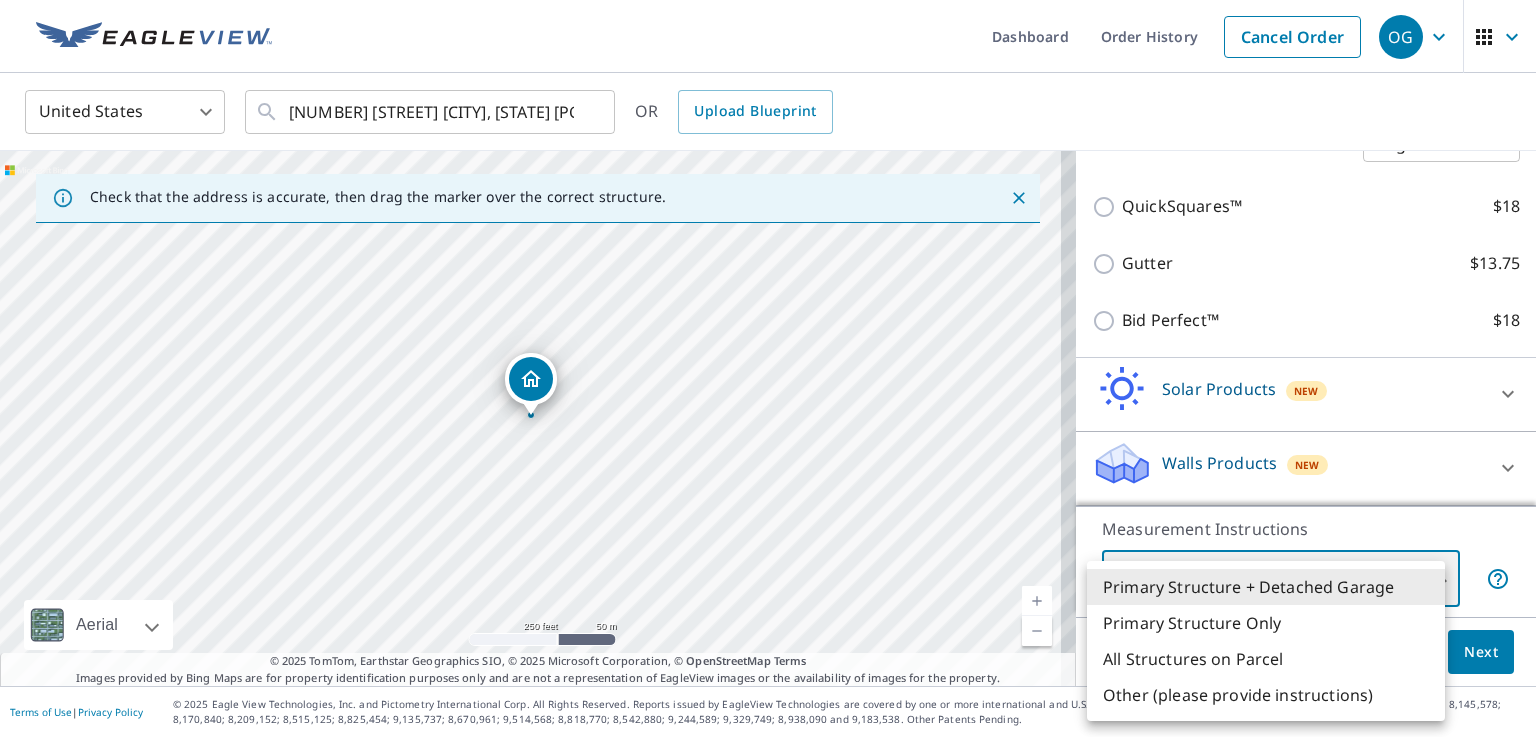 type on "2" 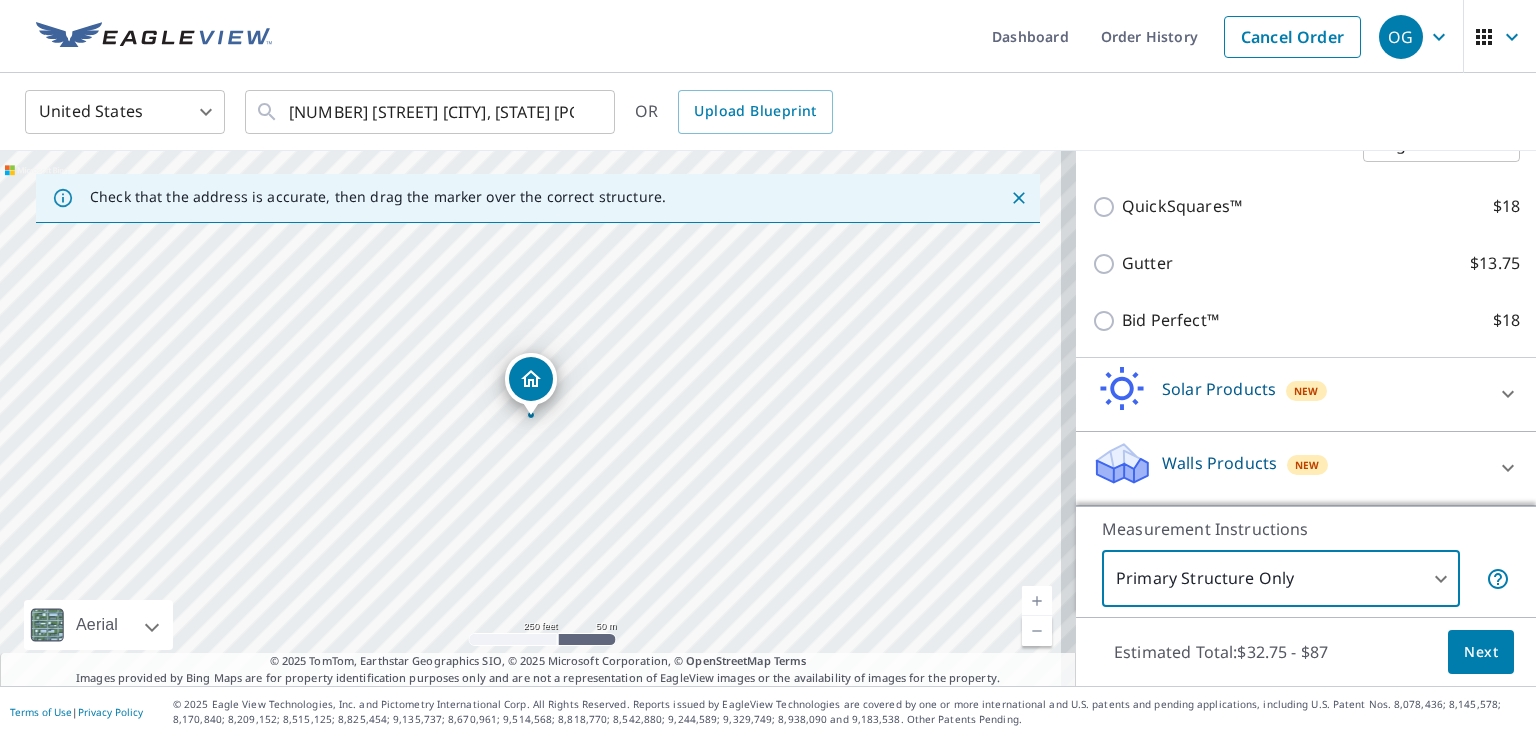 click on "Next" at bounding box center [1481, 652] 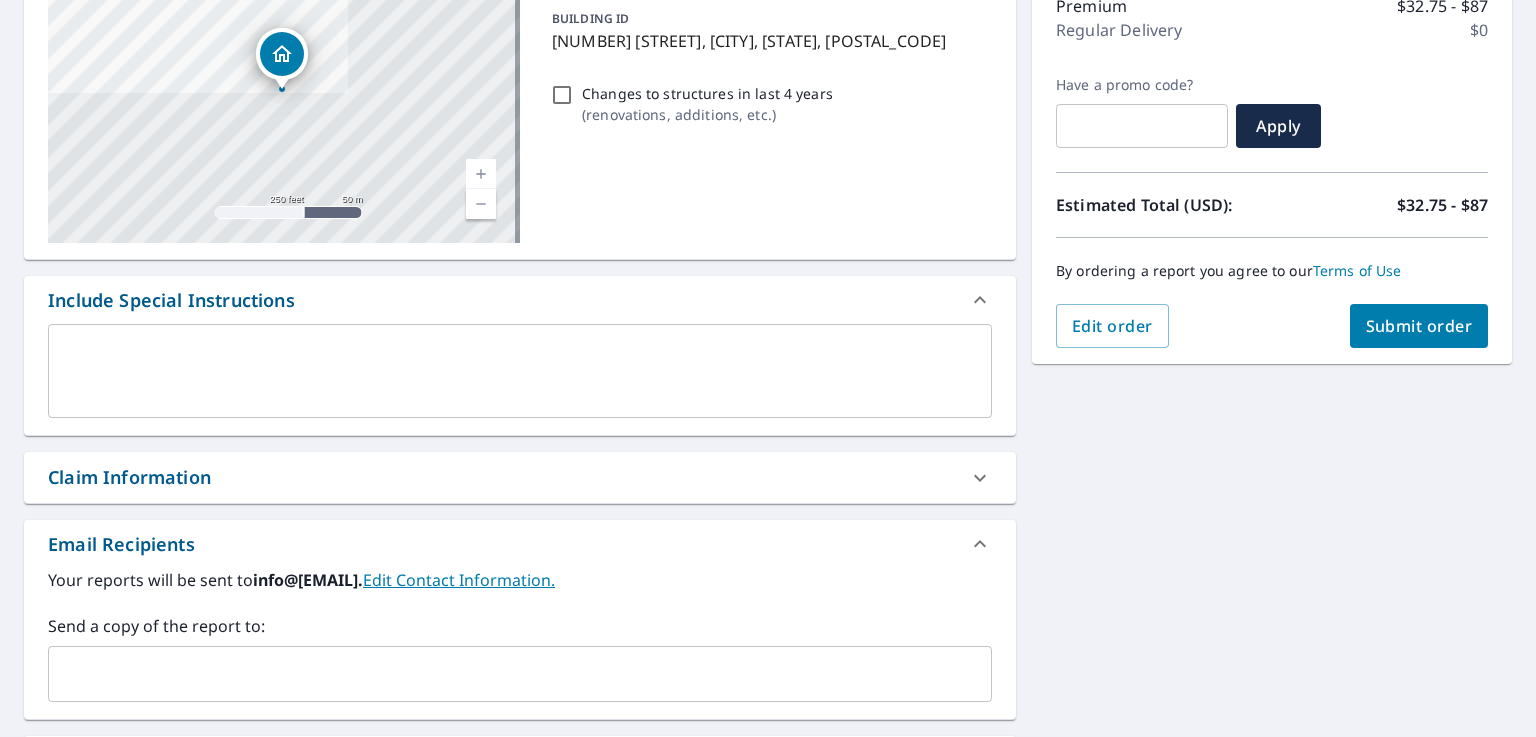 scroll, scrollTop: 300, scrollLeft: 0, axis: vertical 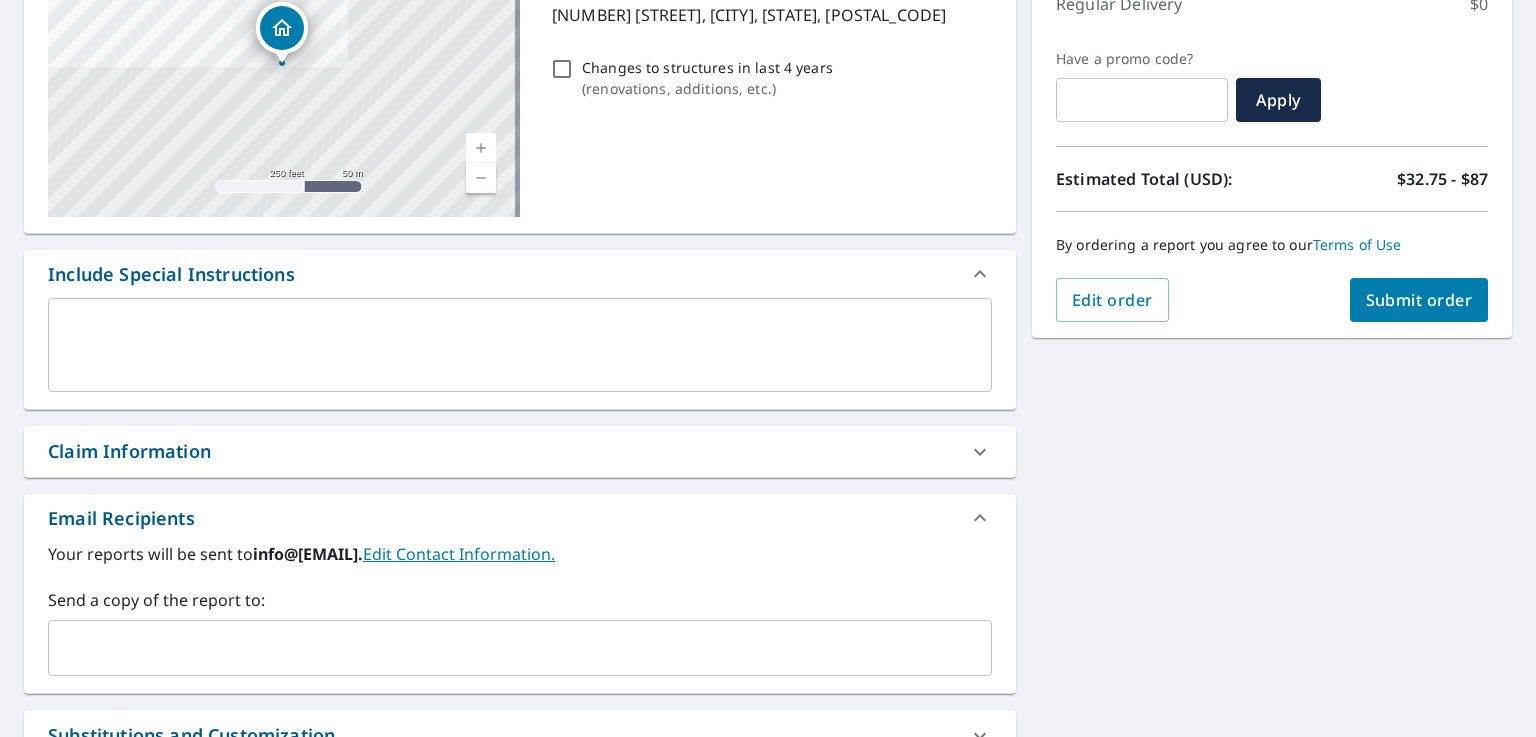 click on "Claim Information" at bounding box center (502, 451) 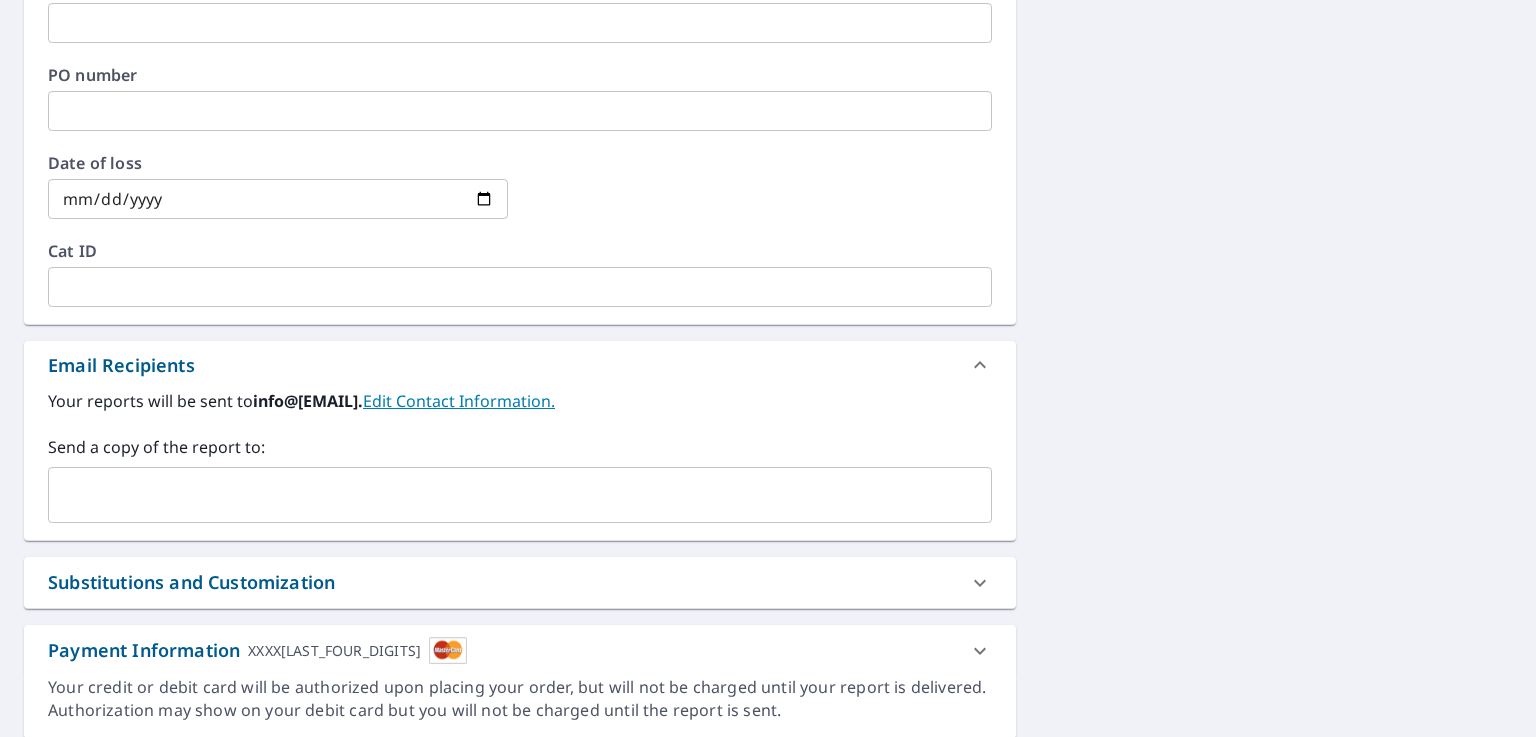scroll, scrollTop: 900, scrollLeft: 0, axis: vertical 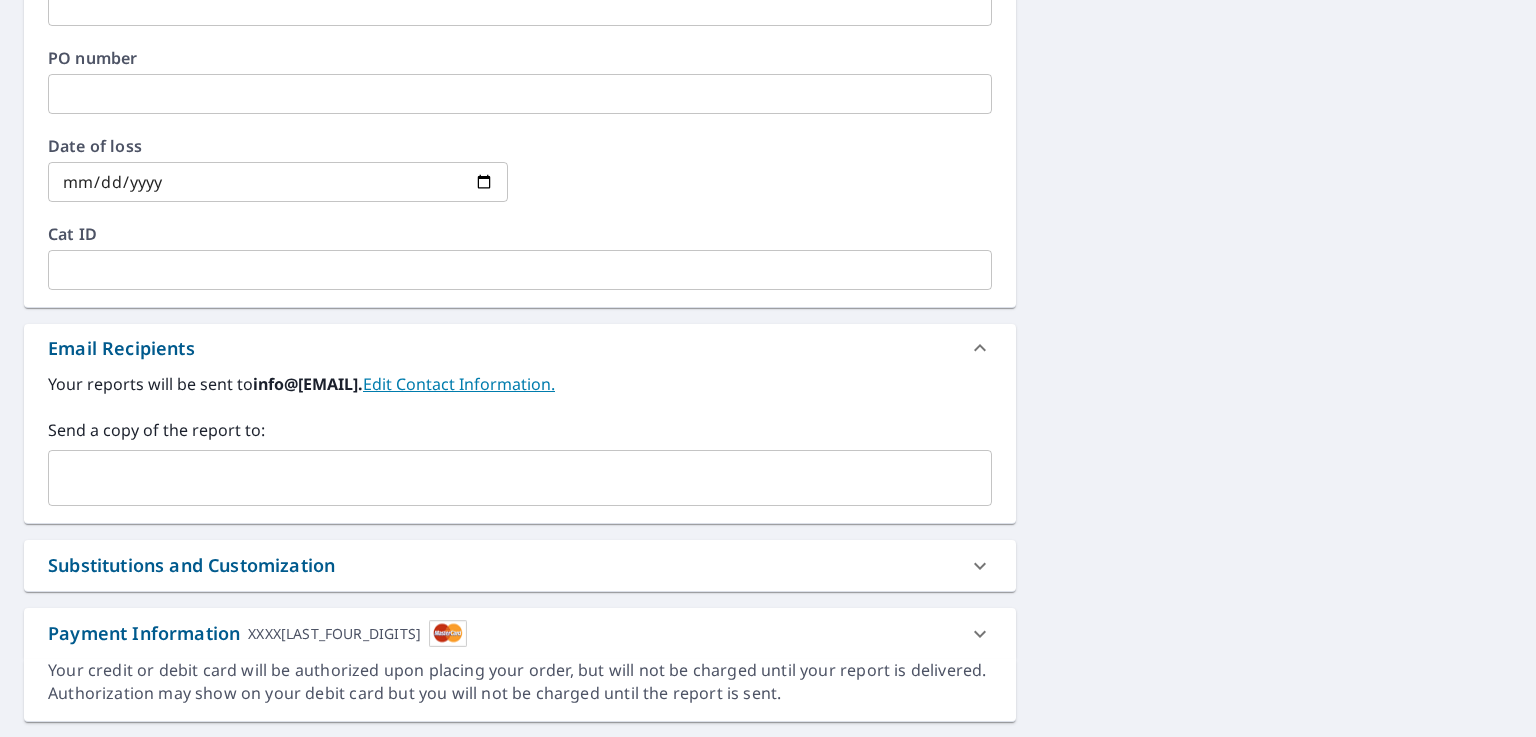 click at bounding box center (505, 478) 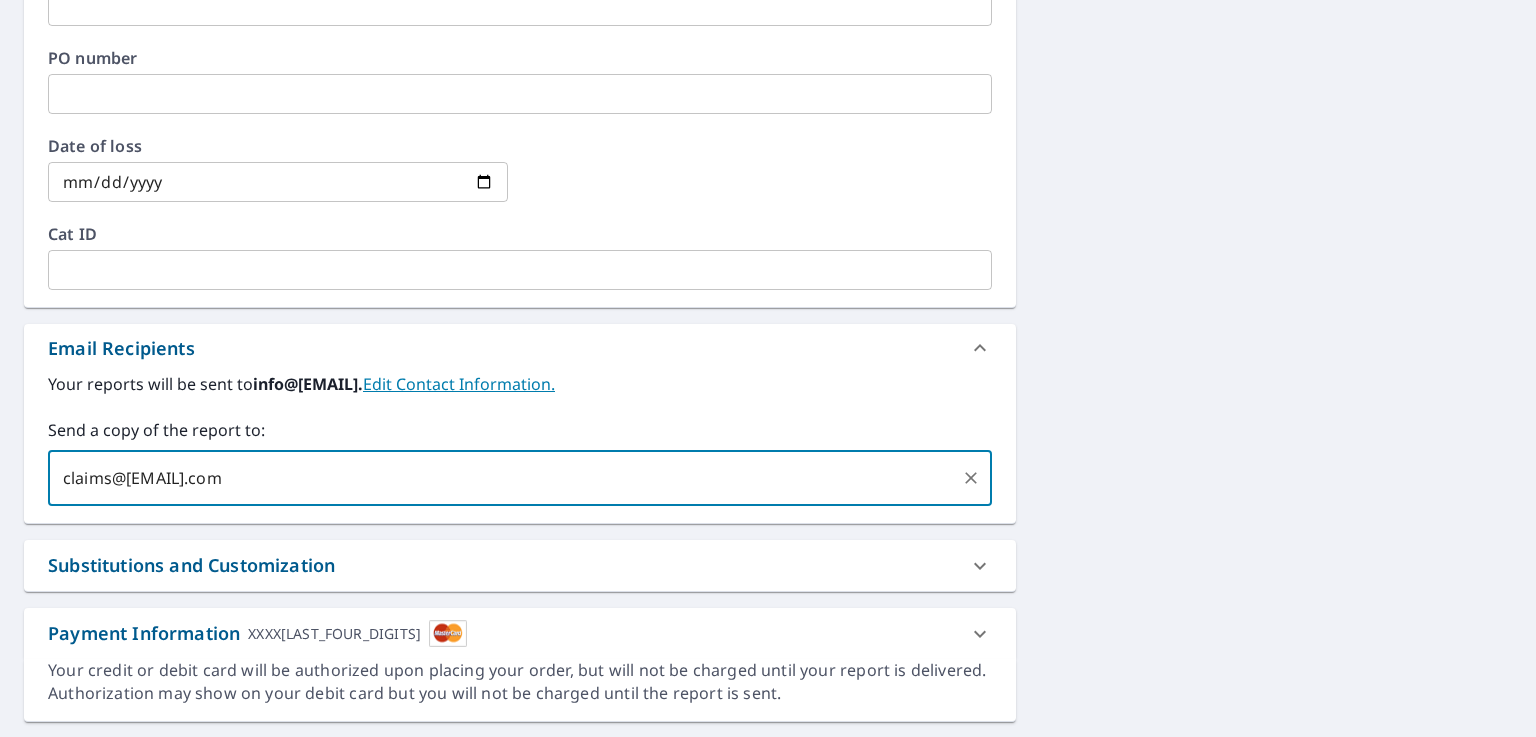 type on "claims@[EMAIL].com" 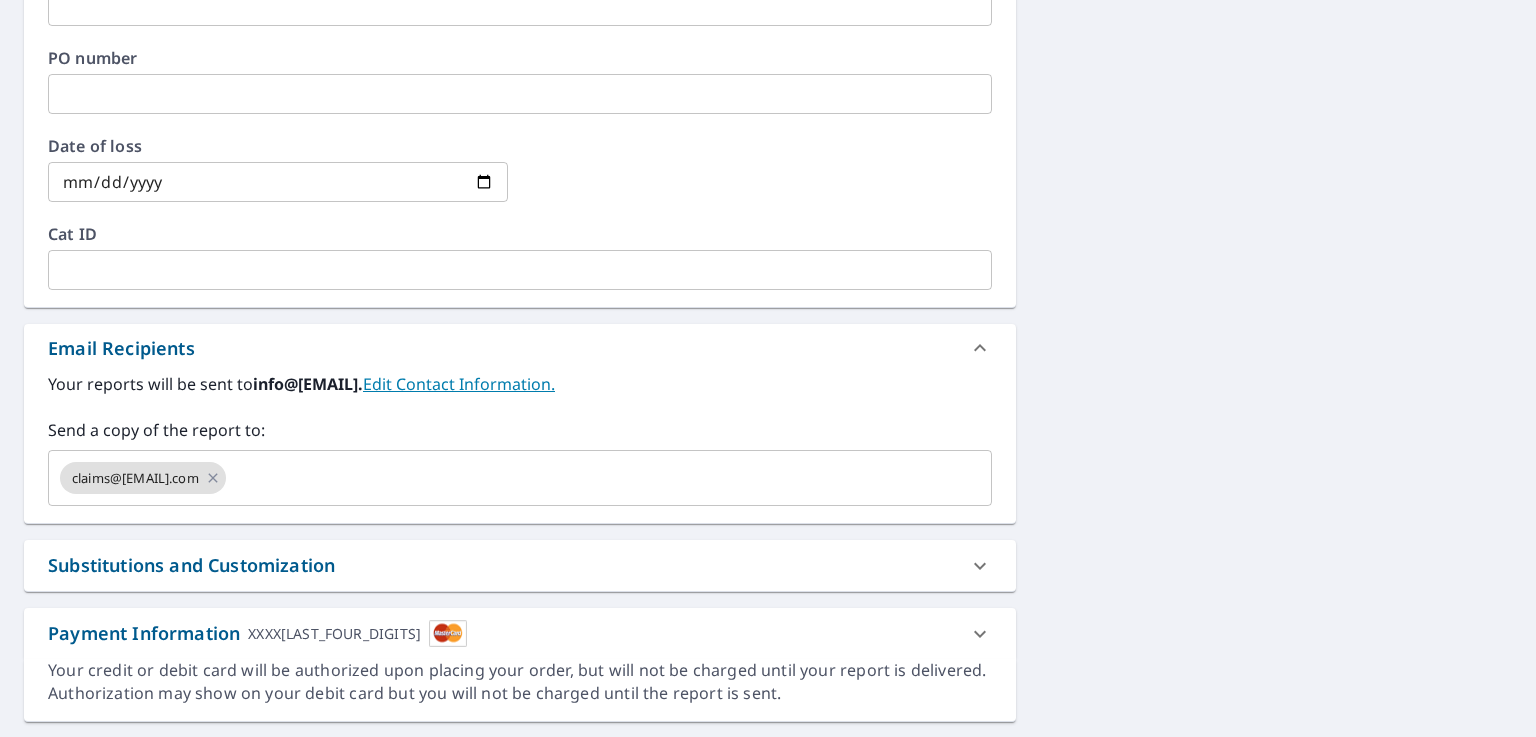 click on "[NUMBER] [STREET]
[CITY], [STATE] [POSTAL_CODE] Aerial Road A standard road map Aerial A detailed look from above Labels Labels 250 feet 50 m © 2025 TomTom, © Vexcel Imaging, © 2025 Microsoft Corporation,  © OpenStreetMap Terms PROPERTY TYPE Residential BUILDING ID [NUMBER] [STREET], [CITY], [STATE], [POSTAL_CODE] Changes to structures in last 4 years ( renovations, additions, etc. ) Include Special Instructions x ​ Claim Information Claim number ​ Claim information ​ PO number ​ Date of loss ​ Cat ID ​ Email Recipients Your reports will be sent to  info@[EMAIL].  Edit Contact Information. Send a copy of the report to: claims@[EMAIL].com ​ Substitutions and Customization Roof measurement report substitutions If a Premium Report is unavailable send me an Extended Coverage 3D Report: Yes No Ask If an Extended Coverage 3D Report is unavailable send me an Extended Coverage 2D Report: Yes No Ask If a Residential/Multi-Family Report is unavailable send me a Commercial Report: Yes No Ask DXF" at bounding box center [768, 11] 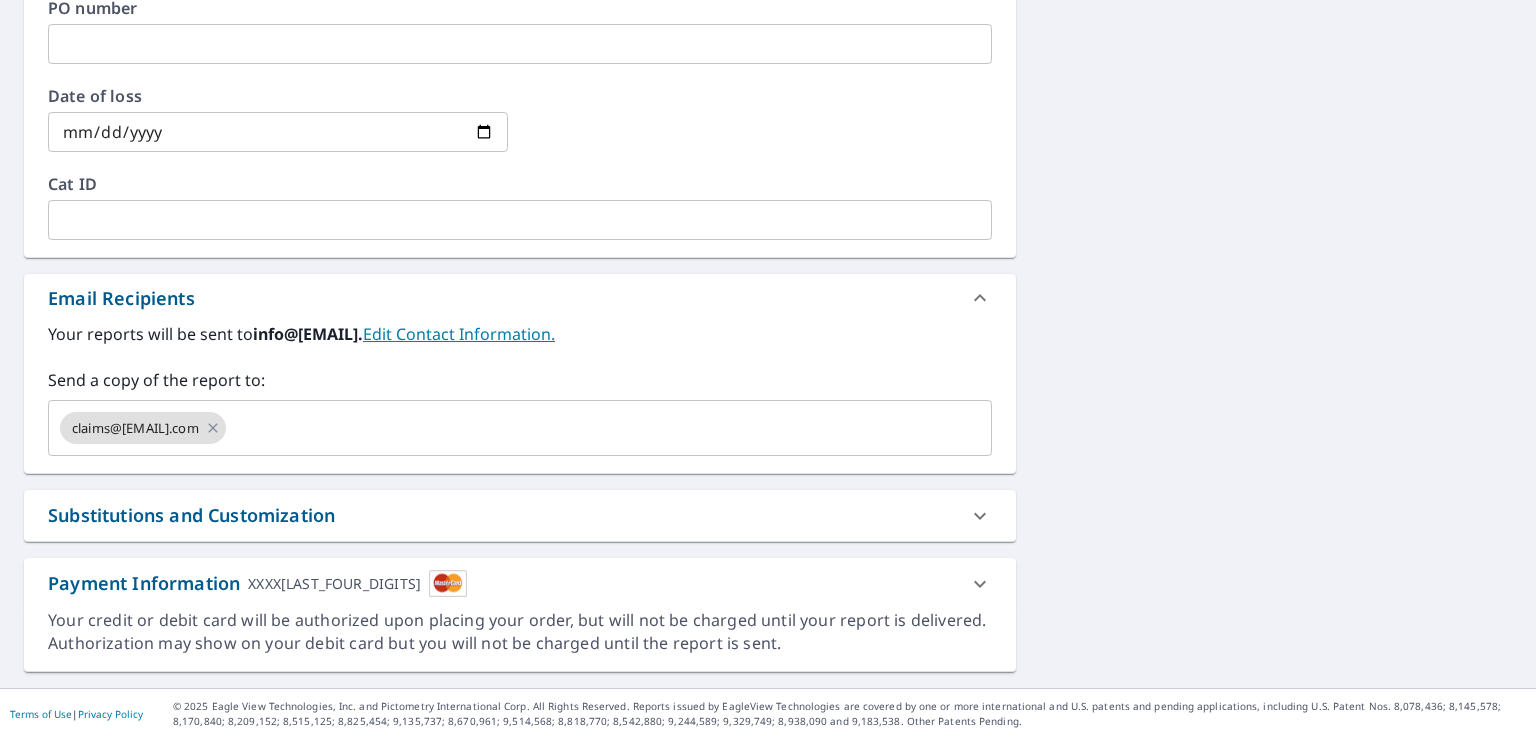 click on "Substitutions and Customization" at bounding box center [502, 515] 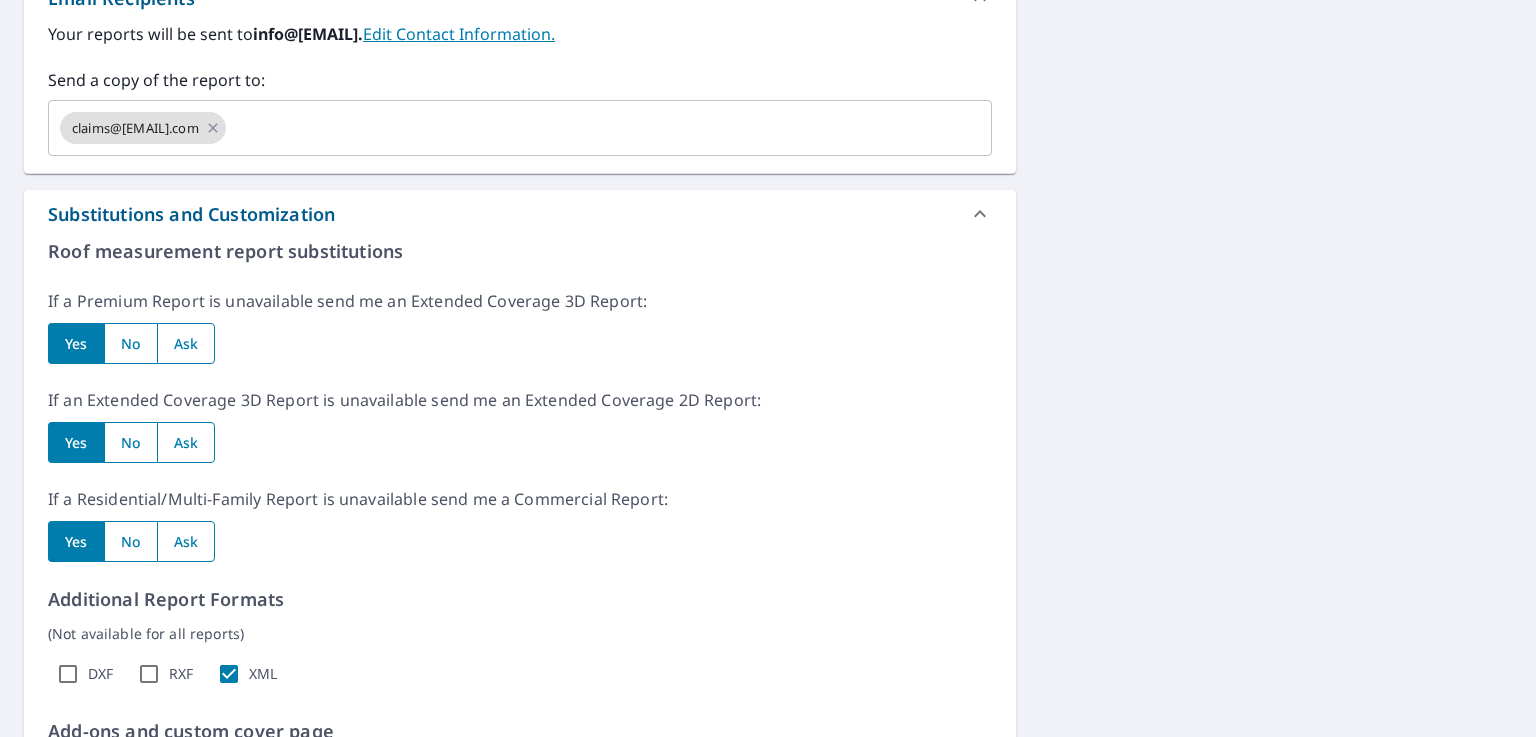 click on "[NUMBER] [STREET]
[CITY], [STATE] [POSTAL_CODE] Aerial Road A standard road map Aerial A detailed look from above Labels Labels 250 feet 50 m © 2025 TomTom, © Vexcel Imaging, © 2025 Microsoft Corporation,  © OpenStreetMap Terms PROPERTY TYPE Residential BUILDING ID [NUMBER] [STREET], [CITY], [STATE], [POSTAL_CODE] Changes to structures in last 4 years ( renovations, additions, etc. ) Include Special Instructions x ​ Claim Information Claim number ​ Claim information ​ PO number ​ Date of loss ​ Cat ID ​ Email Recipients Your reports will be sent to  info@[EMAIL].  Edit Contact Information. Send a copy of the report to: claims@[EMAIL].com ​ Substitutions and Customization Roof measurement report substitutions If a Premium Report is unavailable send me an Extended Coverage 3D Report: Yes No Ask If an Extended Coverage 3D Report is unavailable send me an Extended Coverage 2D Report: Yes No Ask If a Residential/Multi-Family Report is unavailable send me a Commercial Report: Yes No Ask DXF" at bounding box center [768, -33] 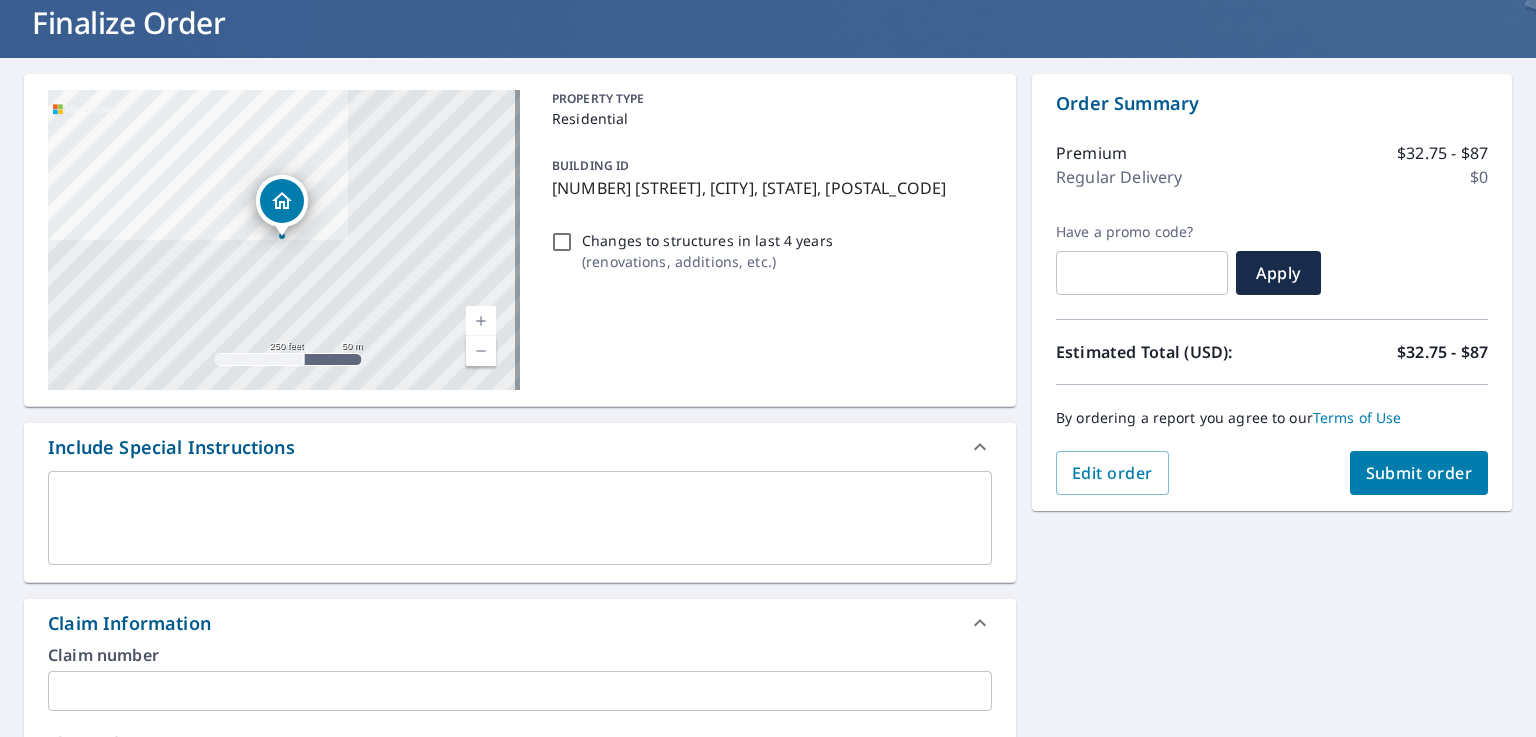 scroll, scrollTop: 50, scrollLeft: 0, axis: vertical 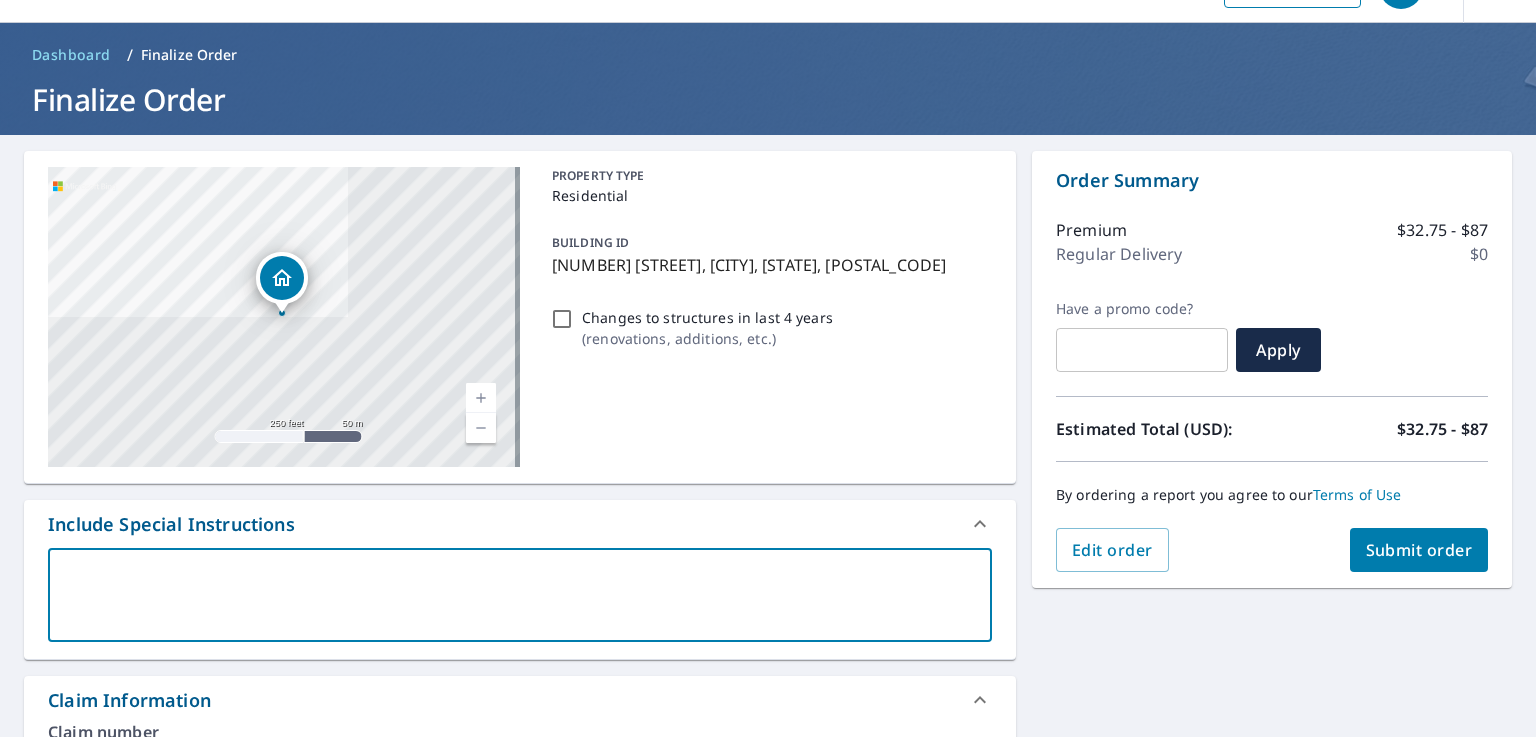 click at bounding box center [520, 595] 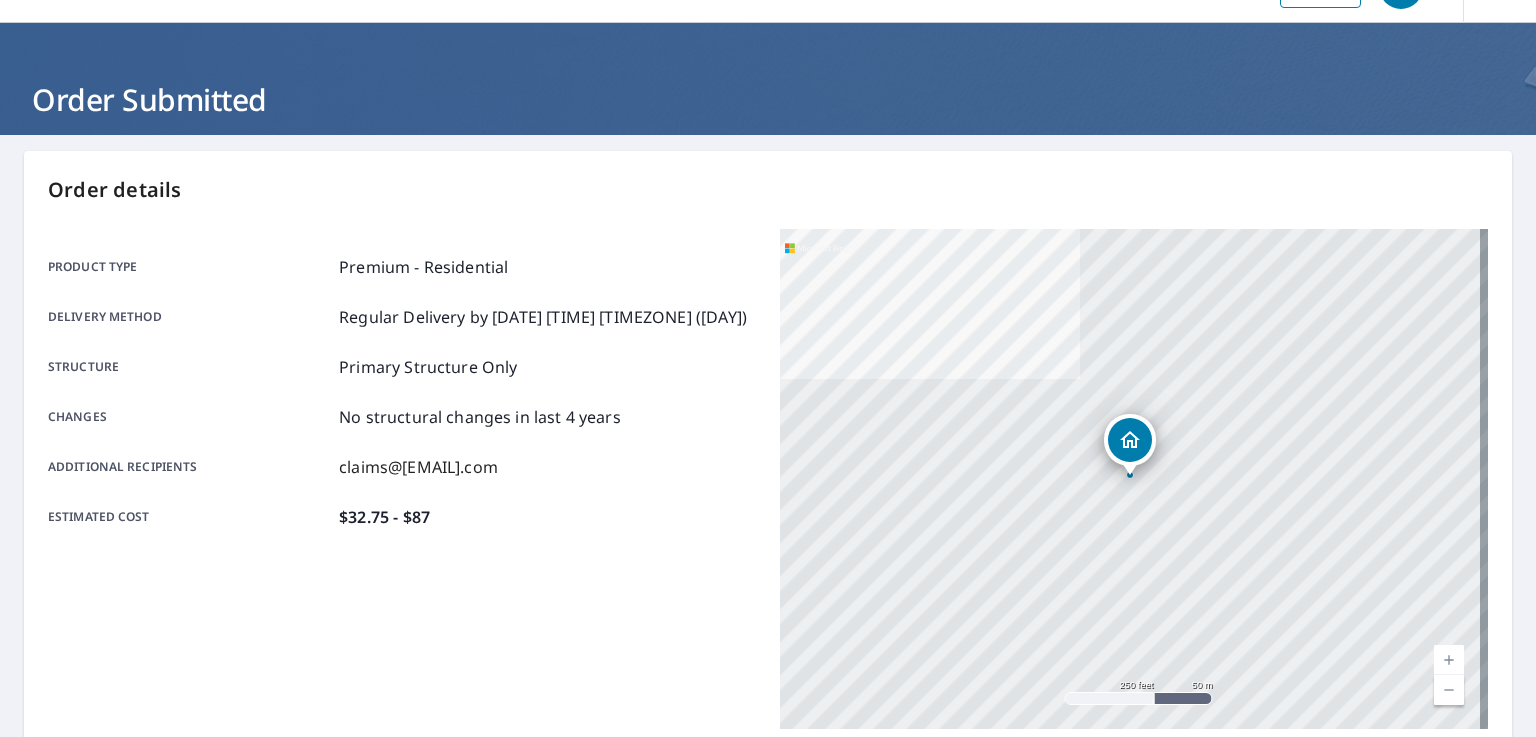 scroll, scrollTop: 438, scrollLeft: 0, axis: vertical 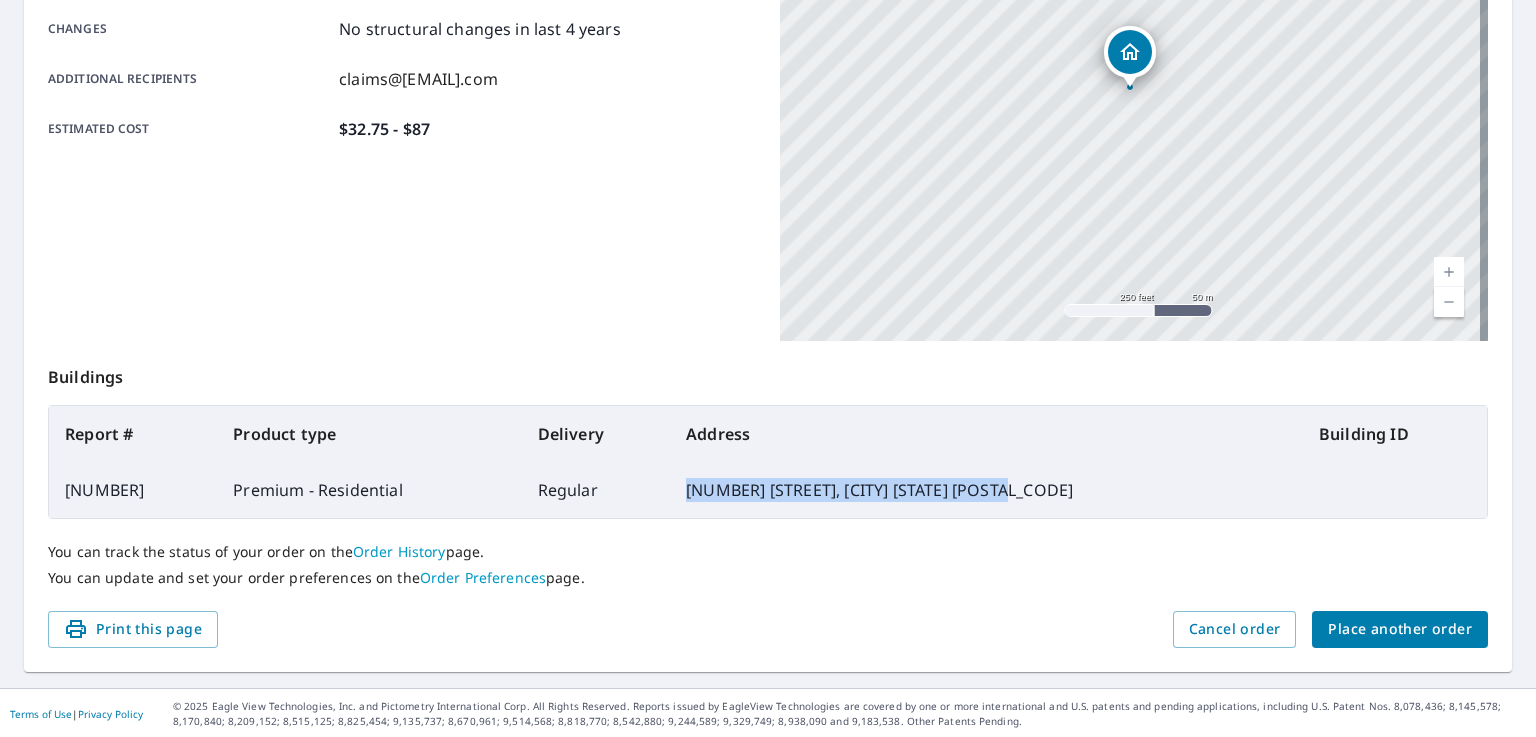 drag, startPoint x: 703, startPoint y: 487, endPoint x: 1084, endPoint y: 488, distance: 381.0013 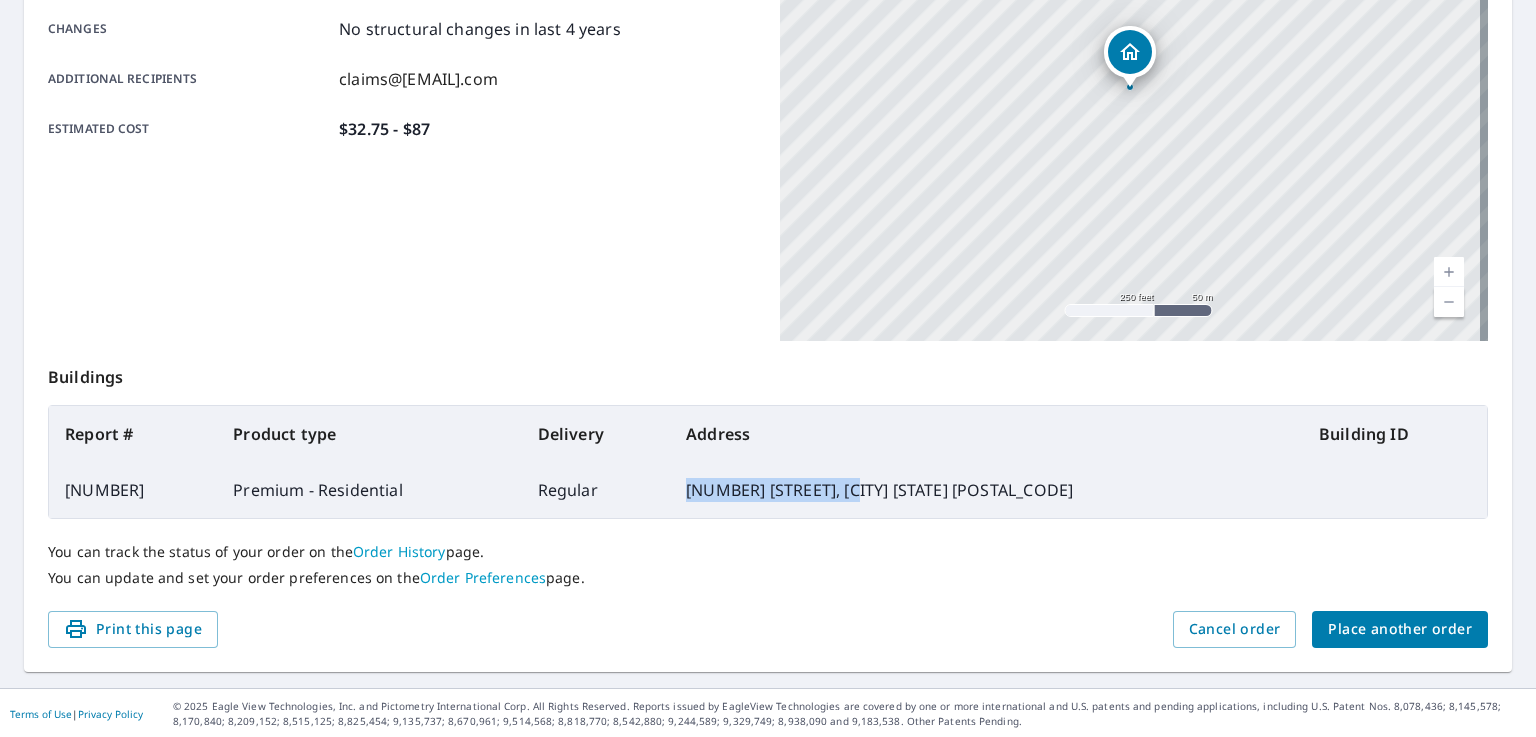 drag, startPoint x: 706, startPoint y: 491, endPoint x: 878, endPoint y: 499, distance: 172.18594 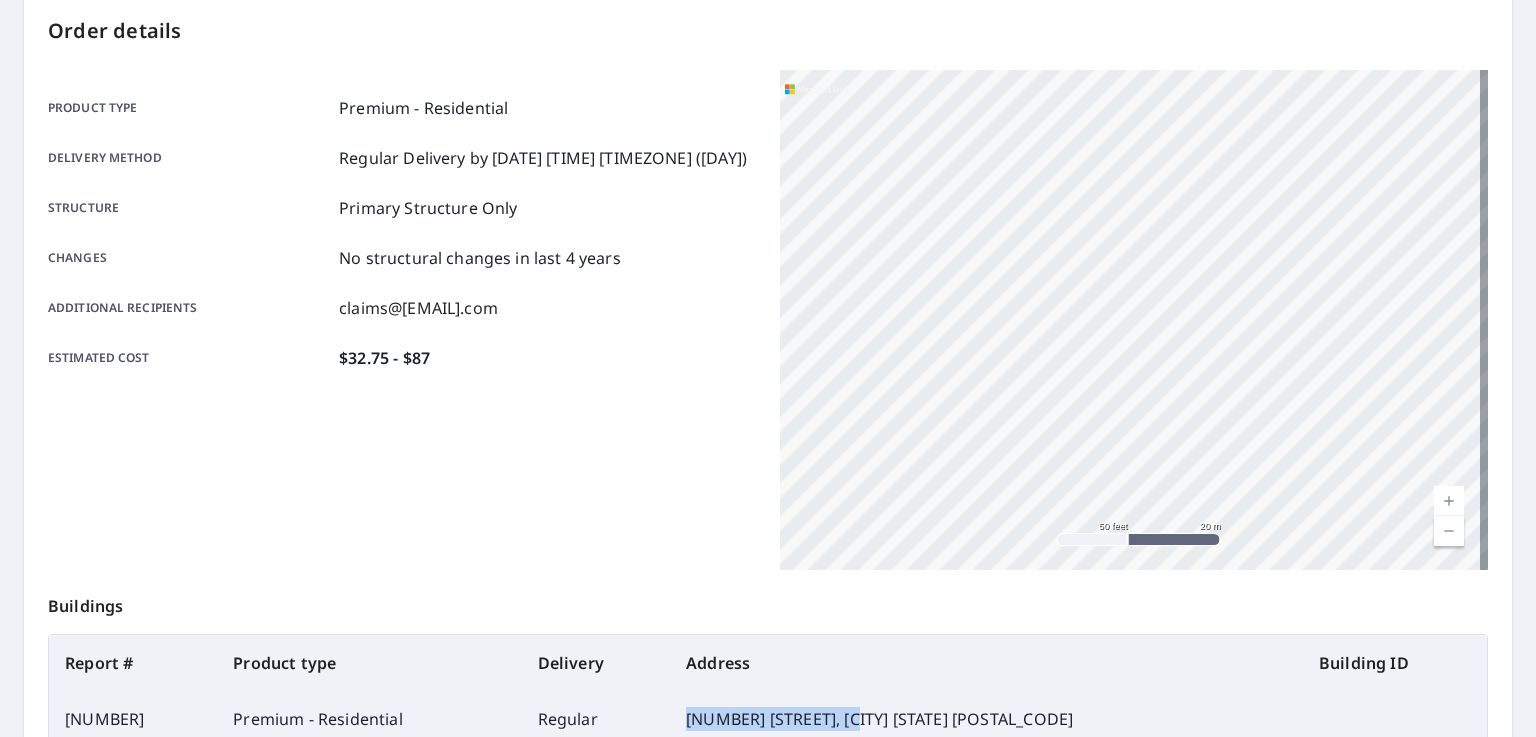 scroll, scrollTop: 0, scrollLeft: 0, axis: both 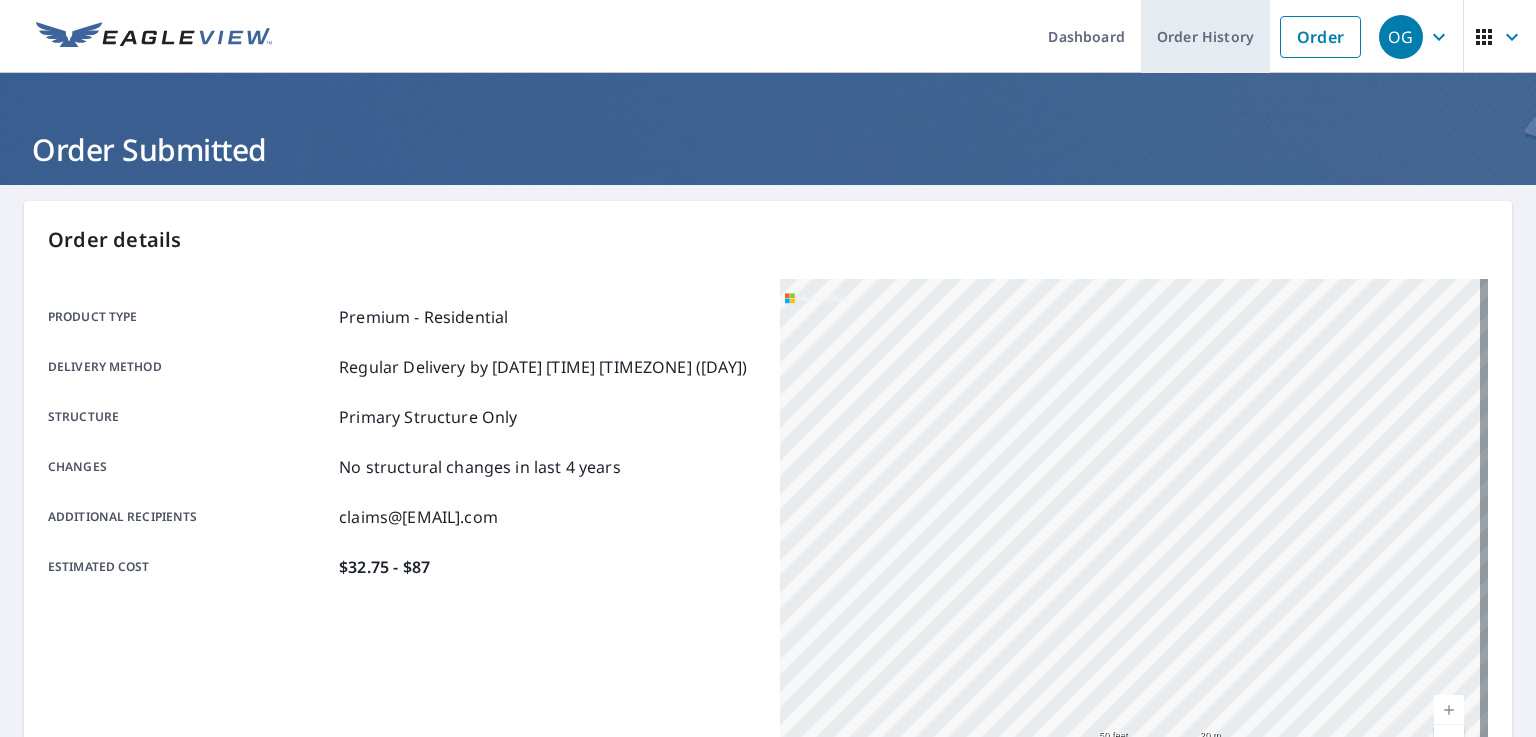 click on "Order History" at bounding box center [1205, 36] 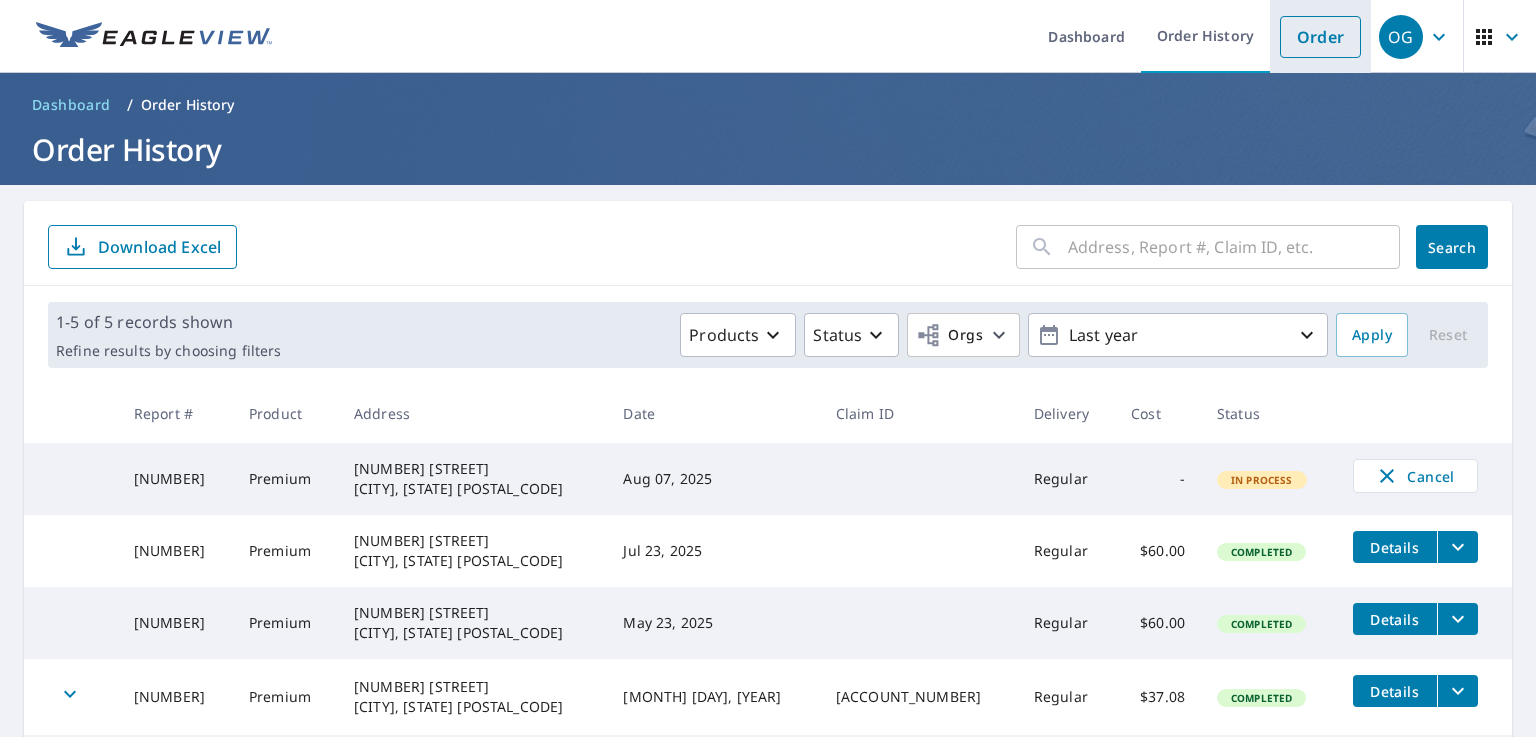 click on "Order" at bounding box center (1320, 37) 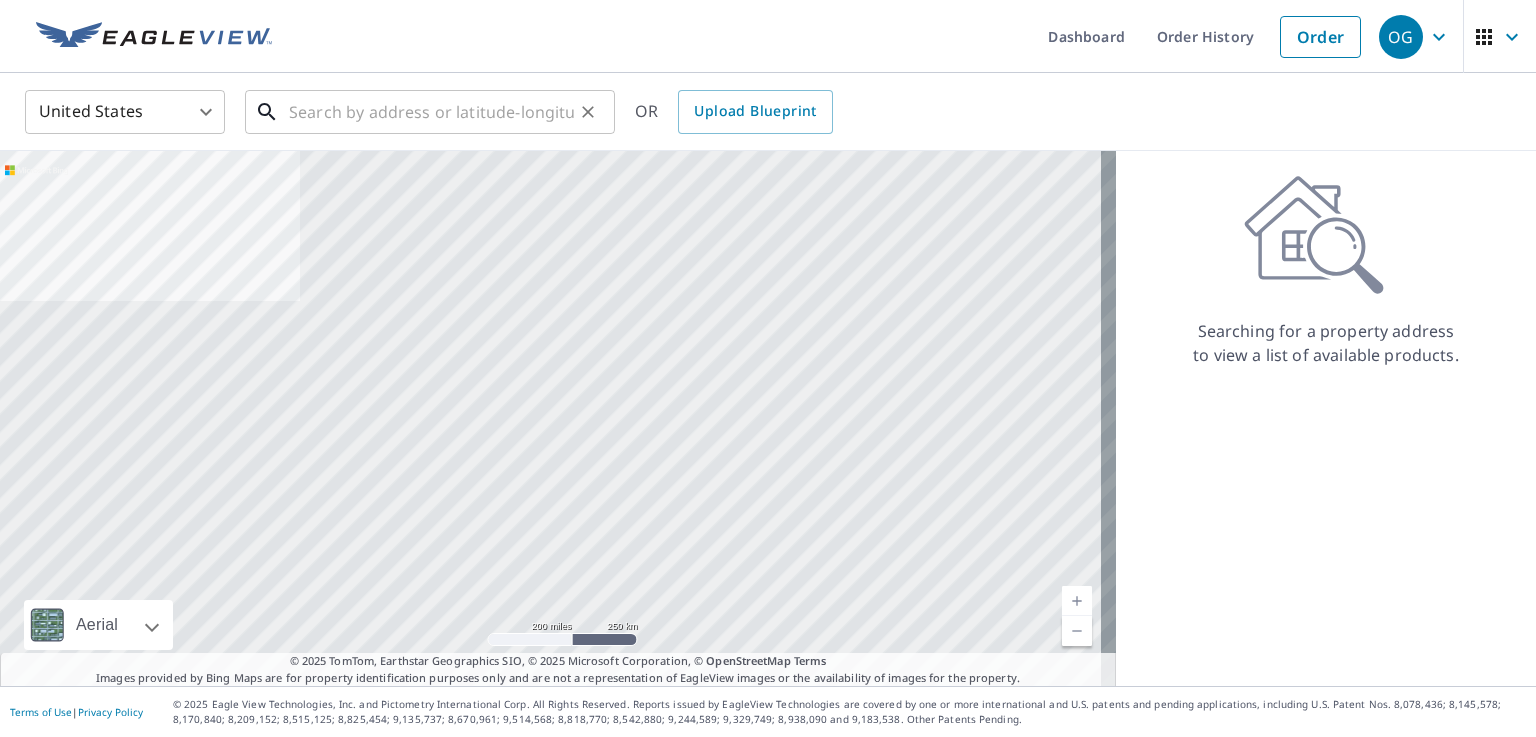 click at bounding box center (431, 112) 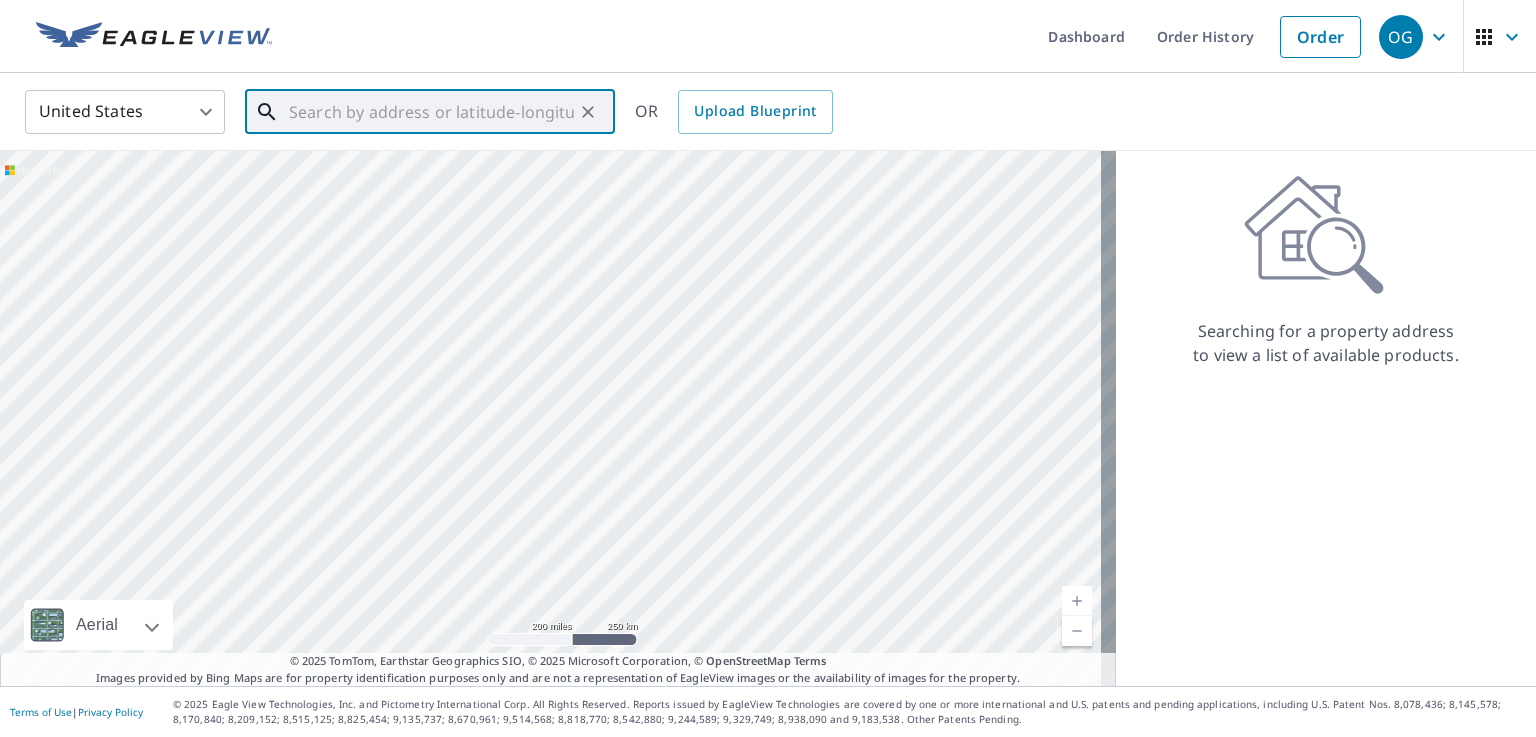 paste on "[NUMBER] [STREET] [CITY], [STATE] [POSTAL_CODE]" 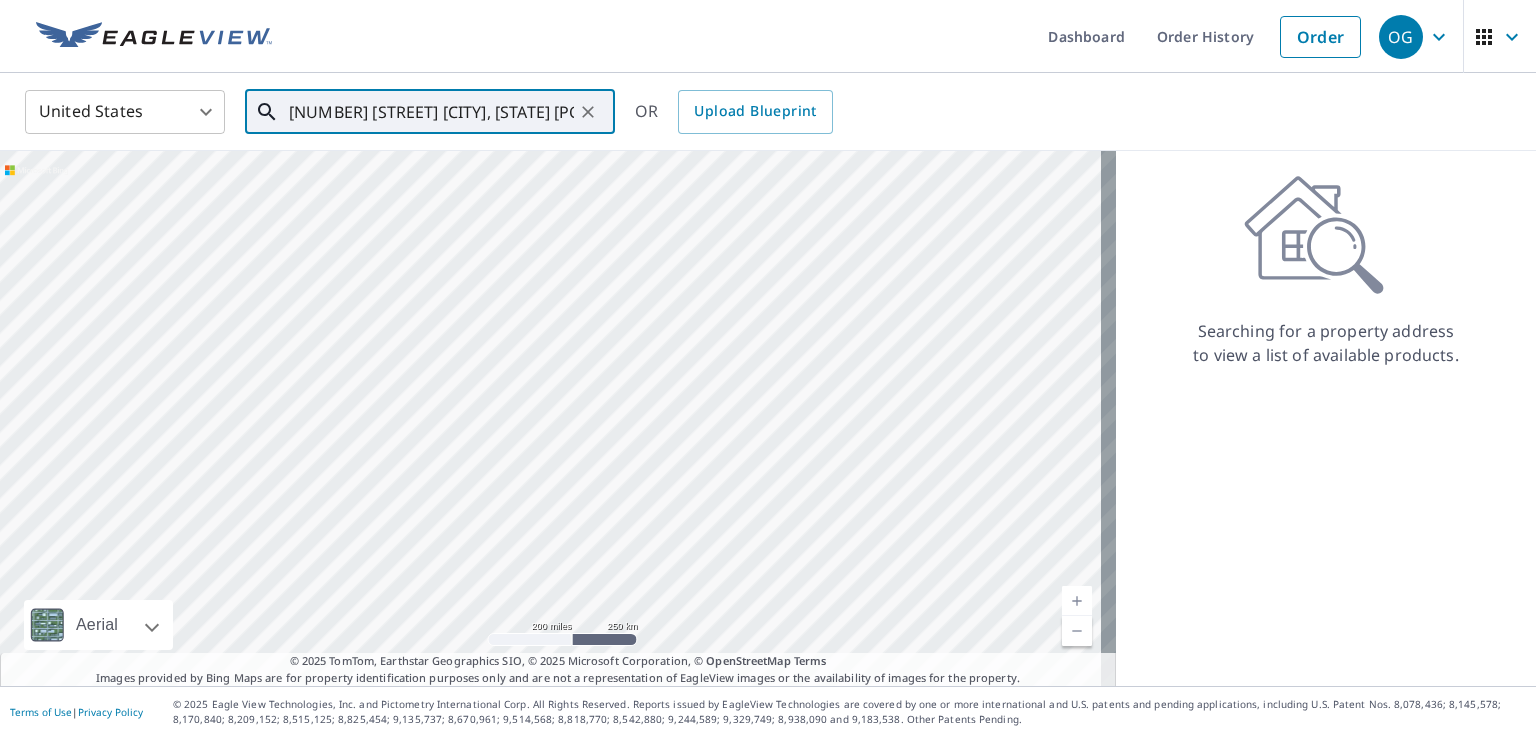 scroll, scrollTop: 0, scrollLeft: 50, axis: horizontal 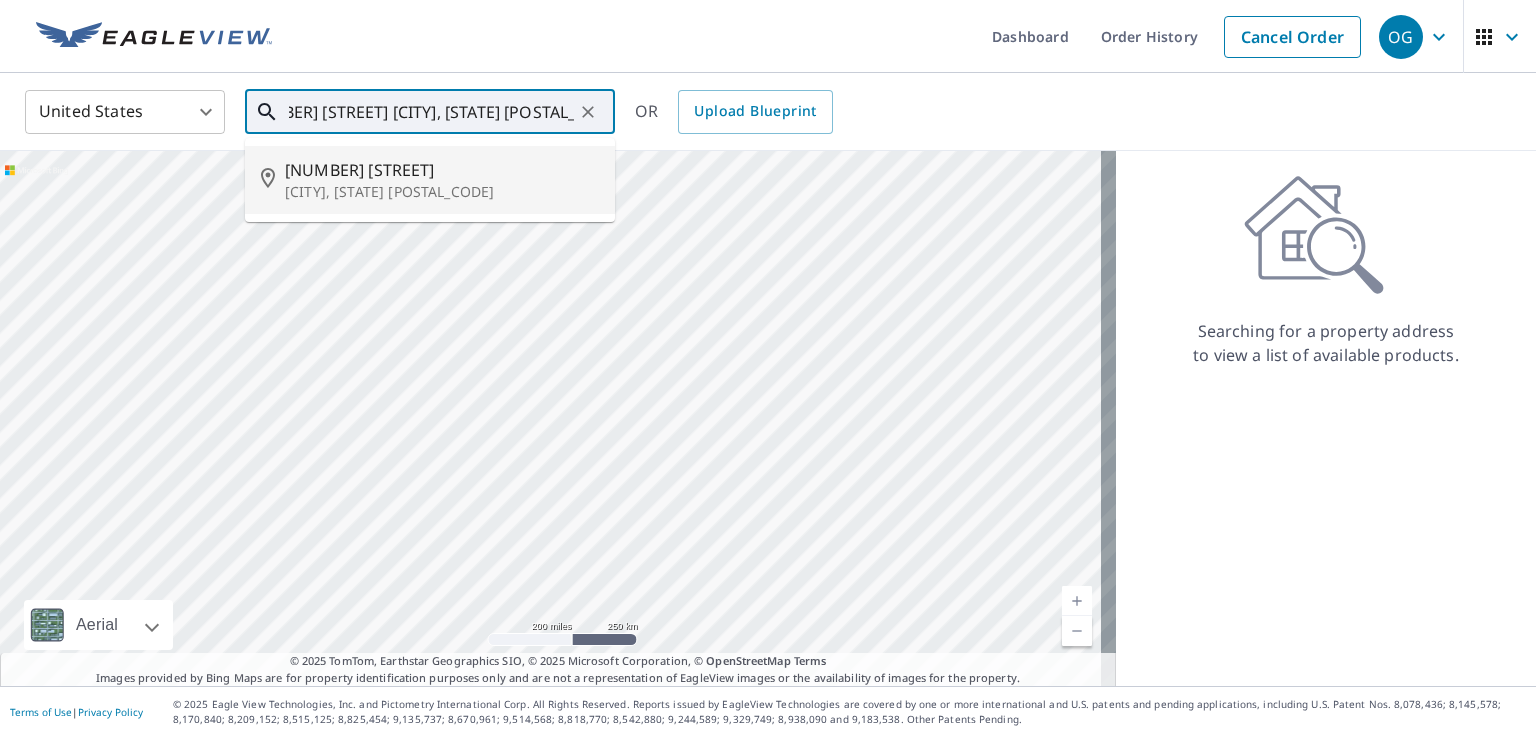 click on "[CITY], [STATE] [POSTAL_CODE]" at bounding box center [442, 192] 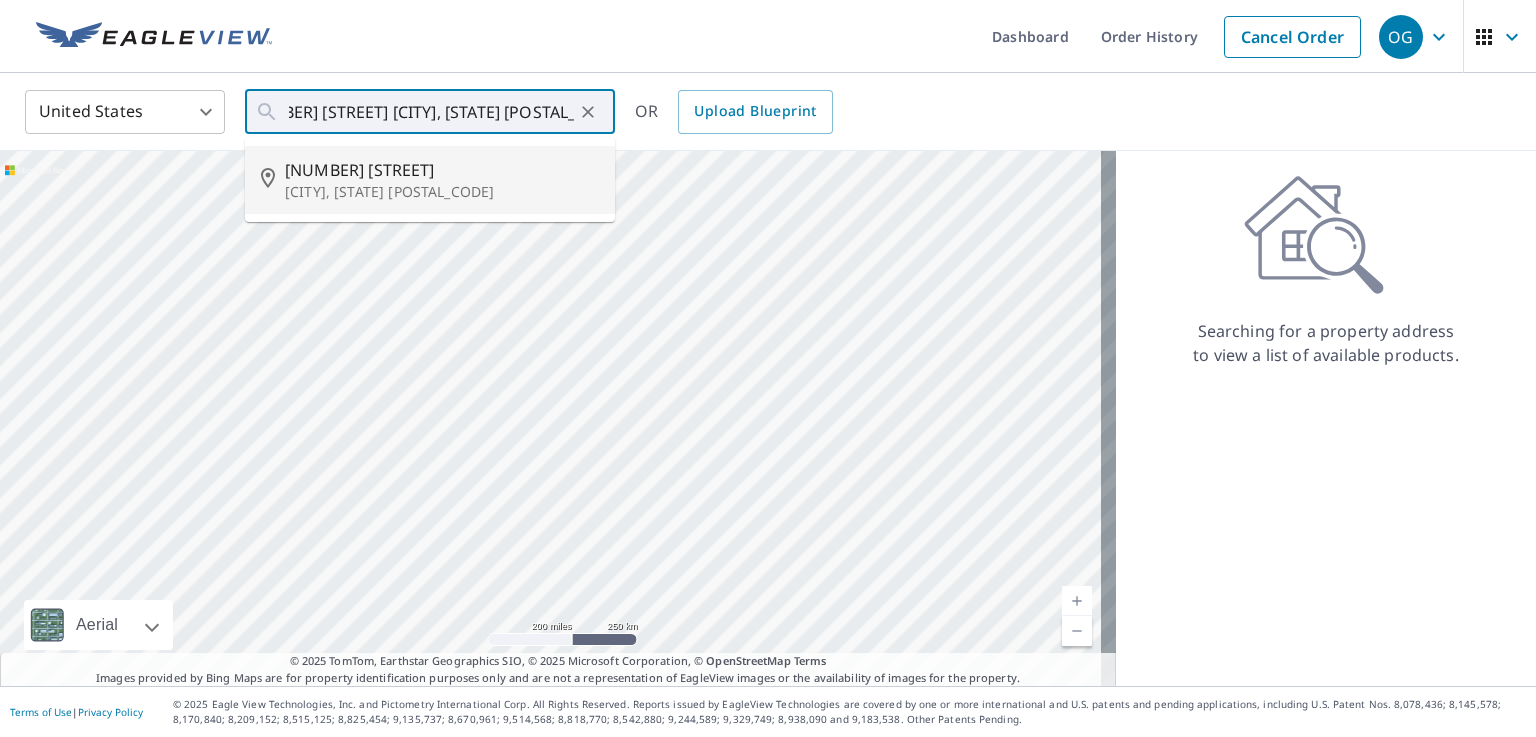 scroll, scrollTop: 0, scrollLeft: 0, axis: both 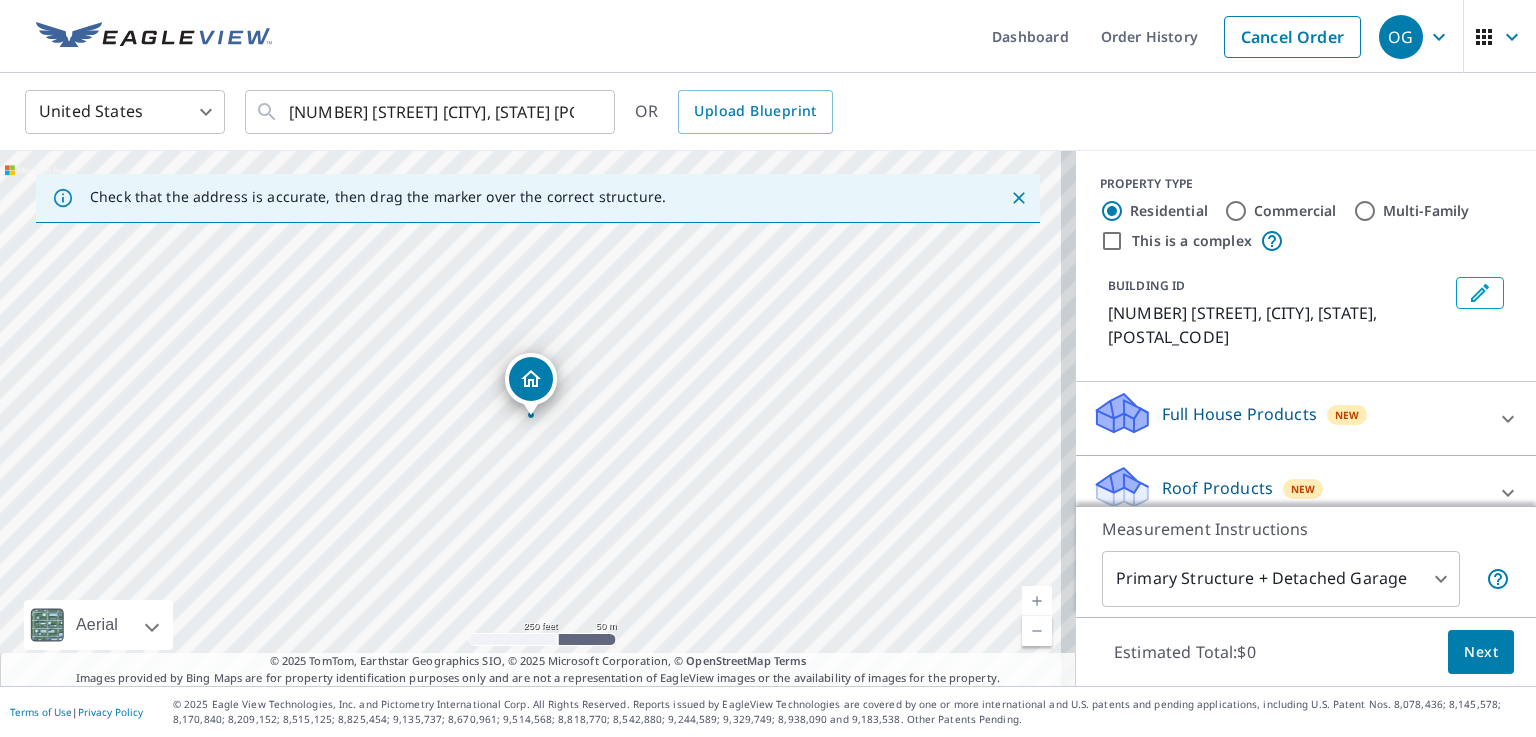 click at bounding box center [1037, 601] 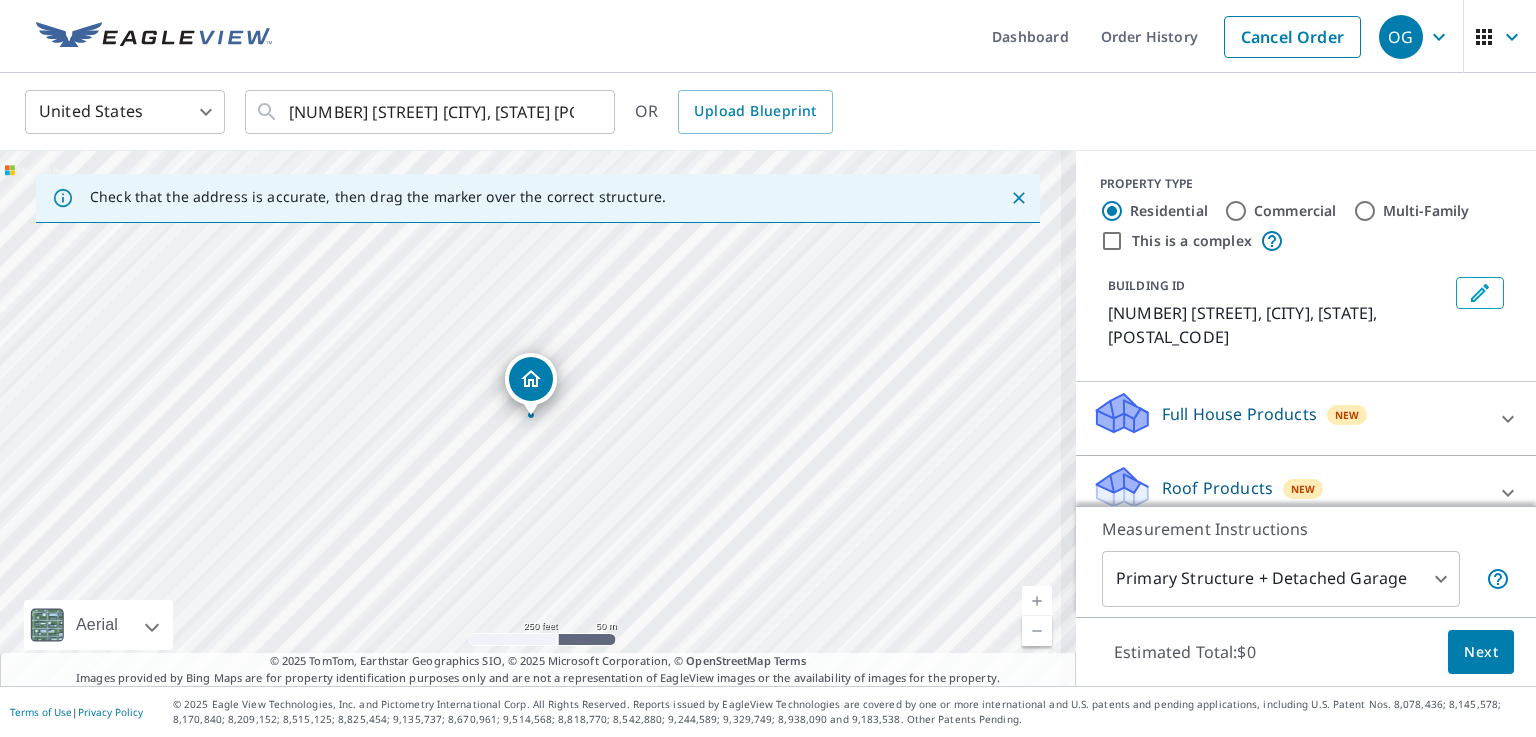 click at bounding box center (1037, 601) 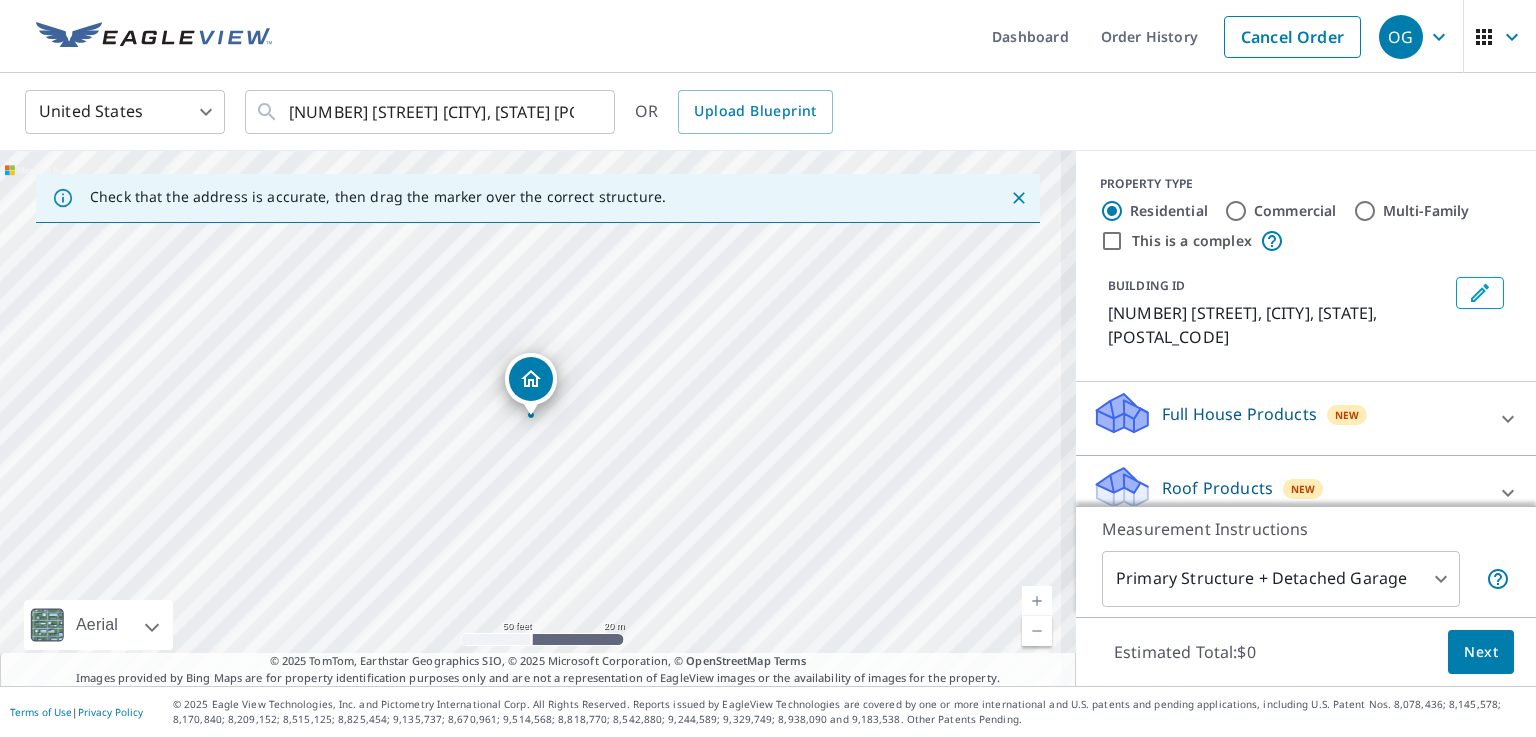 click at bounding box center (1037, 601) 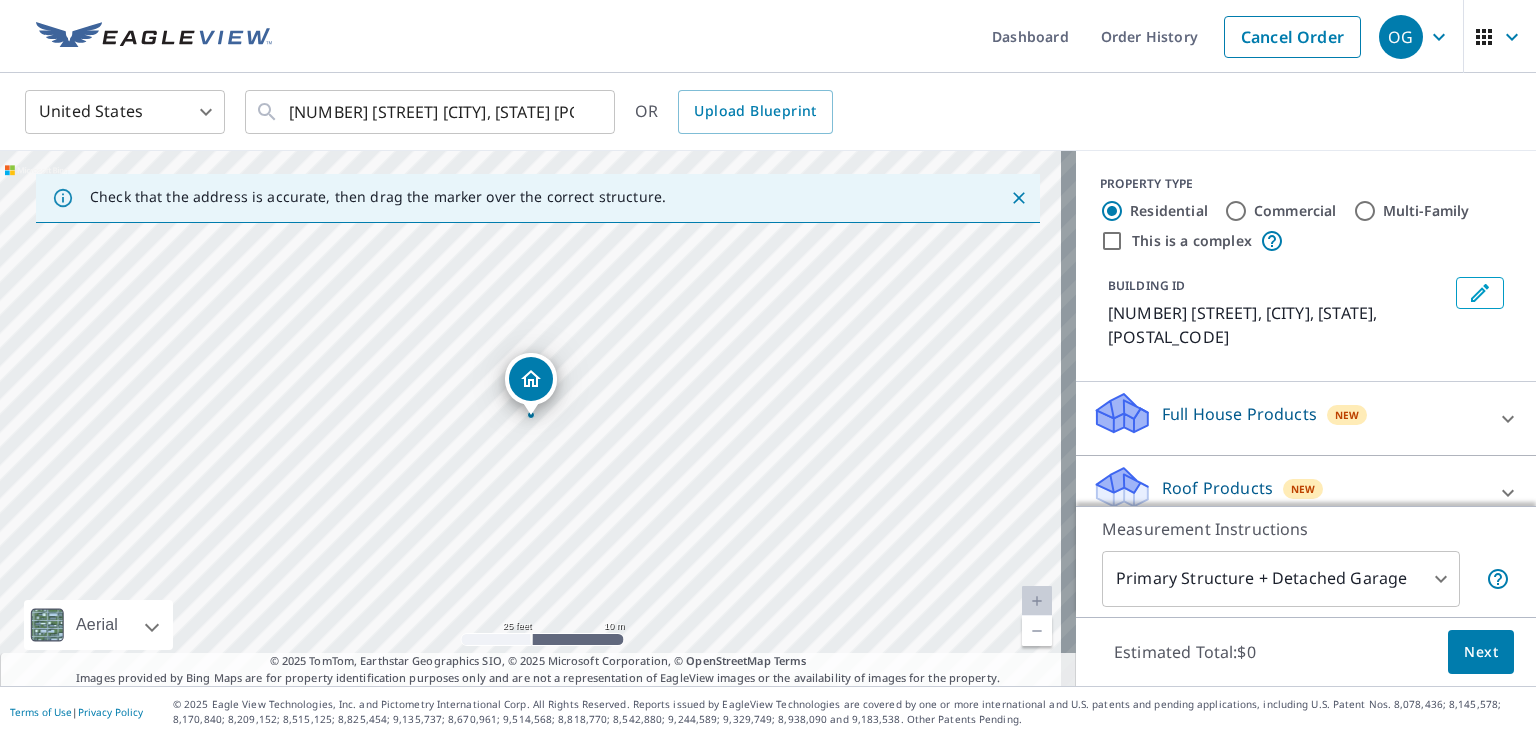 scroll, scrollTop: 100, scrollLeft: 0, axis: vertical 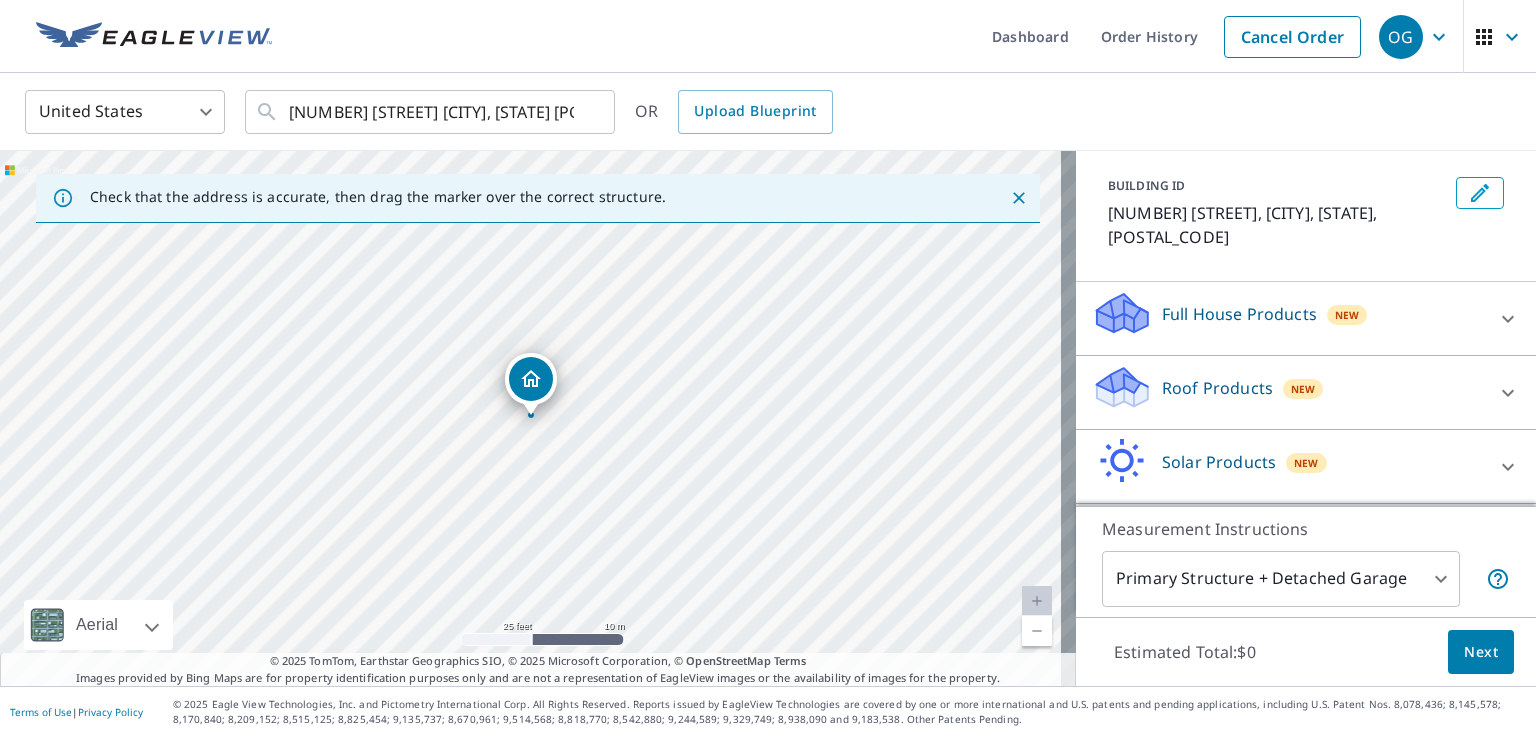 click on "New" at bounding box center (1347, 315) 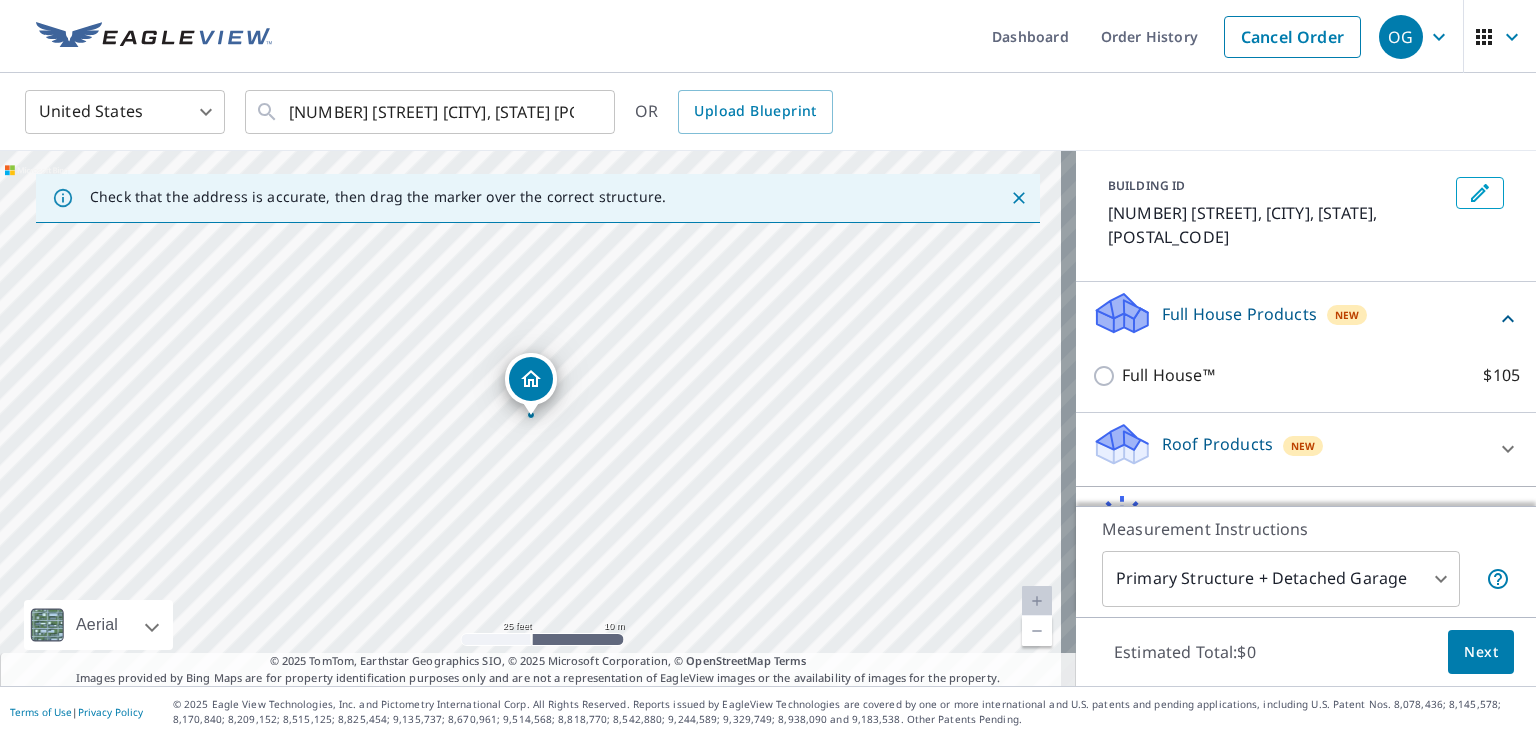 click on "New" at bounding box center (1347, 315) 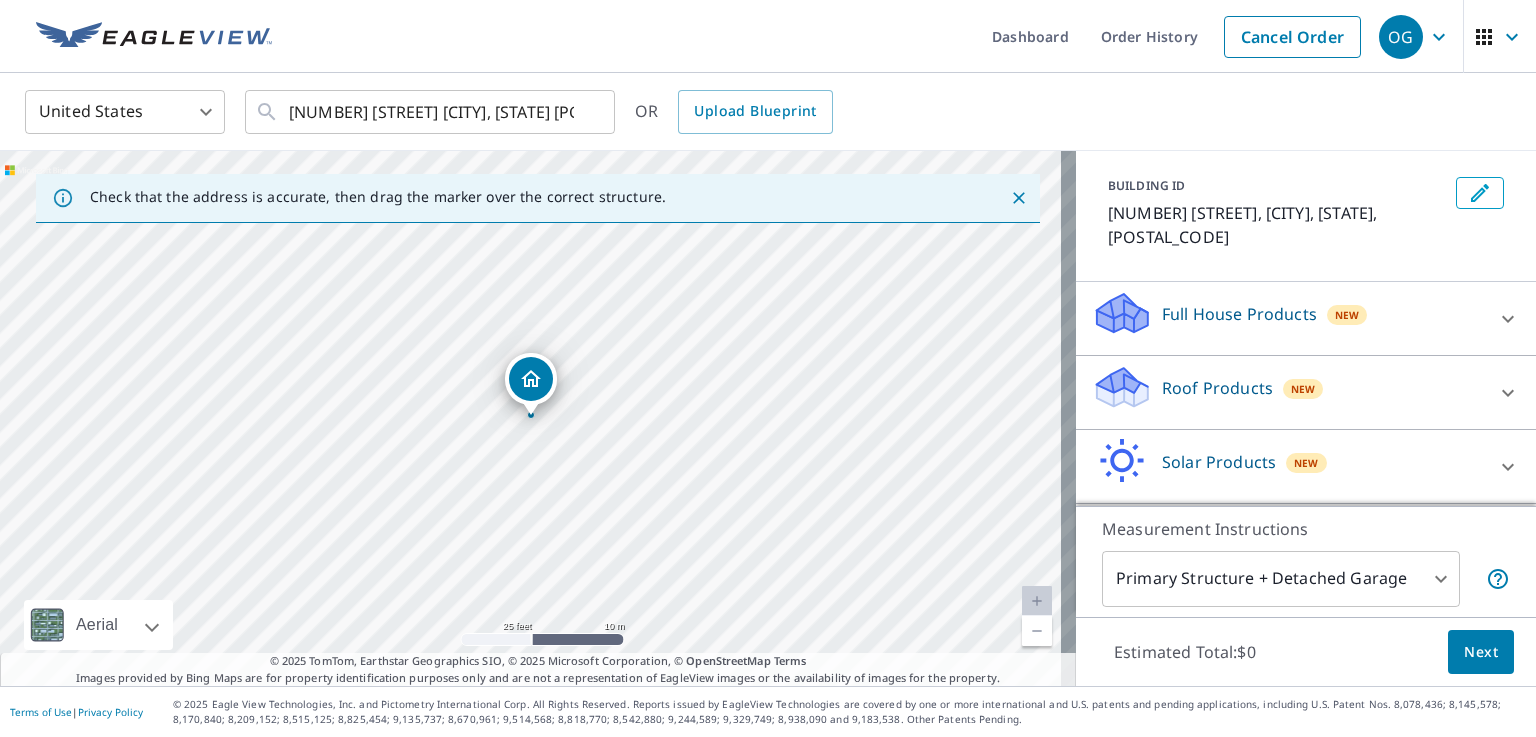 click on "New" at bounding box center [1303, 389] 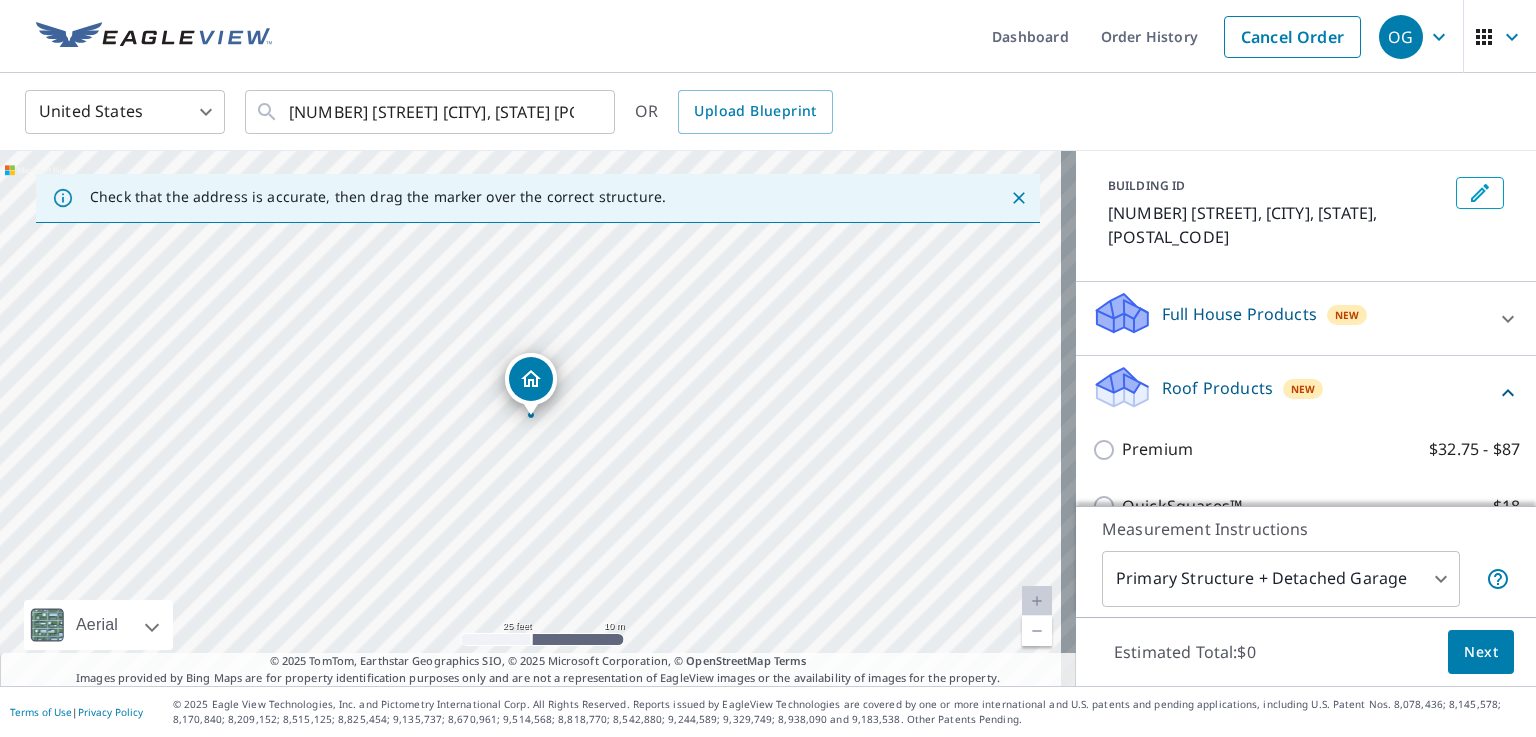 scroll, scrollTop: 200, scrollLeft: 0, axis: vertical 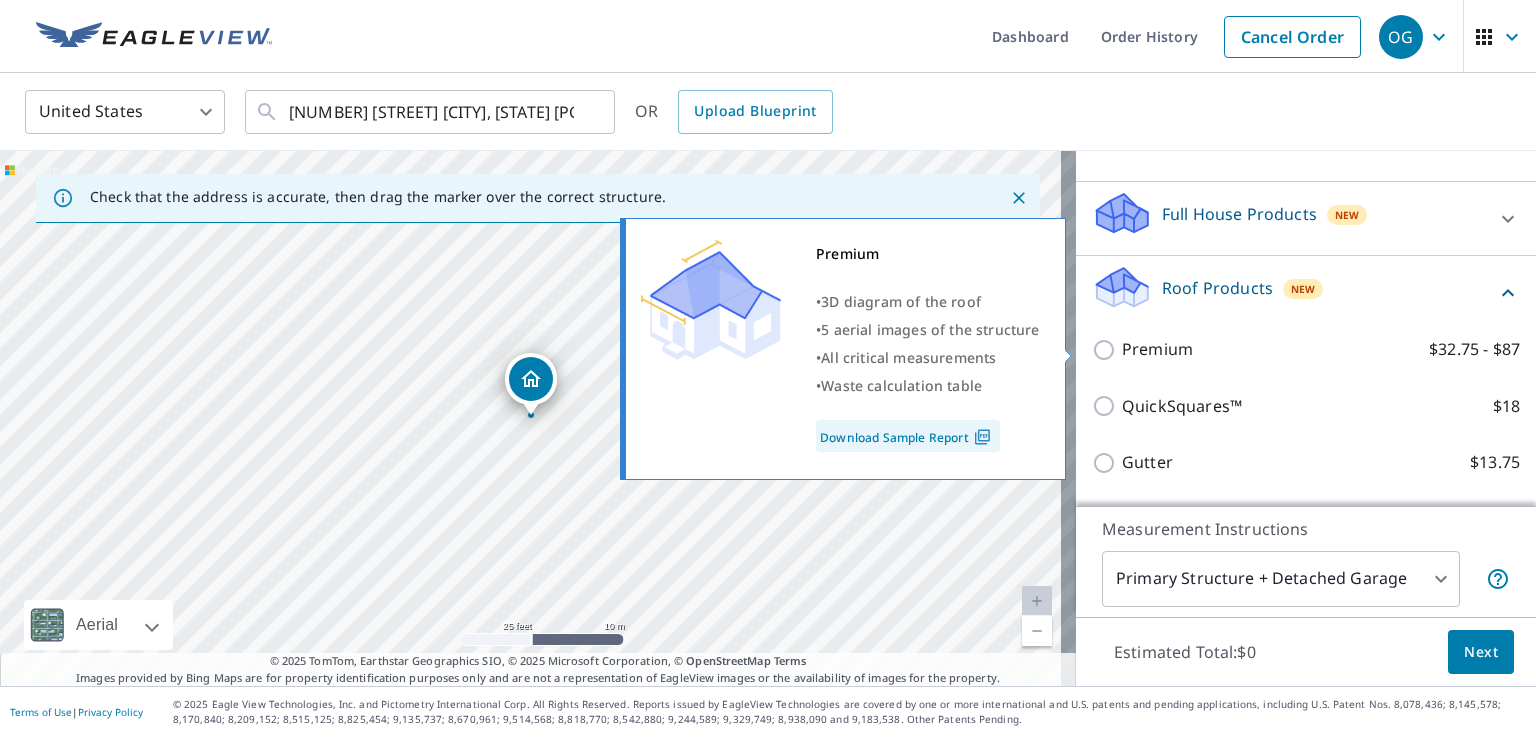 click on "Premium" at bounding box center (1157, 349) 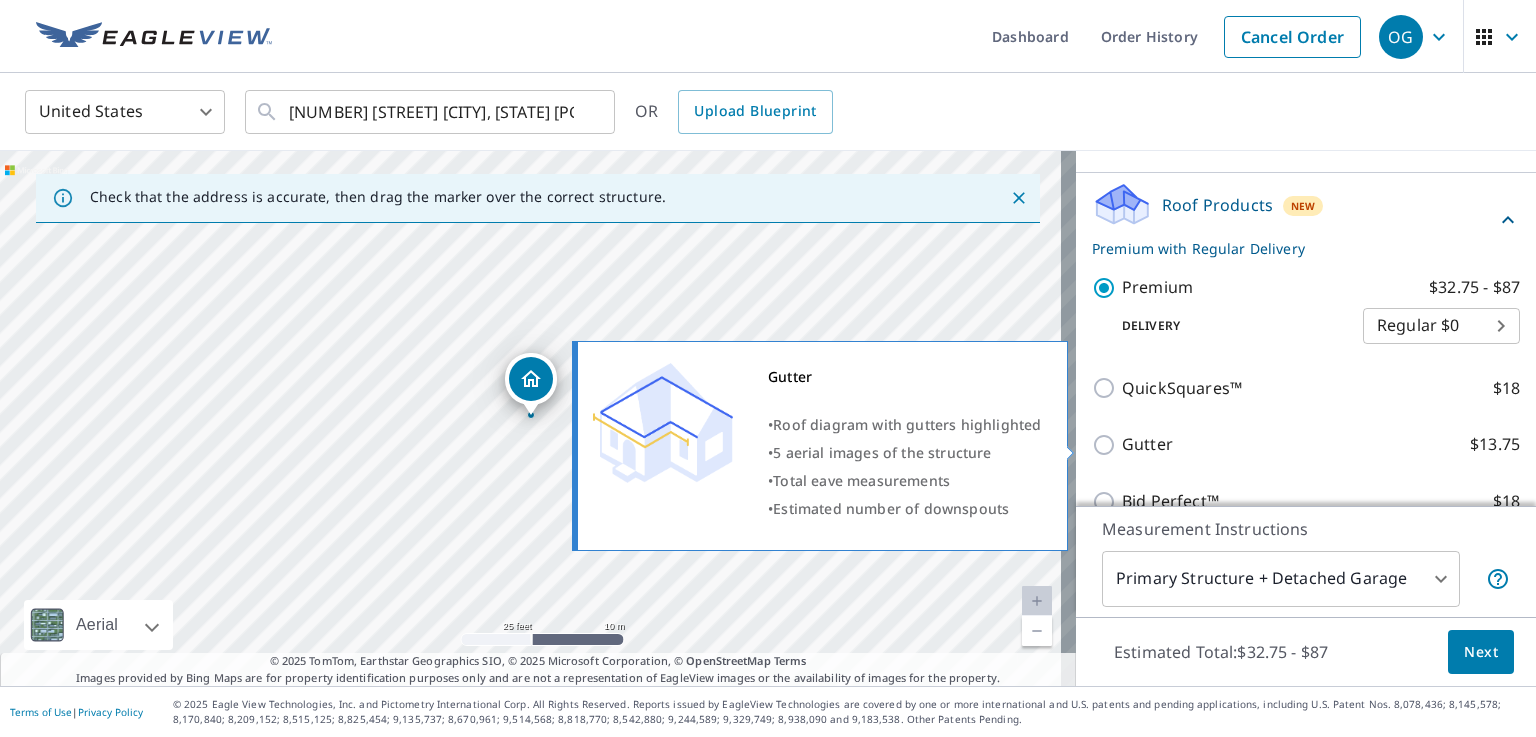 scroll, scrollTop: 300, scrollLeft: 0, axis: vertical 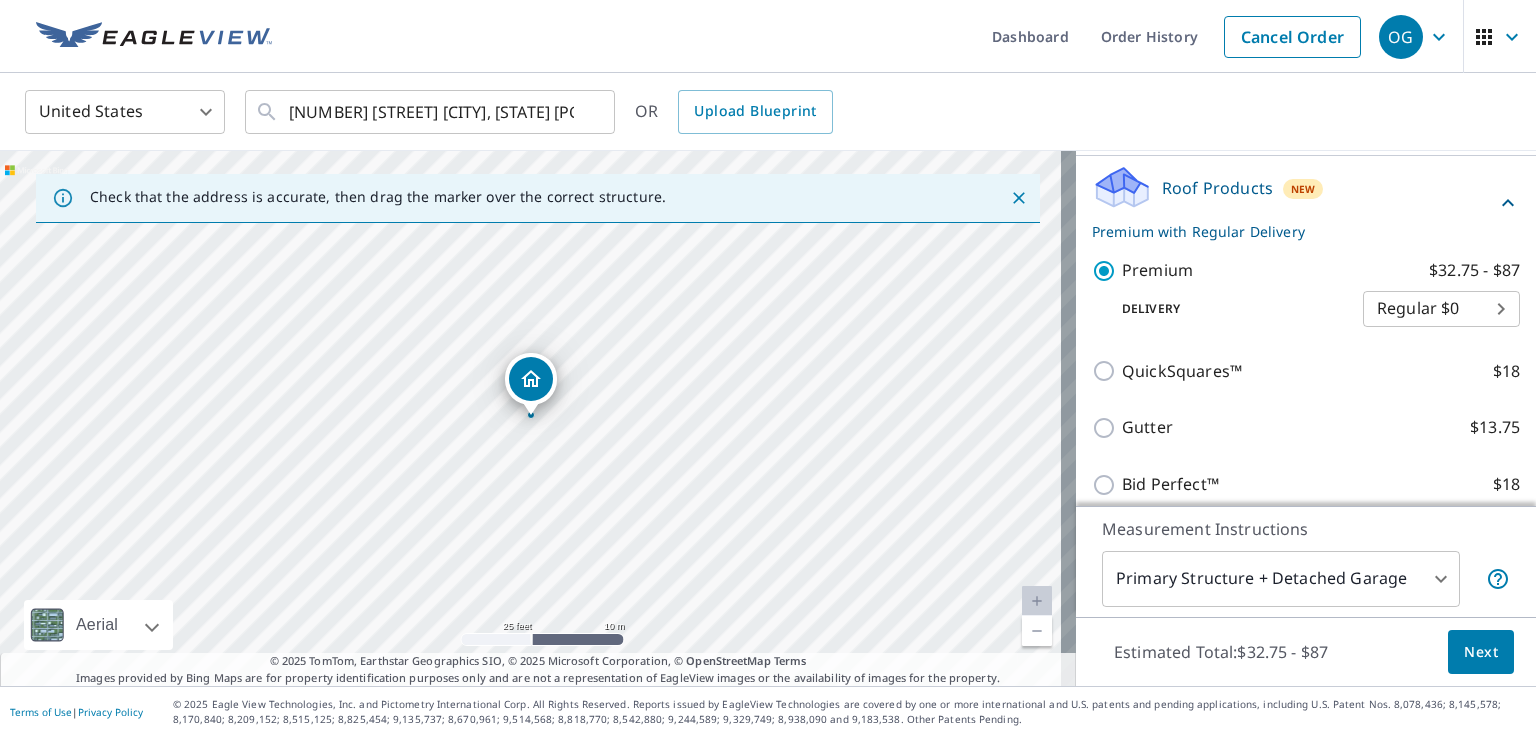 click on "OG OG
Dashboard Order History Cancel Order OG United States US ​ [NUMBER] [STREET] [CITY], [STATE] [POSTAL_CODE] ​ OR Upload Blueprint Check that the address is accurate, then drag the marker over the correct structure. [NUMBER] [STREET] [CITY], [STATE] [POSTAL_CODE] Aerial Road A standard road map Aerial A detailed look from above Labels Labels 25 feet 10 m © 2025 TomTom, © Vexcel Imaging, © 2025 Microsoft Corporation,  © OpenStreetMap Terms © 2025 TomTom, Earthstar Geographics SIO, © 2025 Microsoft Corporation, ©   OpenStreetMap   Terms Images provided by Bing Maps are for property identification purposes only and are not a representation of EagleView images or the availability of images for the property. PROPERTY TYPE Residential Commercial Multi-Family This is a complex BUILDING ID [NUMBER] [STREET], [CITY], [STATE], [POSTAL_CODE] Full House Products New Full House™ $105 Roof Products New Premium with Regular Delivery Premium $32.75 - $87 Delivery Regular $0 8 ​ QuickSquares™ $18 Gutter $13.75 $18" at bounding box center (768, 368) 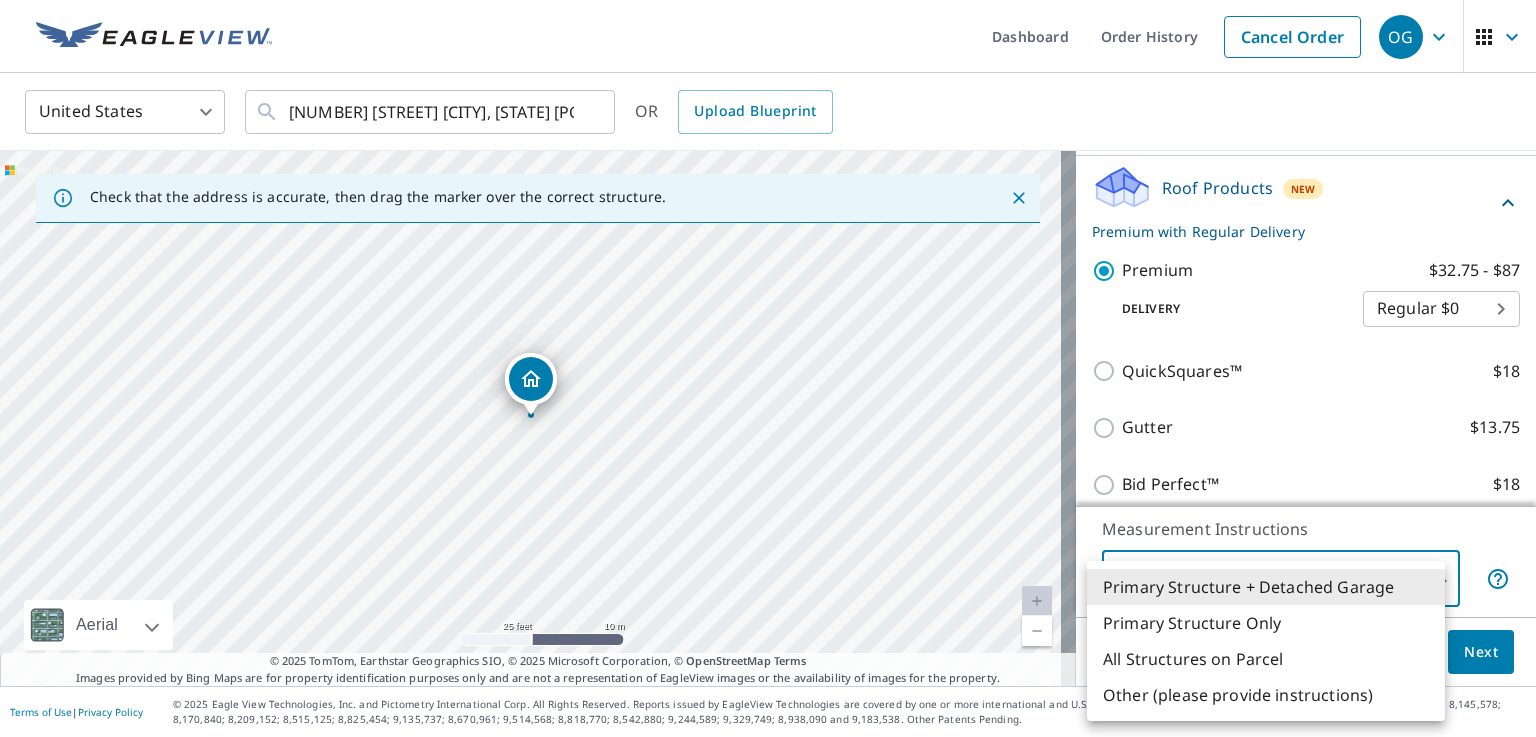 click at bounding box center (768, 368) 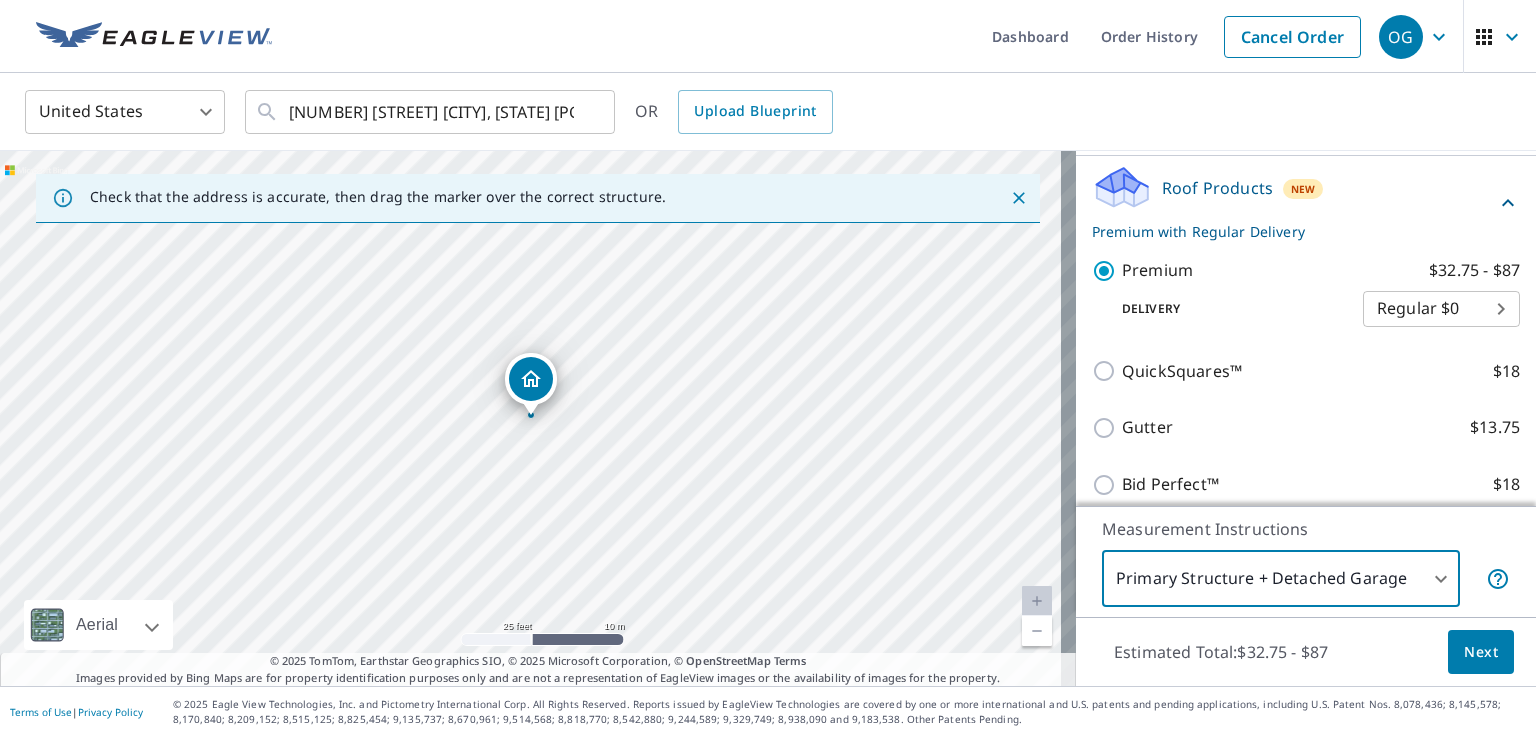 click on "Next" at bounding box center (1481, 652) 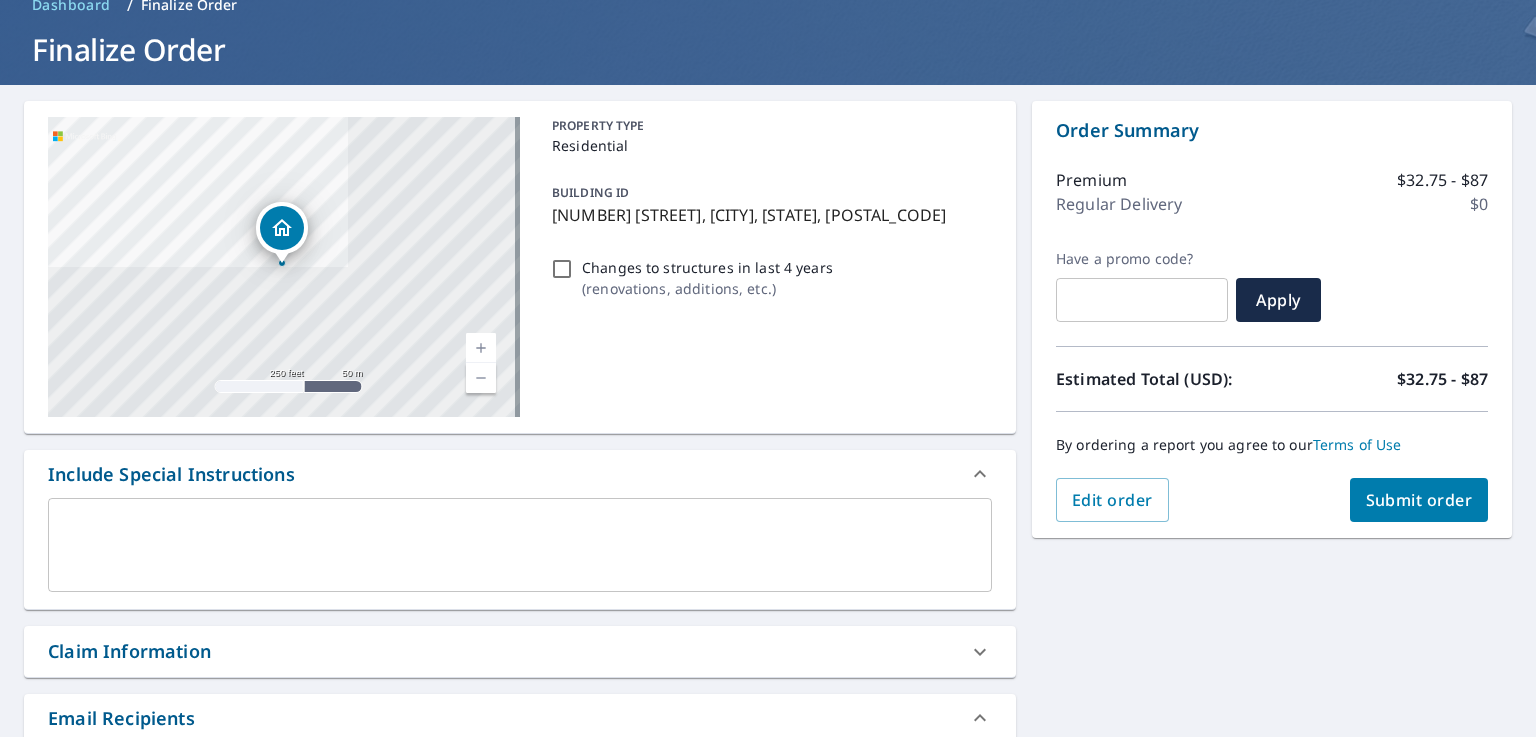 scroll, scrollTop: 400, scrollLeft: 0, axis: vertical 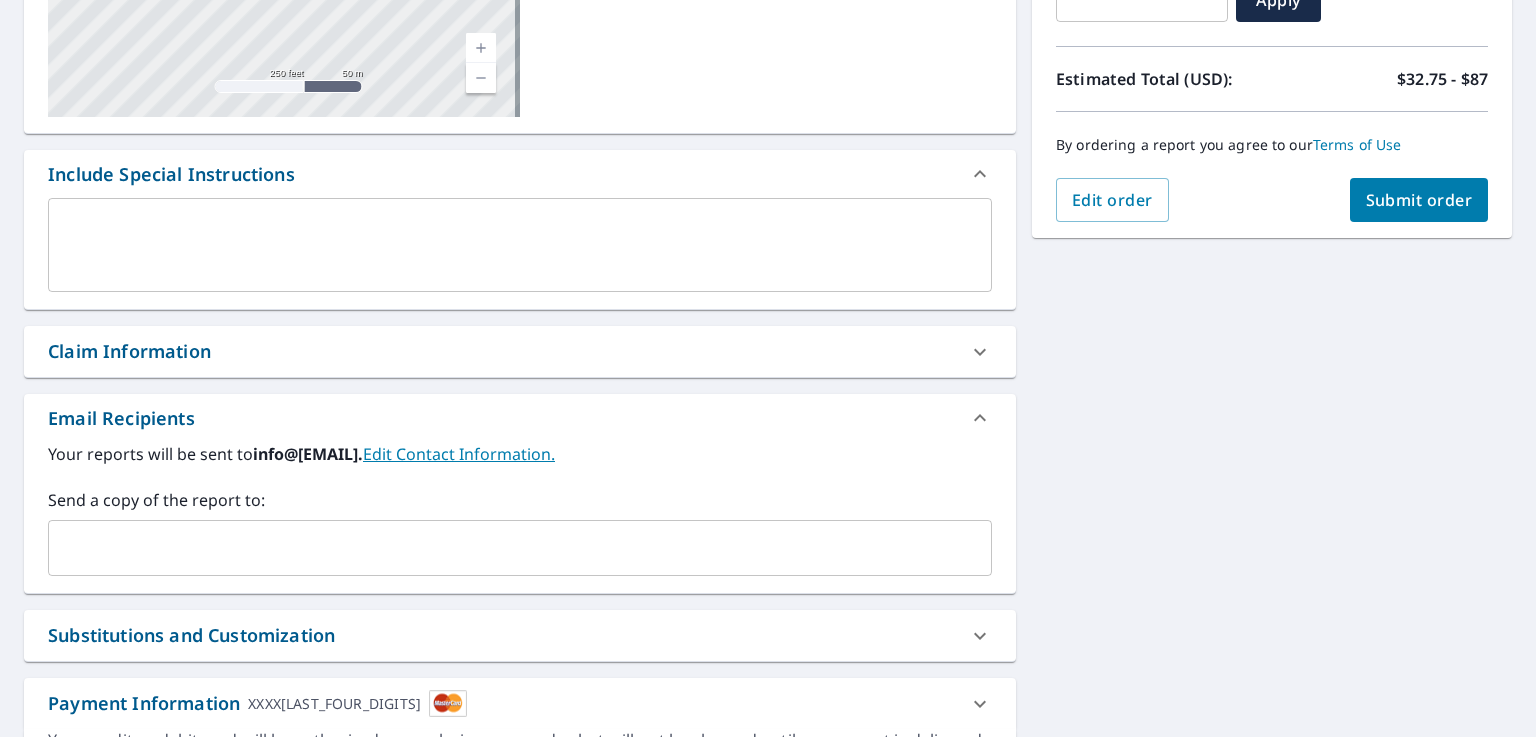 click on "​" at bounding box center [520, 548] 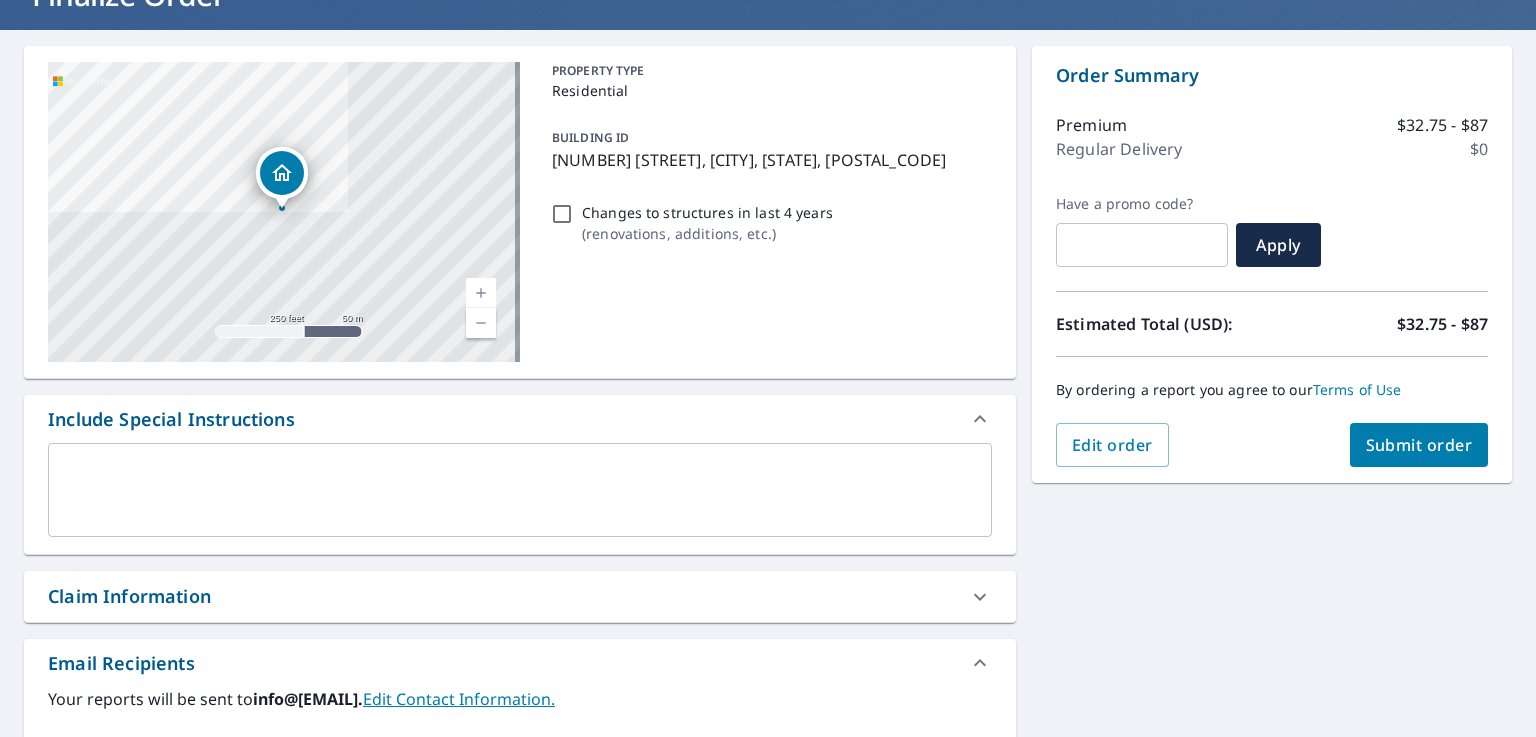 scroll, scrollTop: 100, scrollLeft: 0, axis: vertical 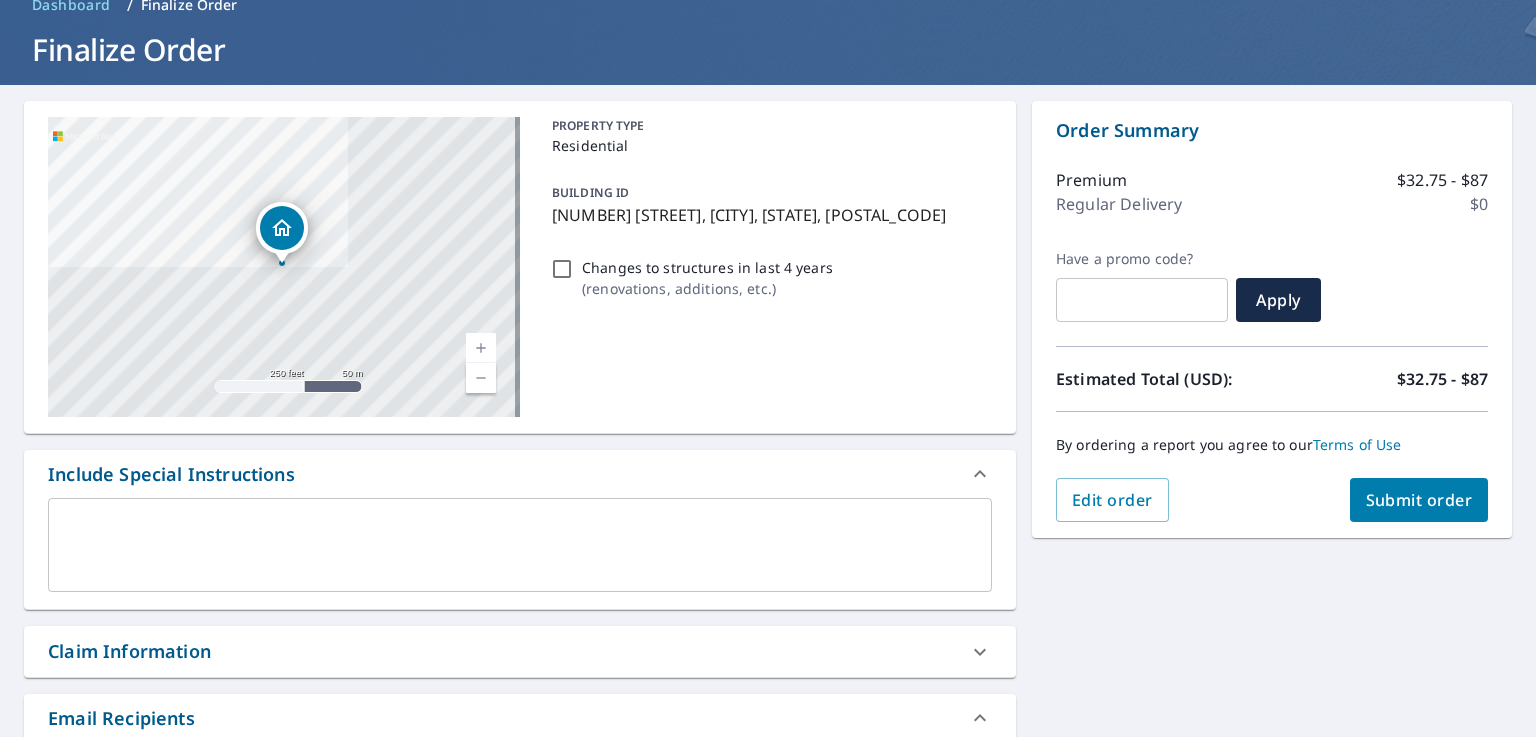 type on "claims@[EMAIL].com" 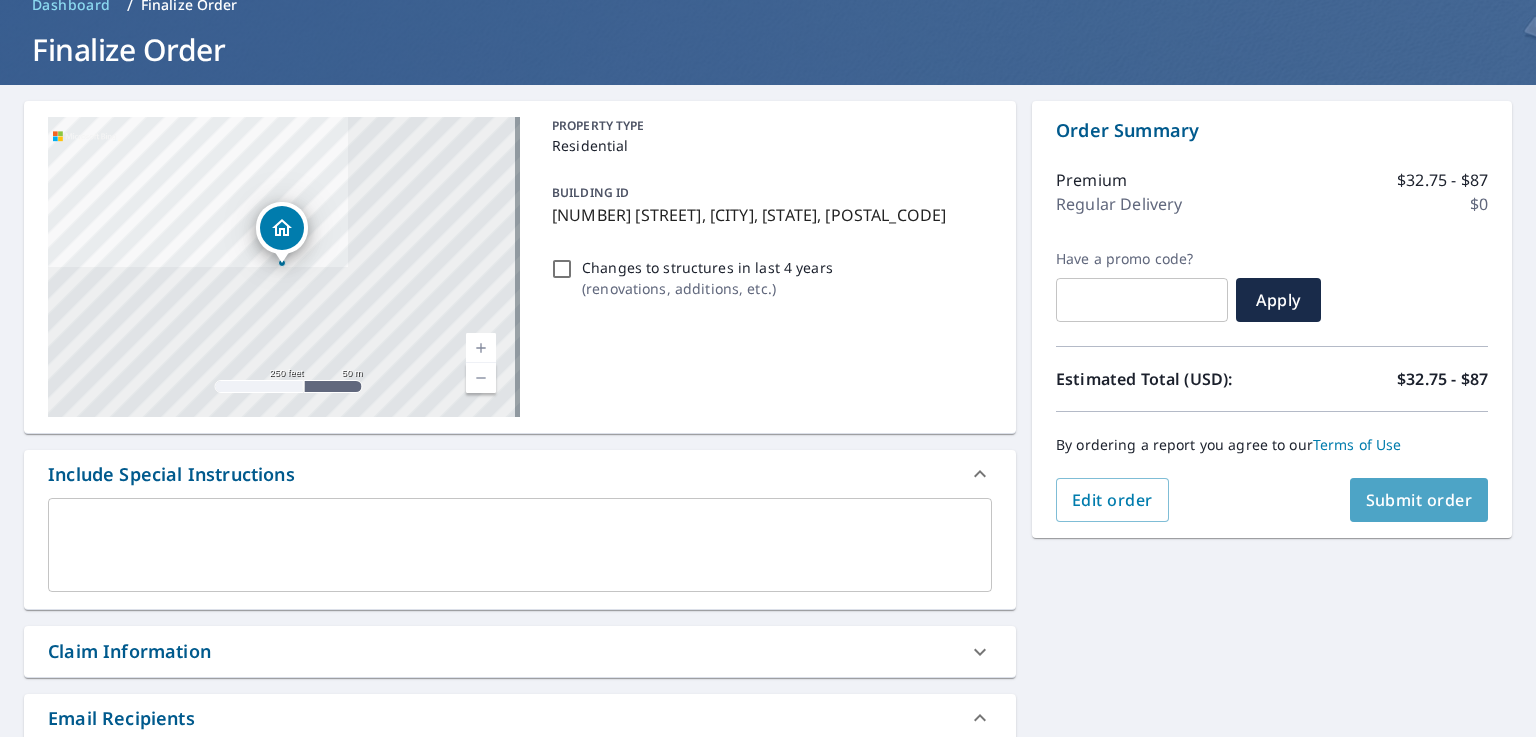 click on "Submit order" at bounding box center [1419, 500] 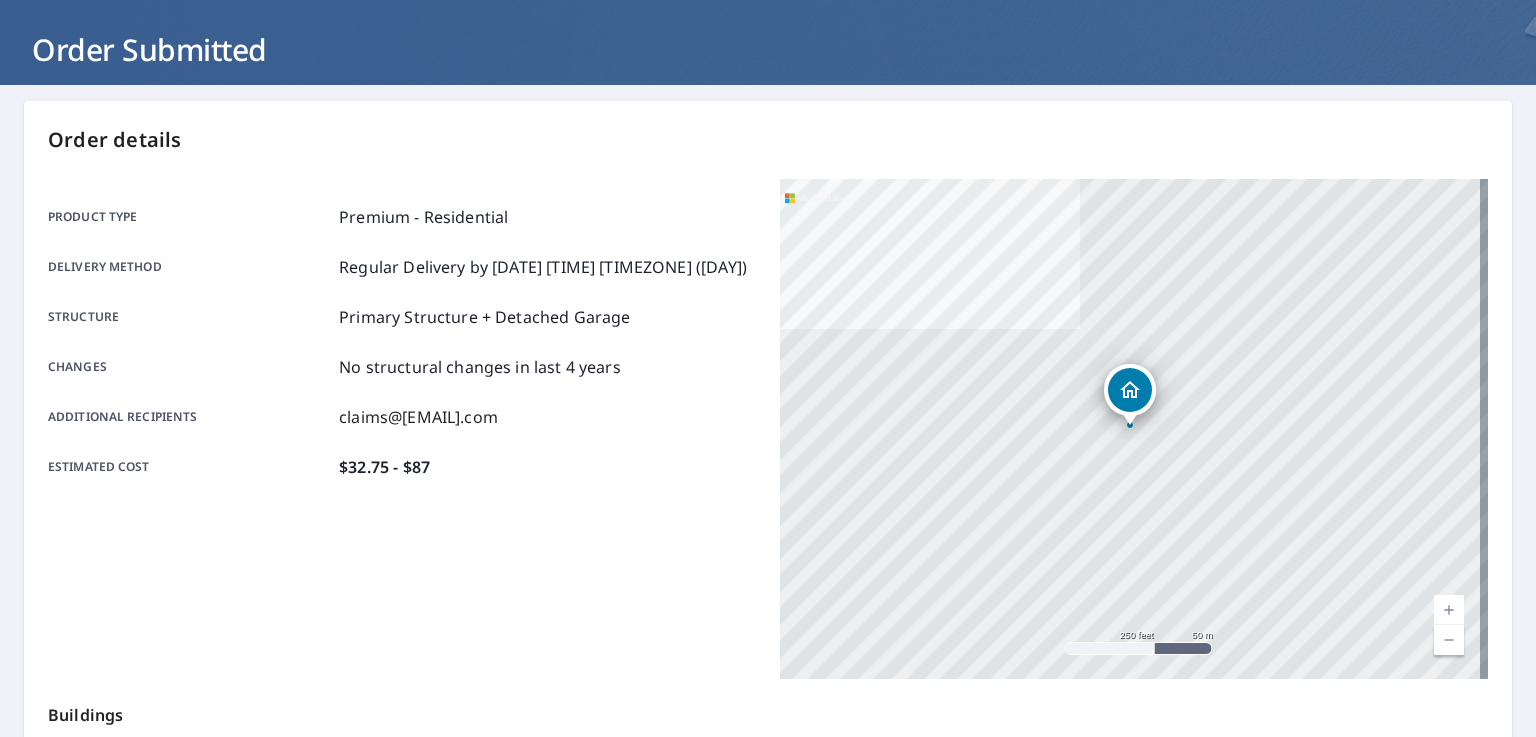 scroll, scrollTop: 438, scrollLeft: 0, axis: vertical 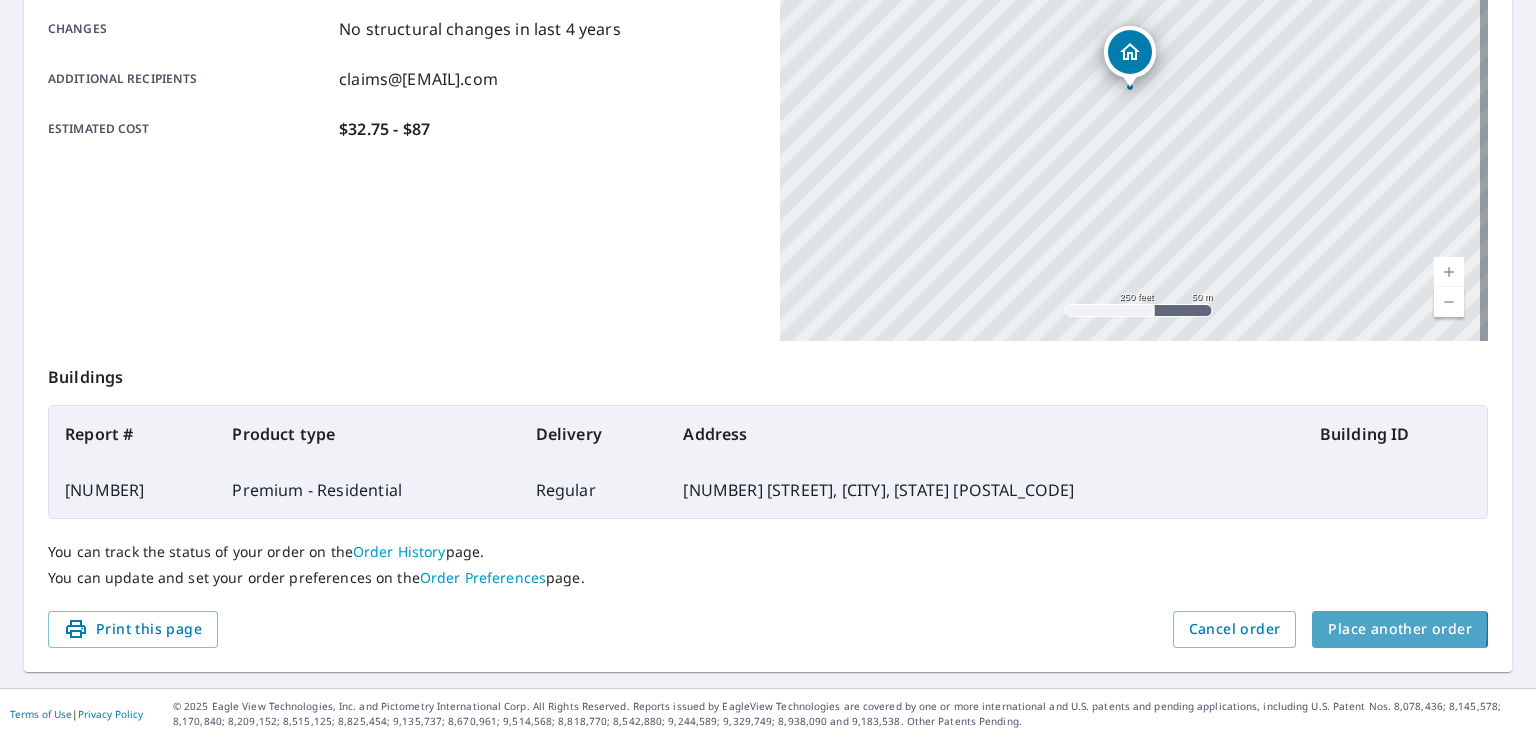 click on "Place another order" at bounding box center [1400, 629] 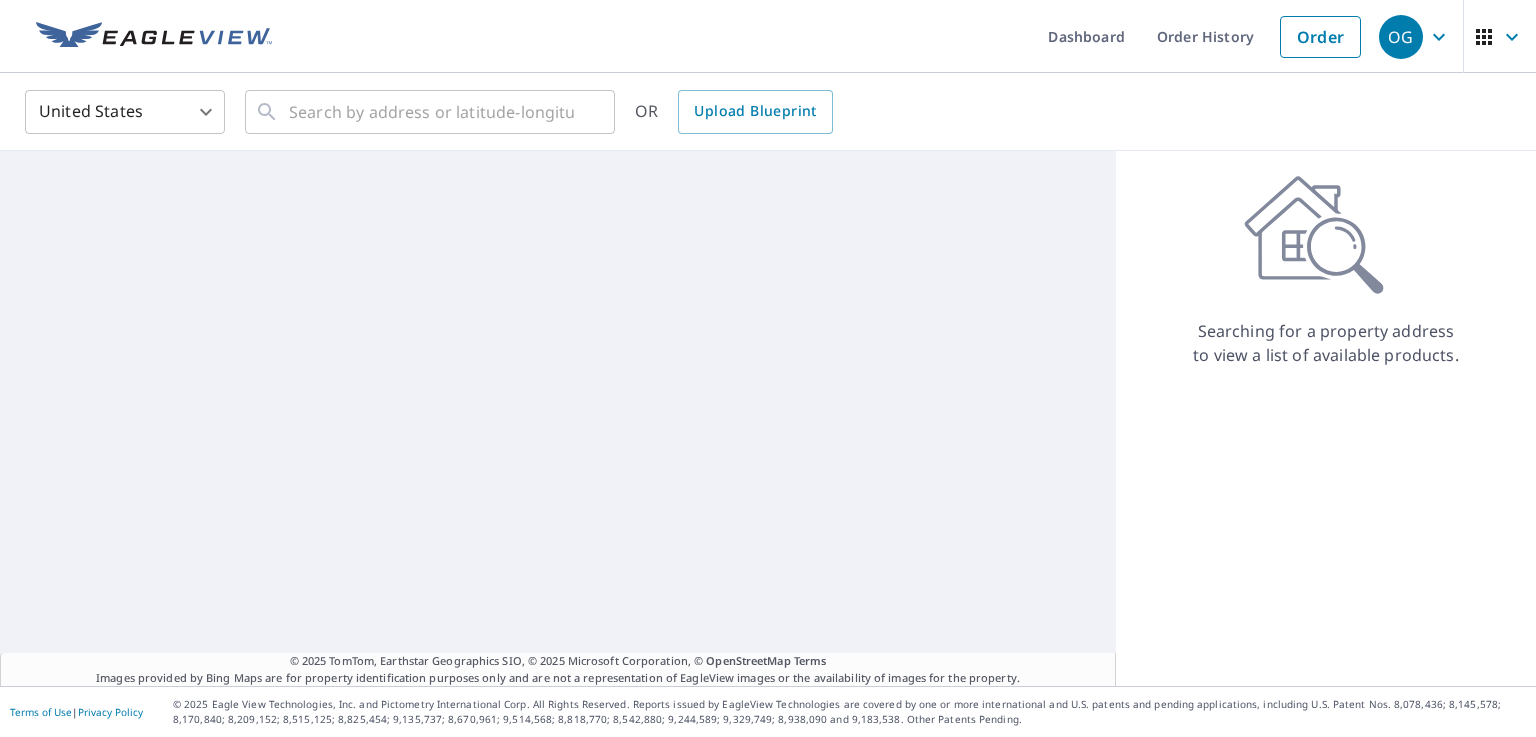 scroll, scrollTop: 0, scrollLeft: 0, axis: both 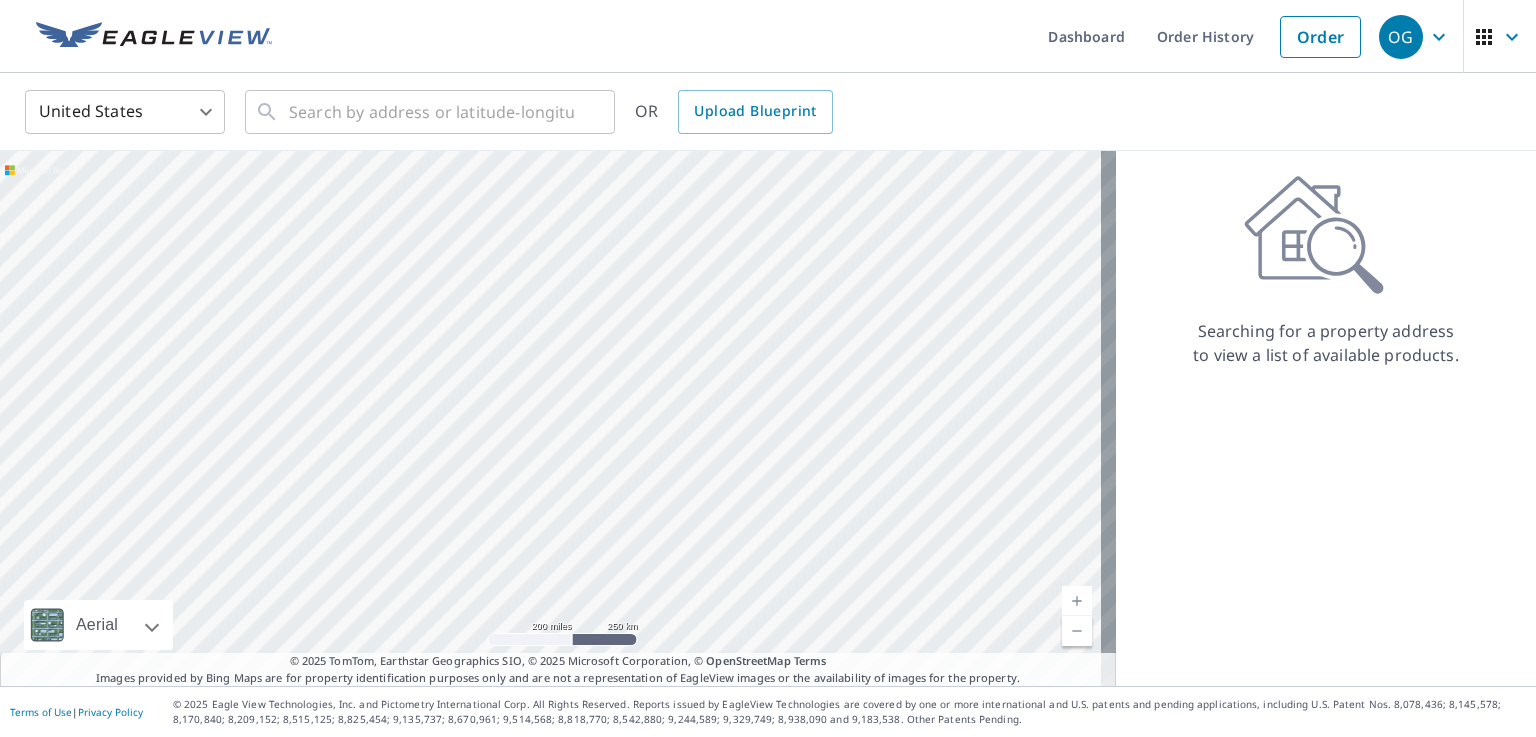 click on "United States US ​ ​ OR Upload Blueprint" at bounding box center (768, 112) 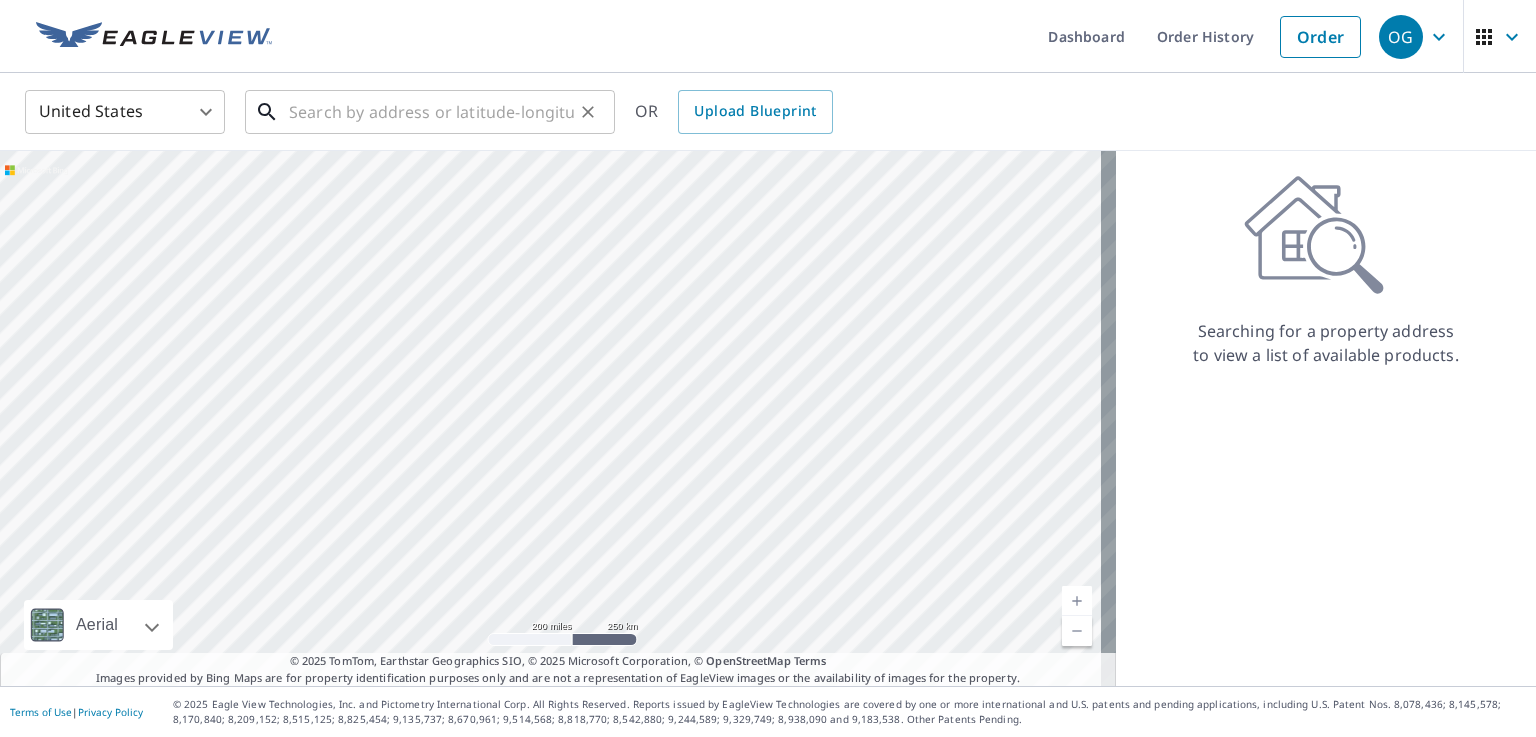 click at bounding box center [431, 112] 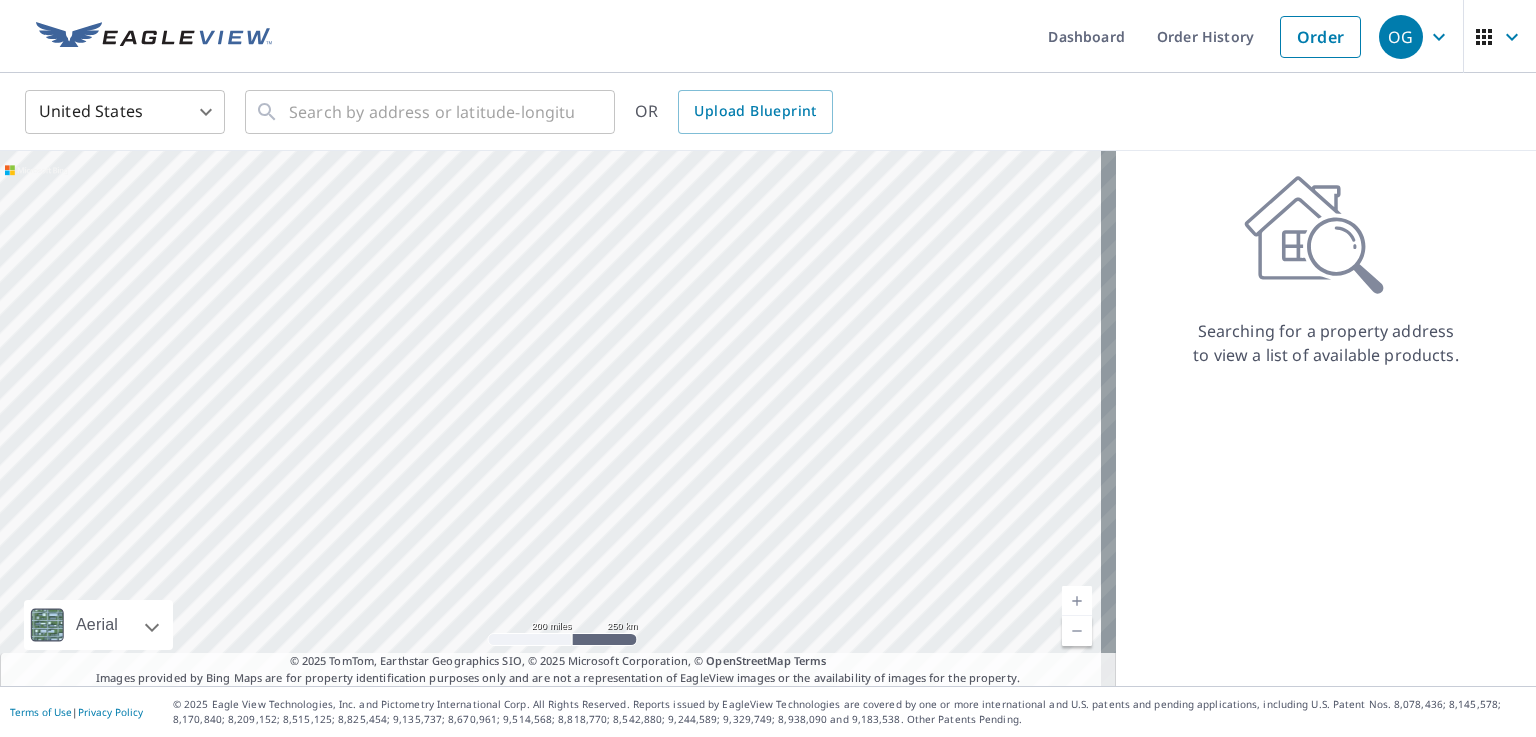 click on "Dashboard Order History Order" at bounding box center (827, 36) 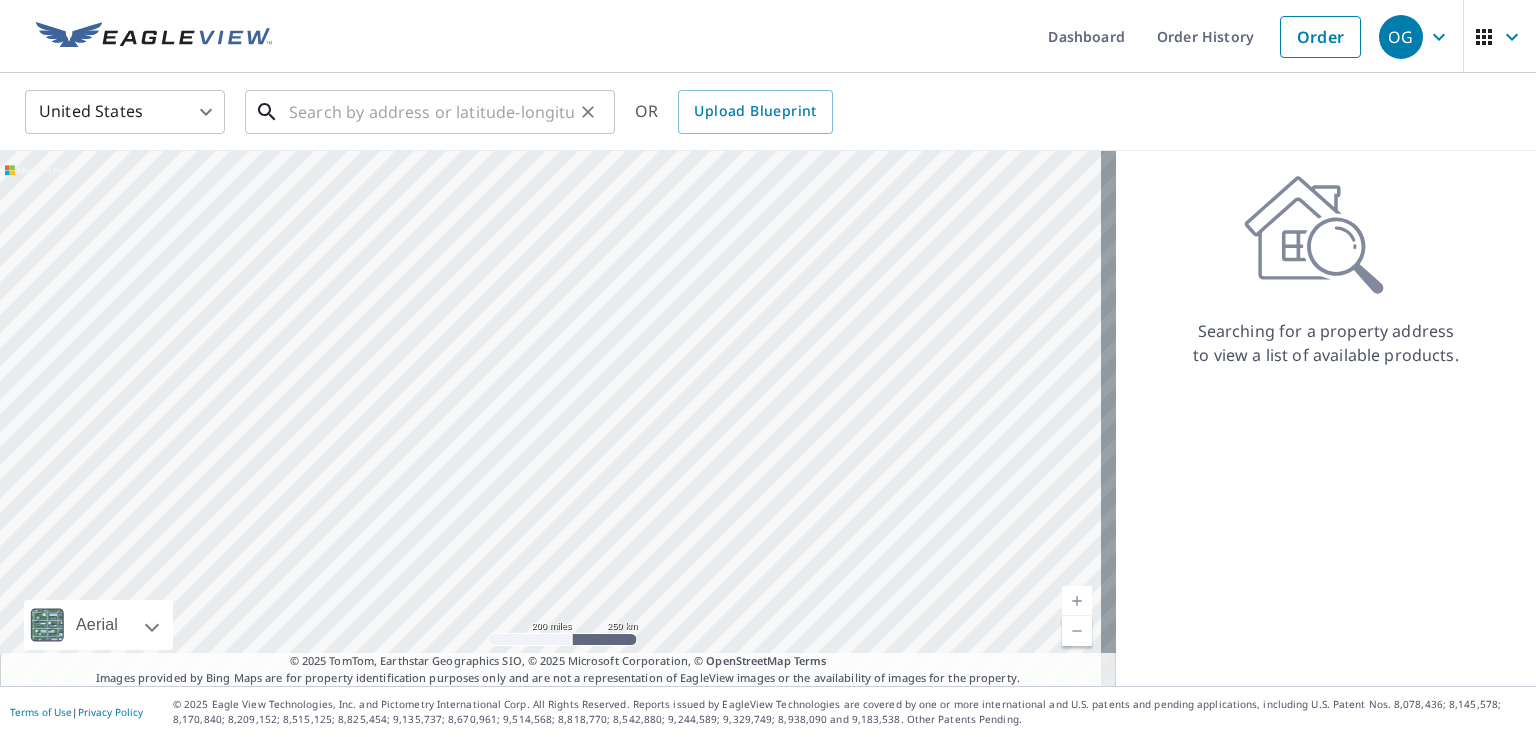click at bounding box center [431, 112] 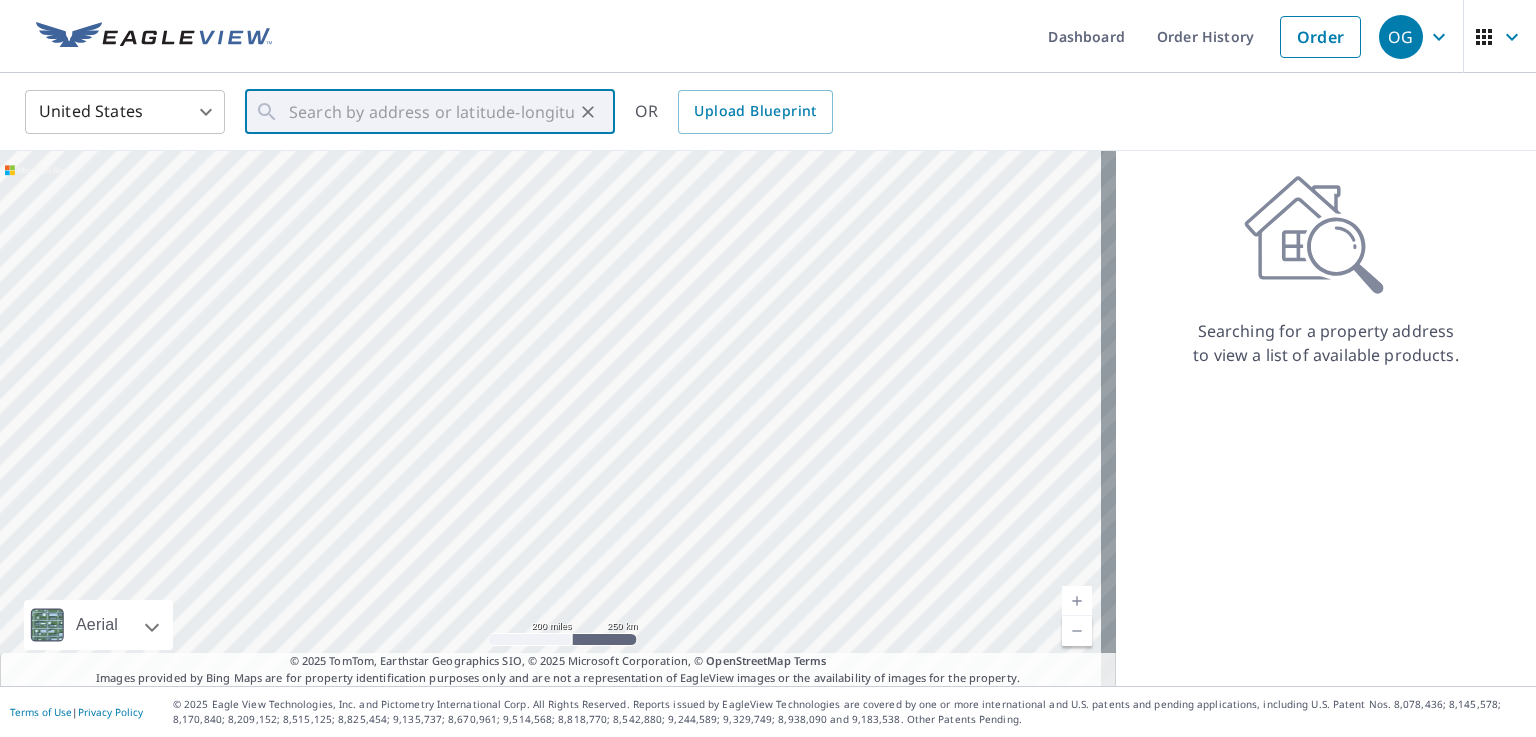 click on "Dashboard Order History Order" at bounding box center (827, 36) 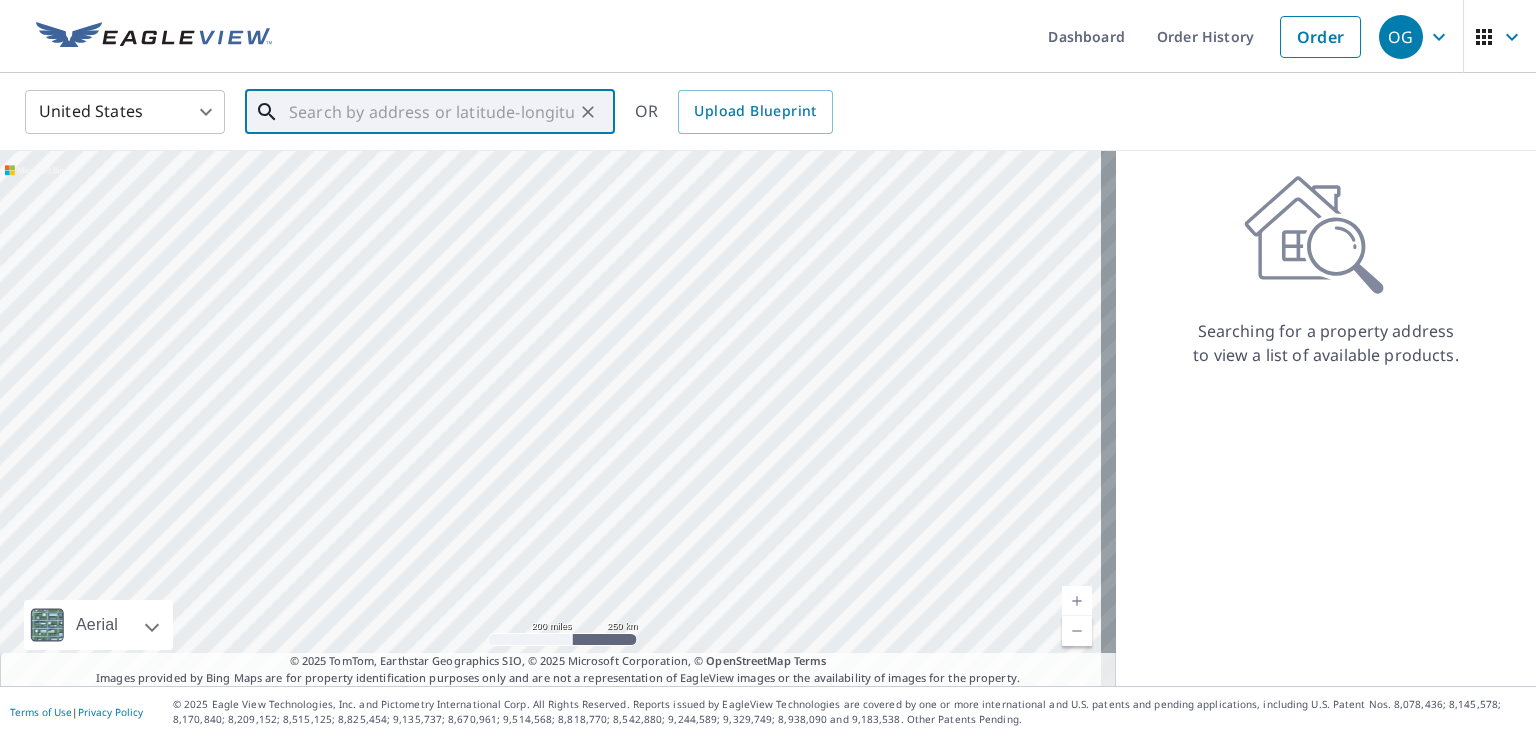 click at bounding box center (431, 112) 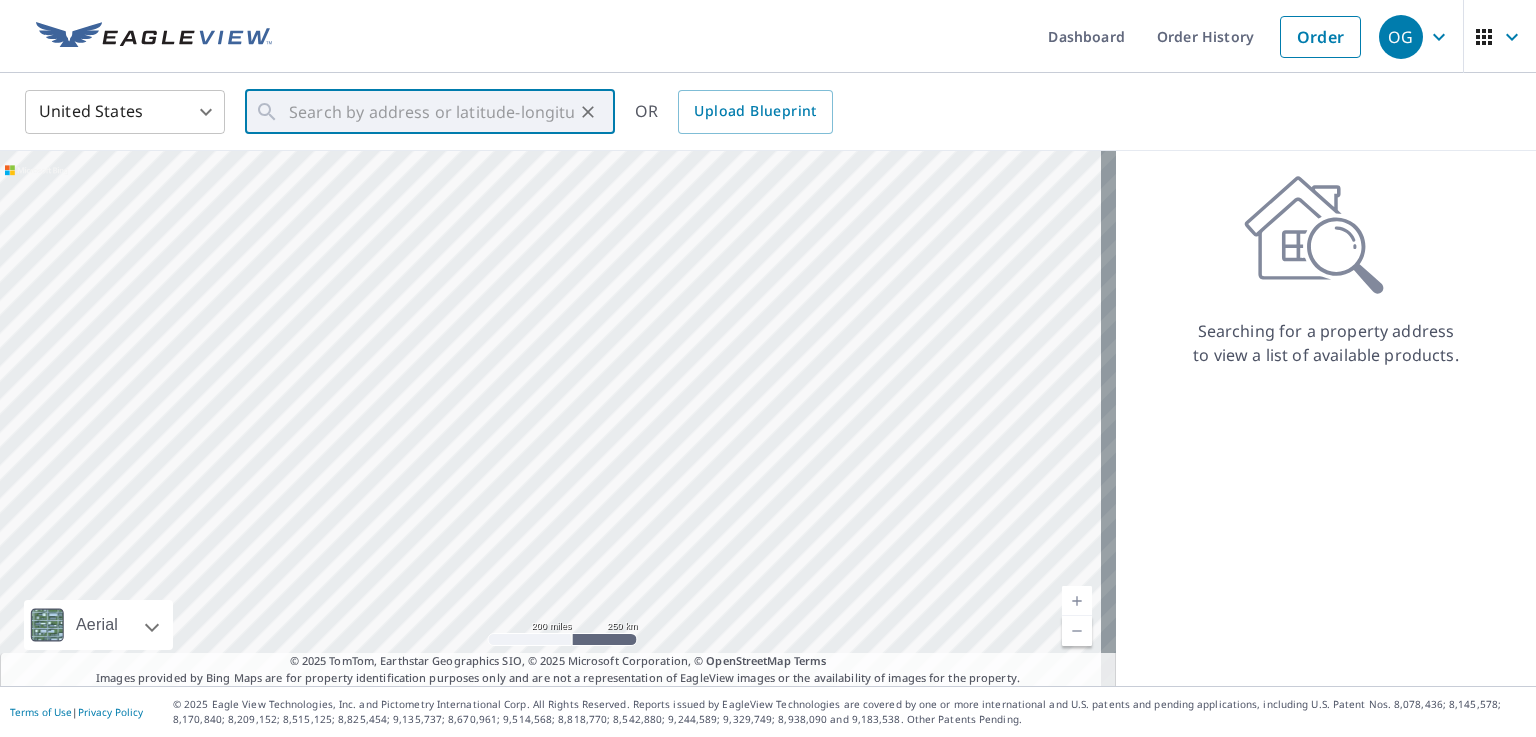 click on "Dashboard Order History Order" at bounding box center [827, 36] 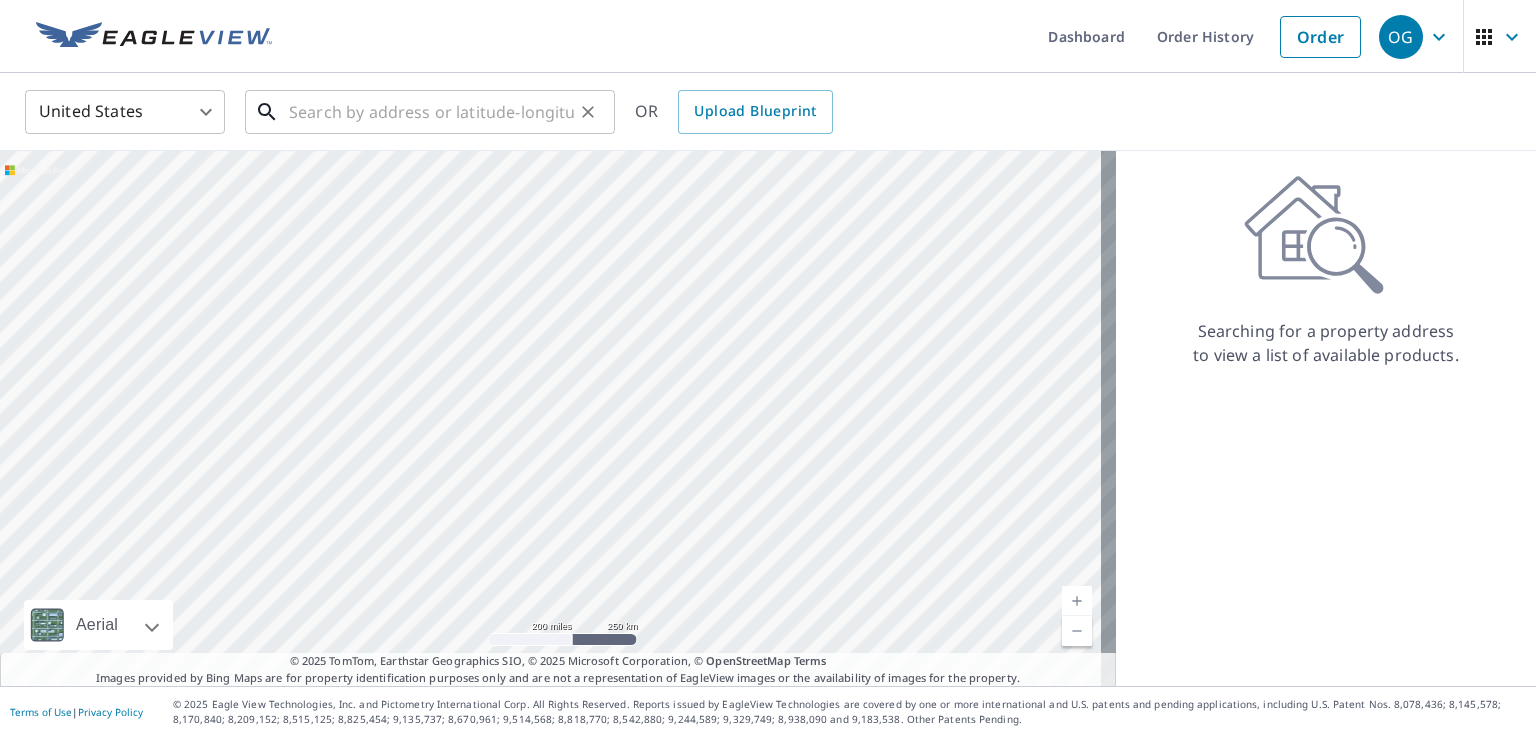 click at bounding box center [431, 112] 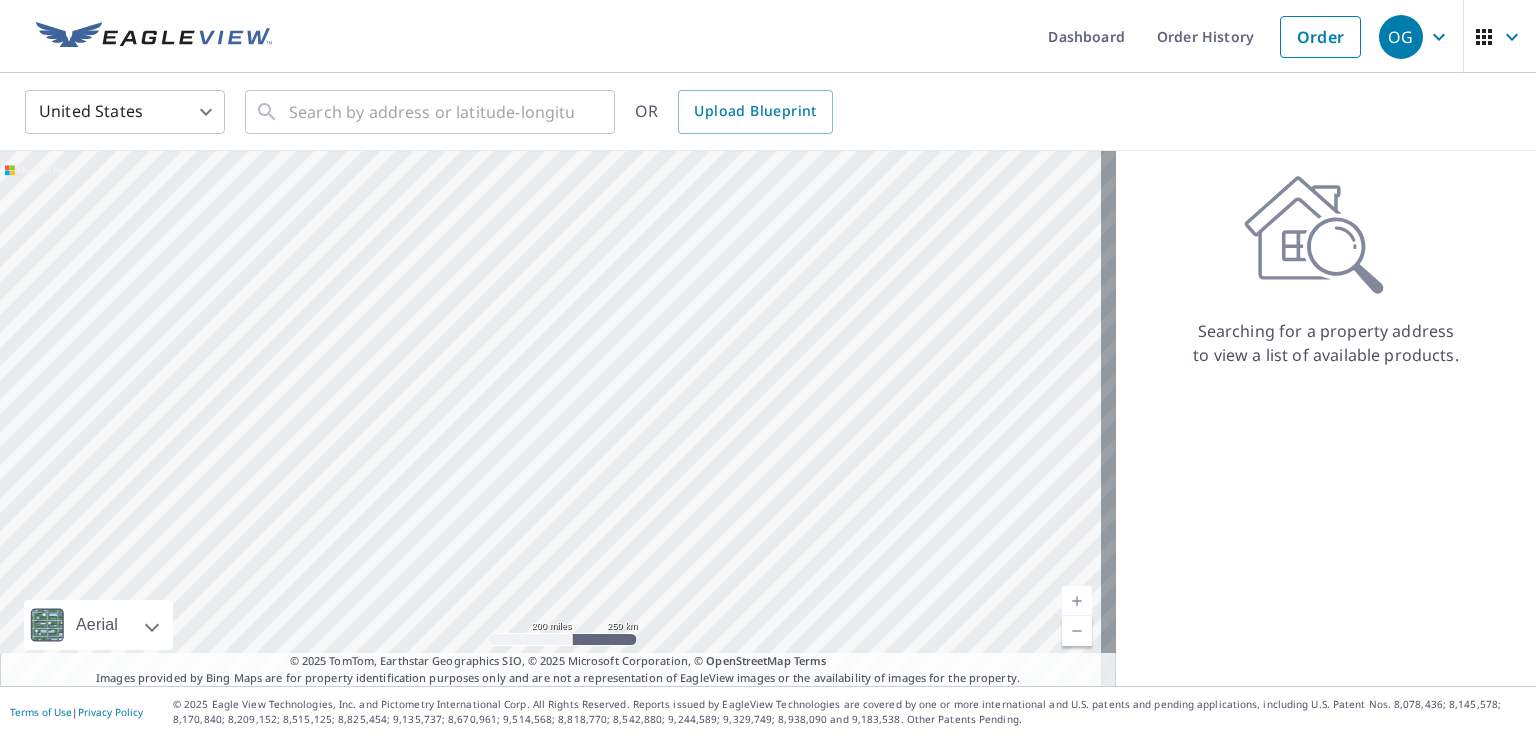 click on "Dashboard Order History Order" at bounding box center (827, 36) 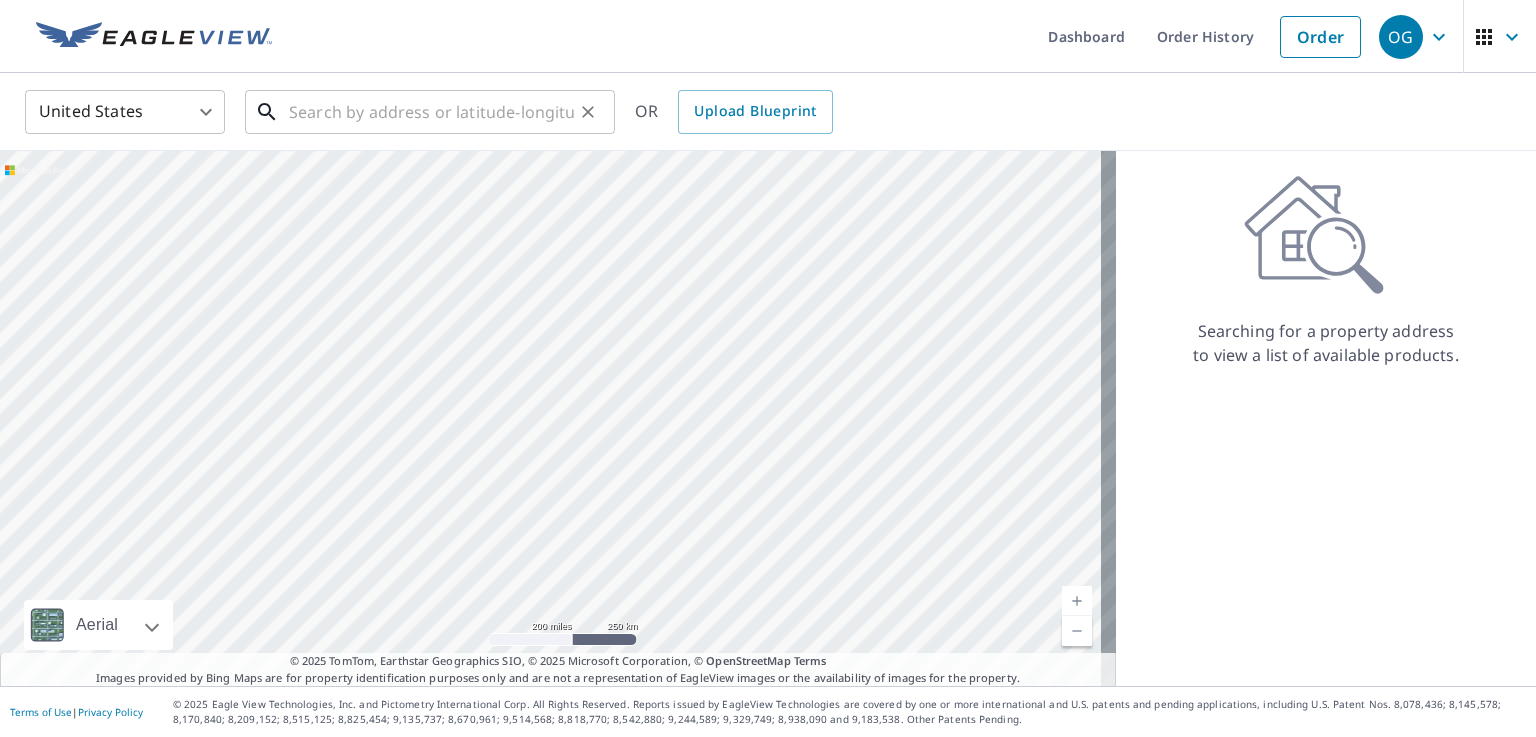 click at bounding box center (431, 112) 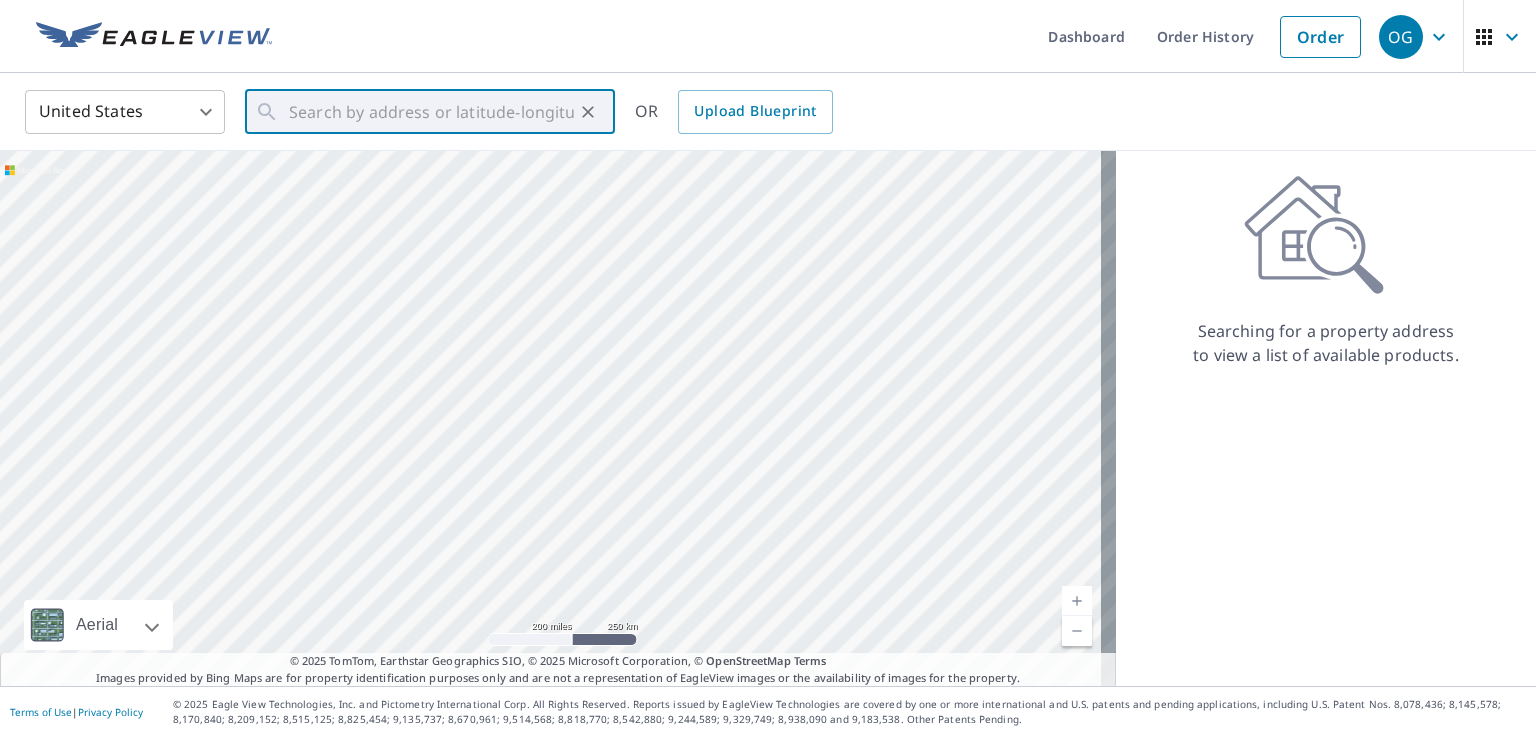 drag, startPoint x: 518, startPoint y: 104, endPoint x: 474, endPoint y: 31, distance: 85.23497 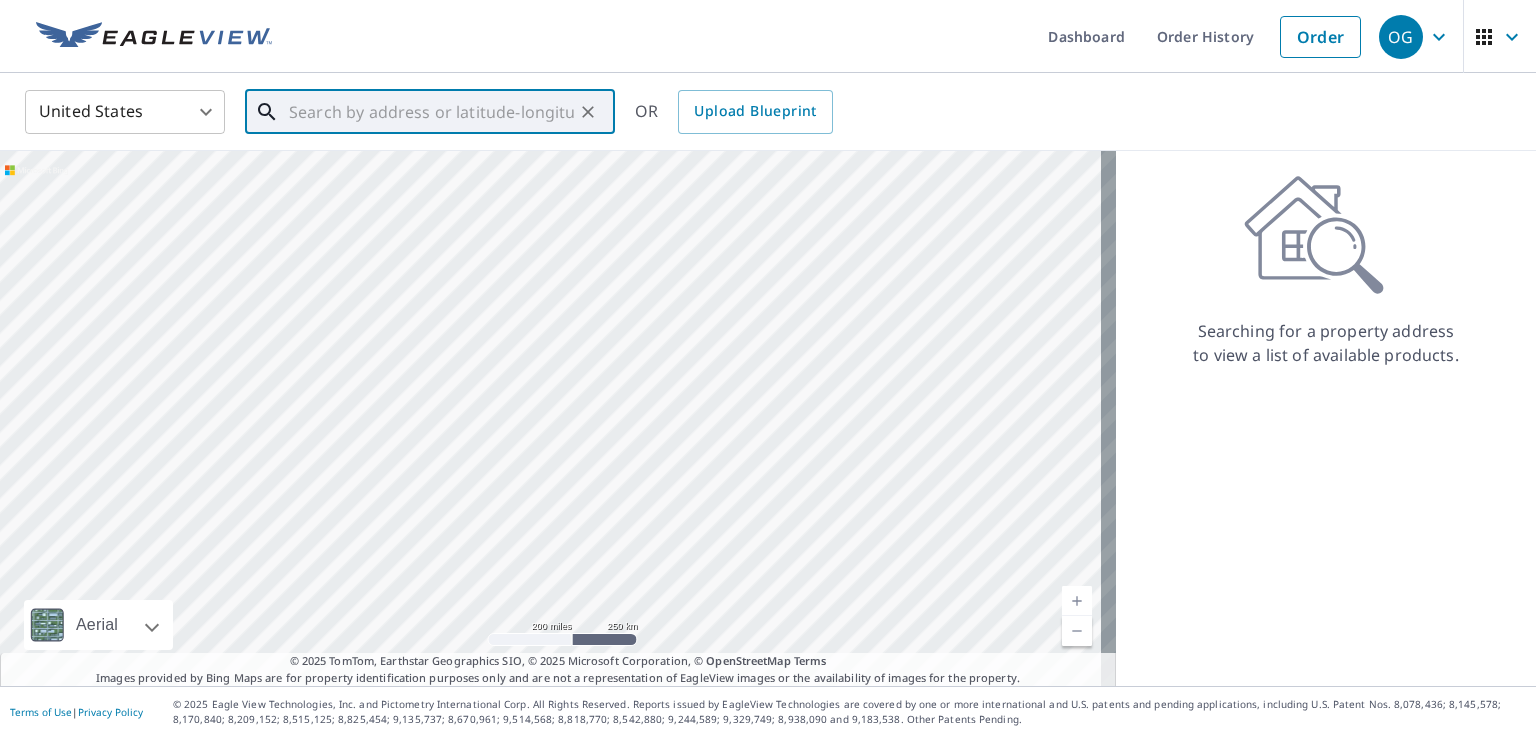 click at bounding box center (431, 112) 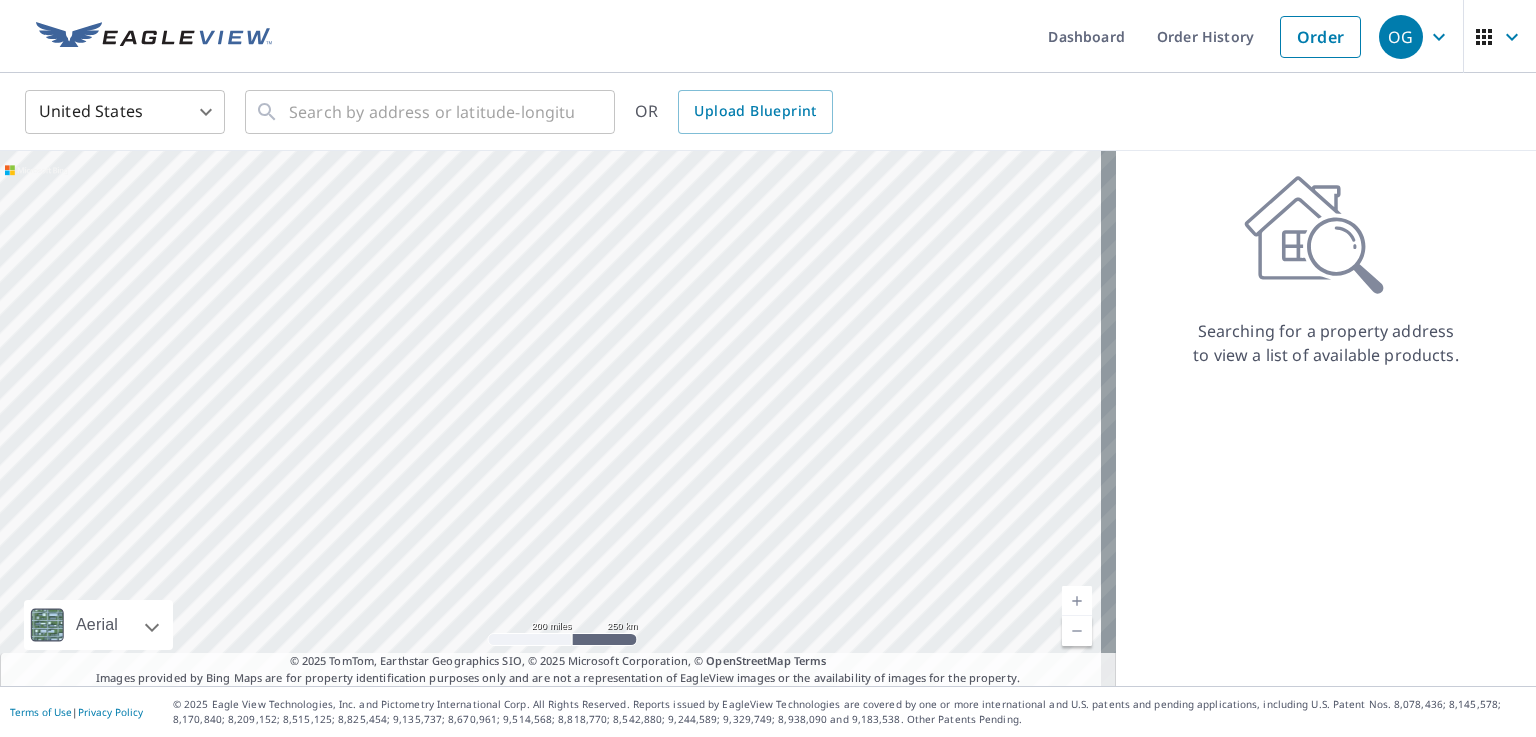 click on "Dashboard Order History Order" at bounding box center (827, 36) 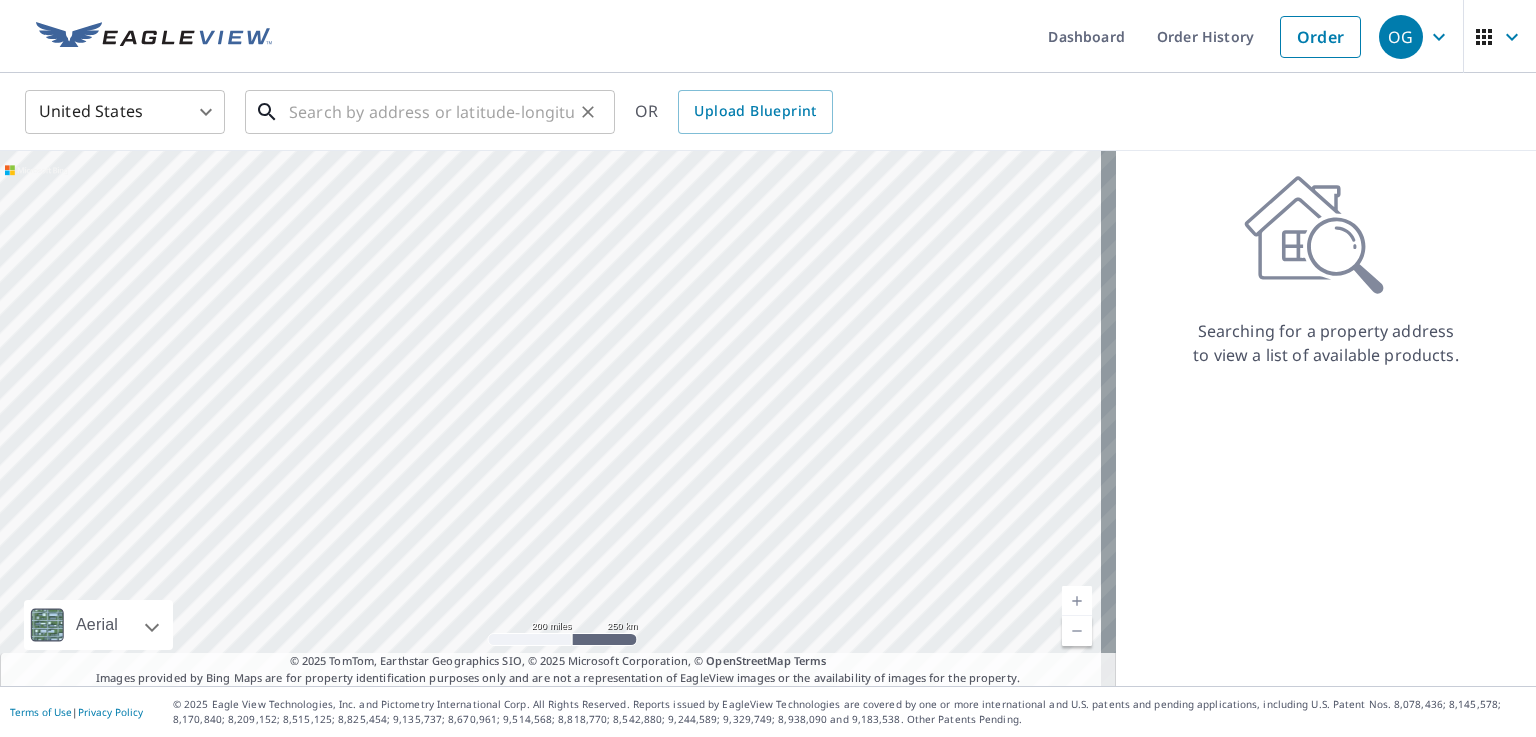 click at bounding box center (431, 112) 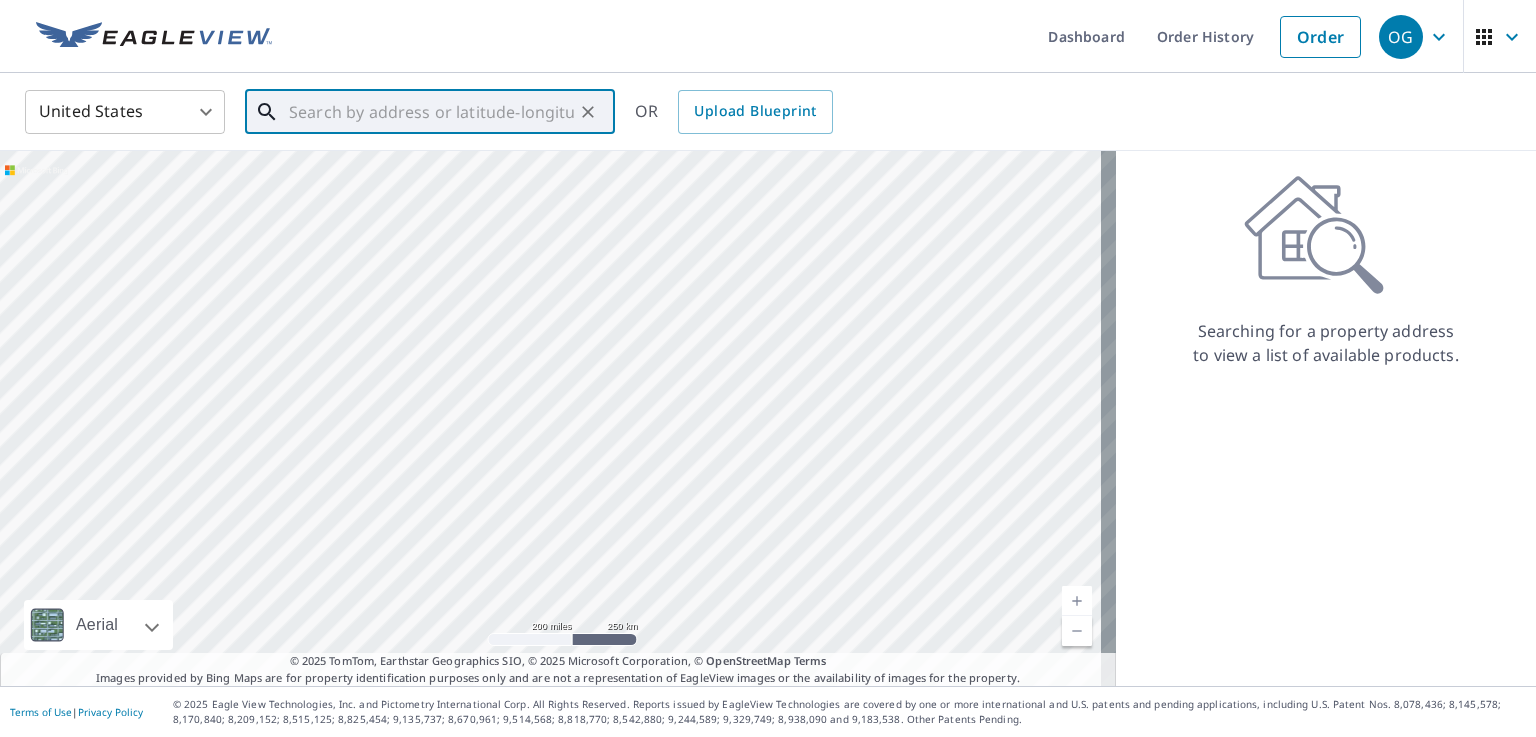 click at bounding box center (431, 112) 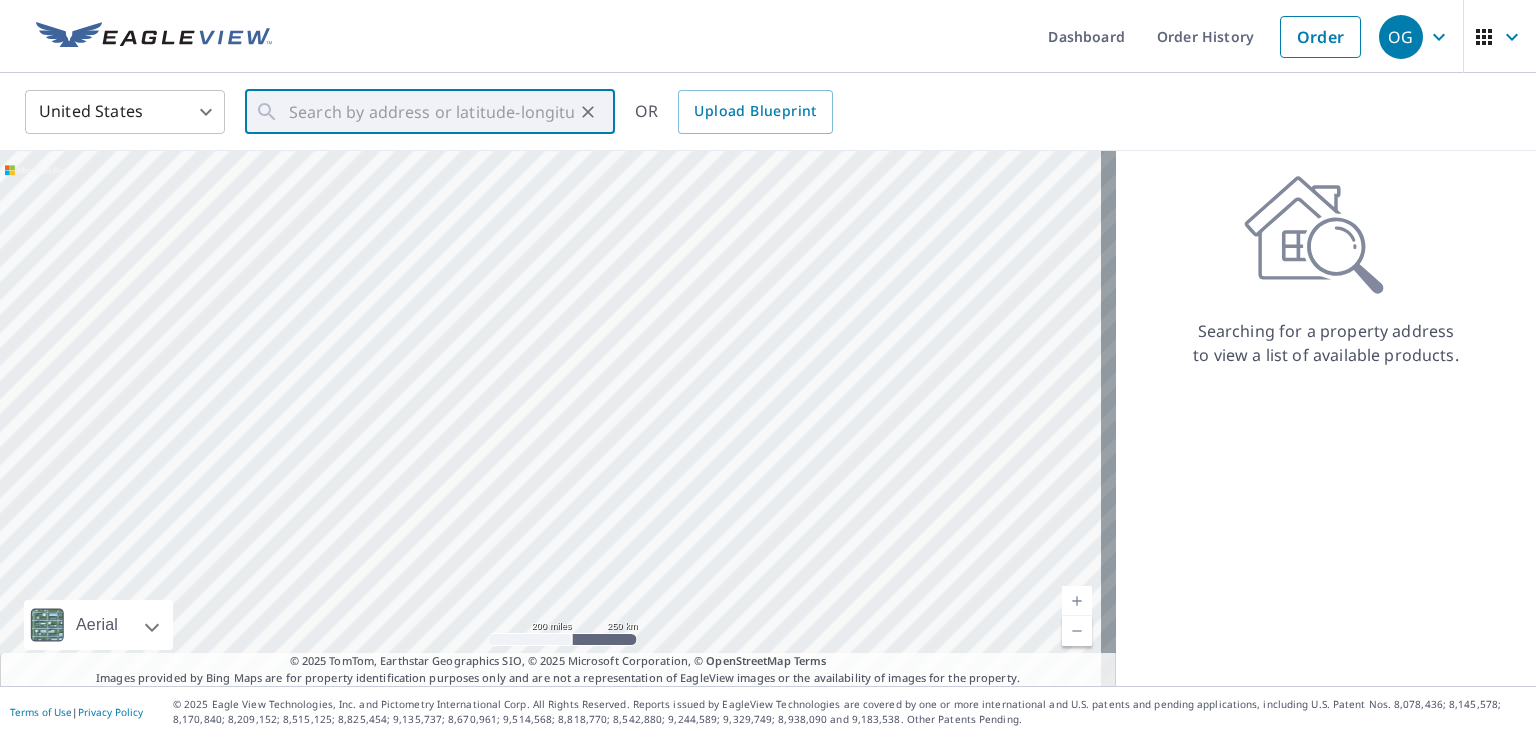 click on "Dashboard Order History Order" at bounding box center [827, 36] 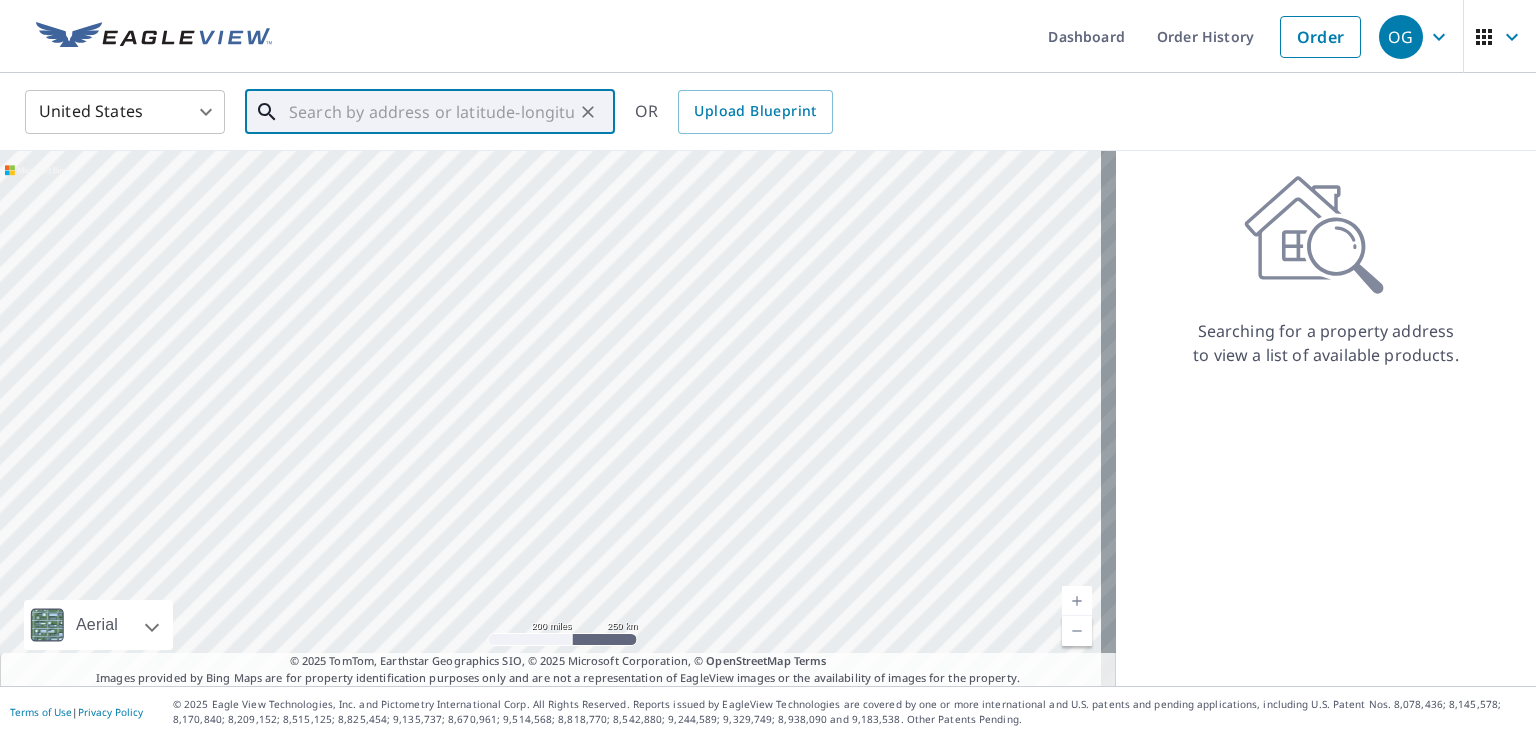 click at bounding box center (431, 112) 